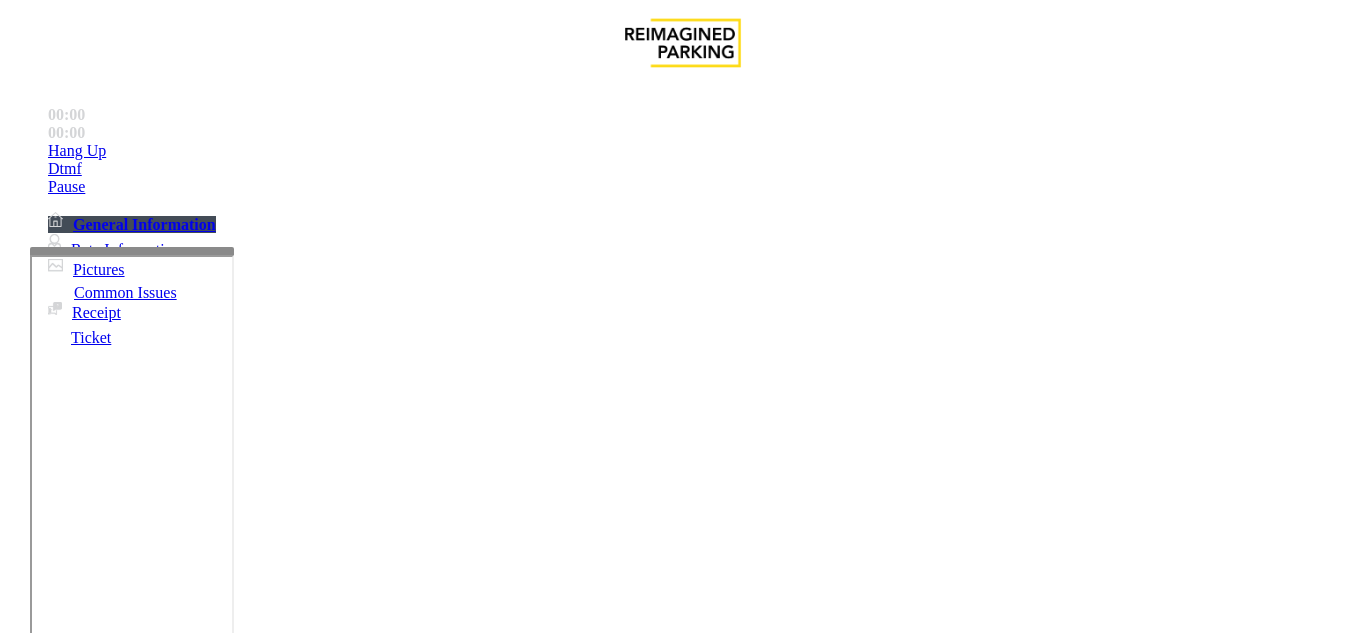scroll, scrollTop: 0, scrollLeft: 0, axis: both 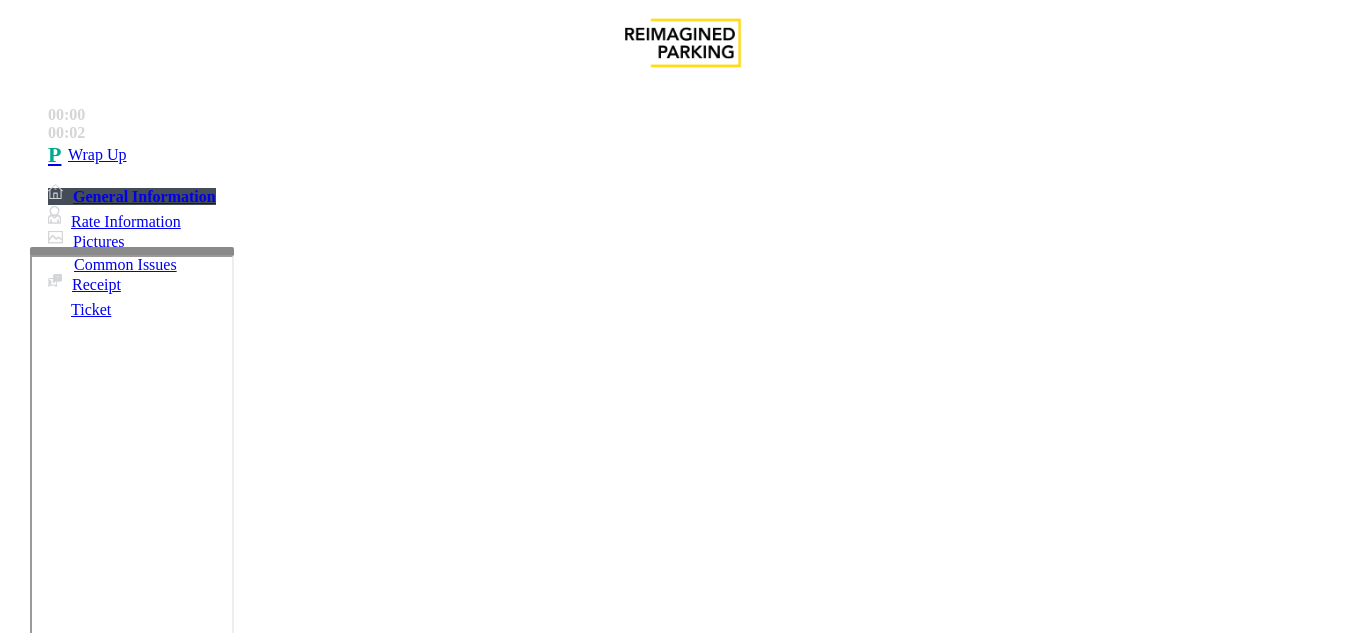 click on "Intercom Issue/No Response" at bounding box center (929, 1286) 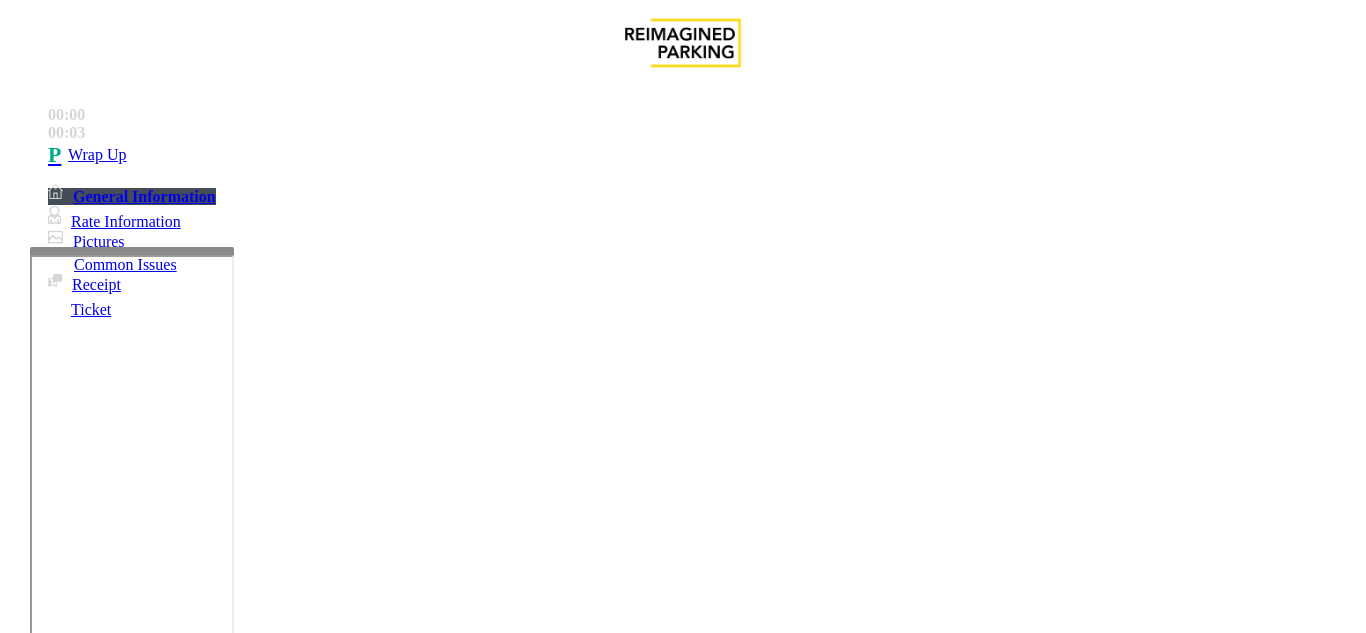 click on "Call dropped" at bounding box center (546, 1286) 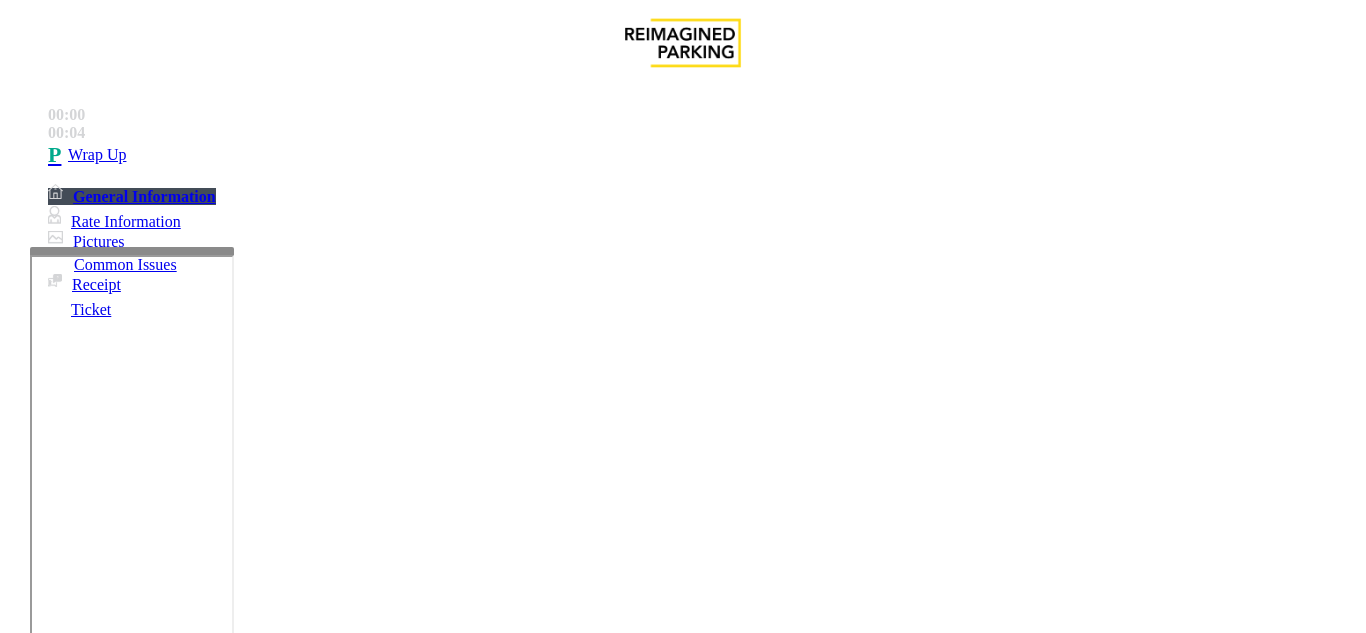 copy on "Issue  -  Intercom Issue/No Response Call dropped" 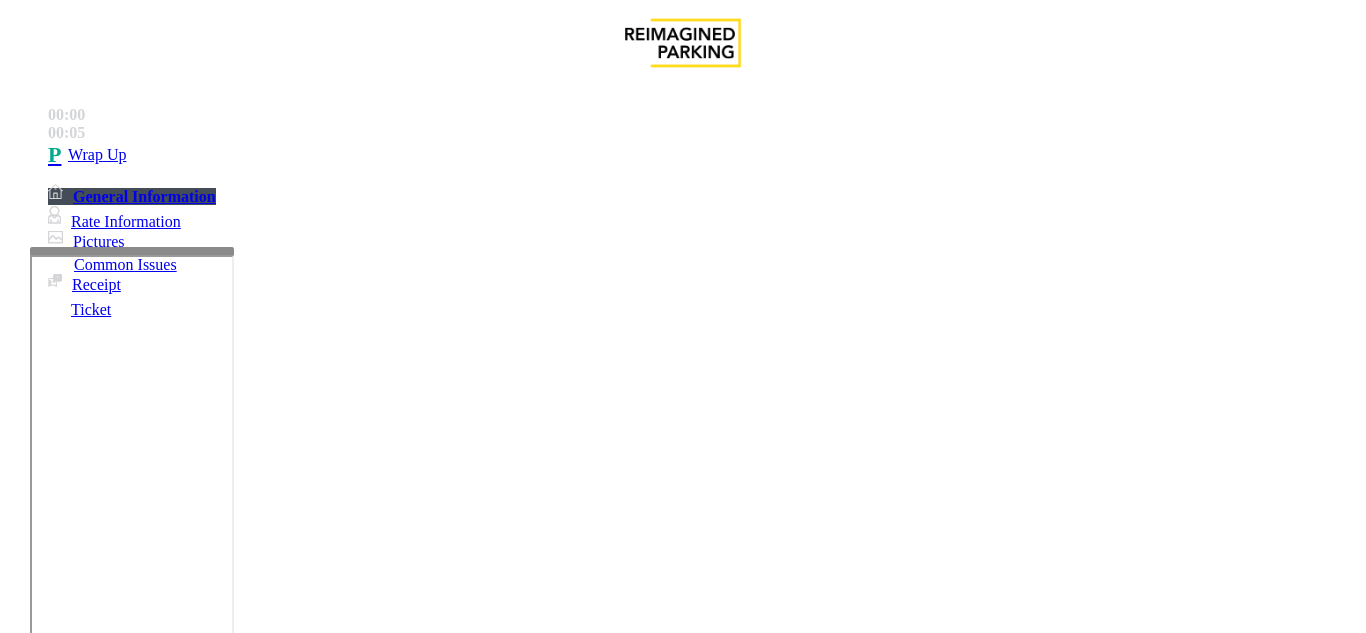 click at bounding box center [229, 1334] 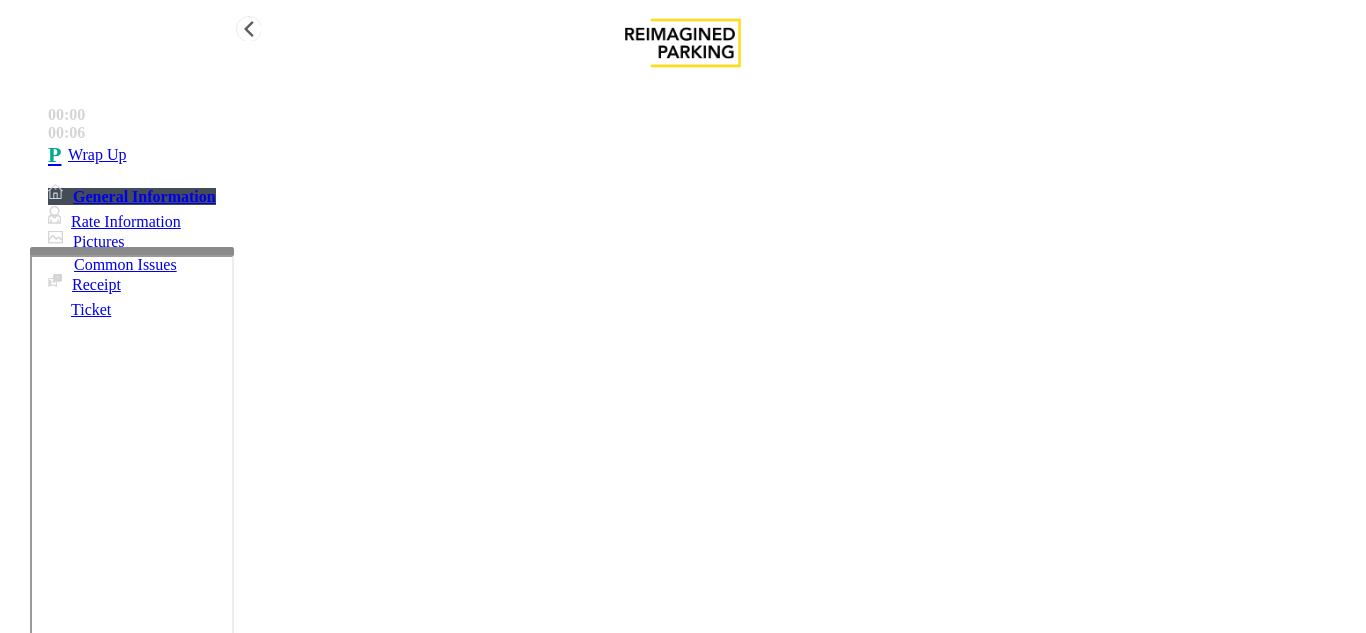 type on "**********" 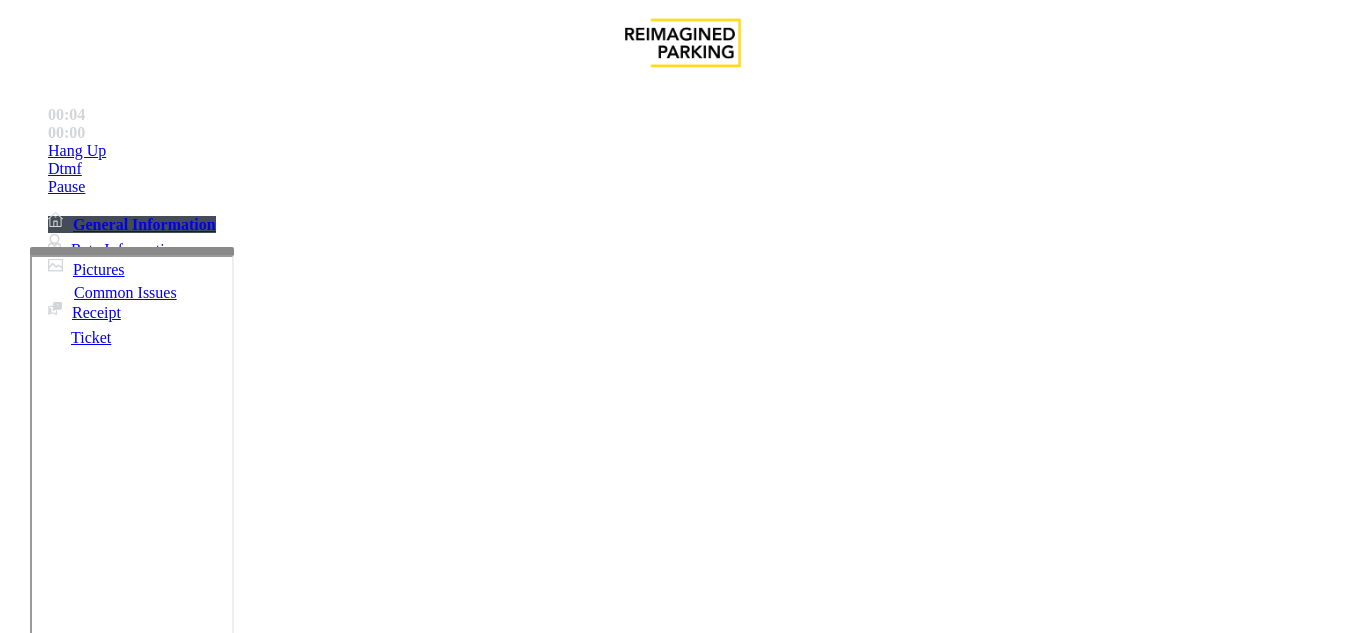 scroll, scrollTop: 1000, scrollLeft: 0, axis: vertical 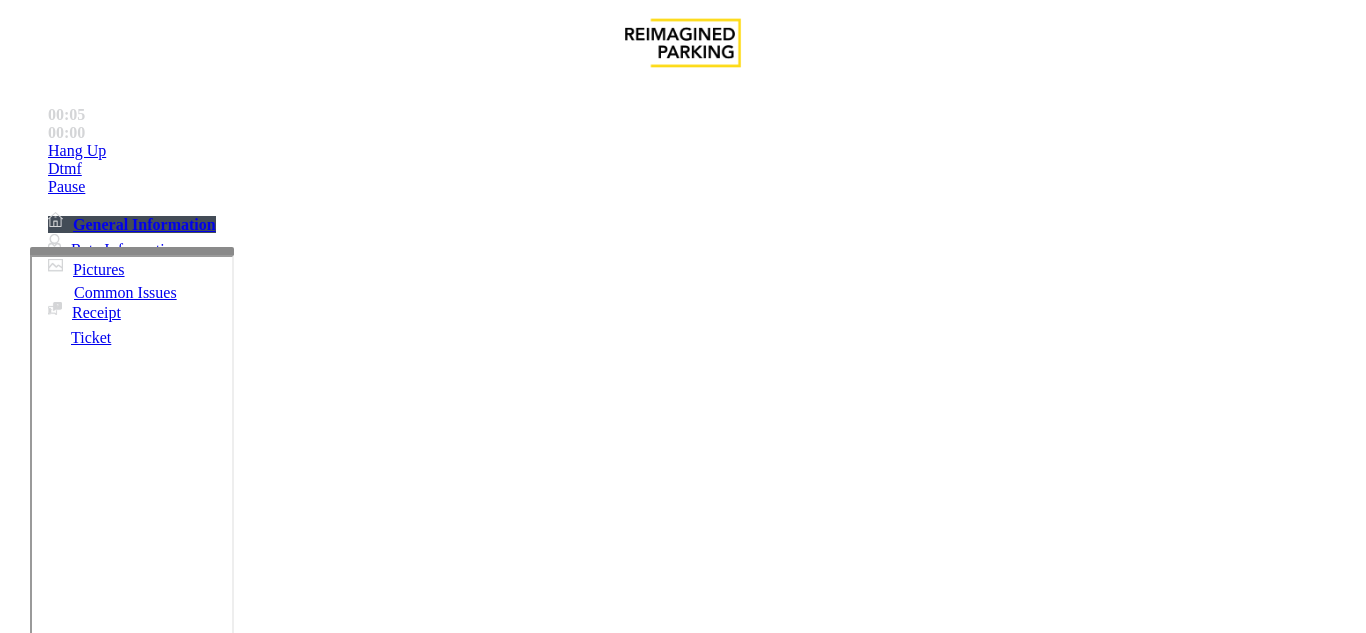 click on "Status URL (Vend Gate)" at bounding box center [680, 3169] 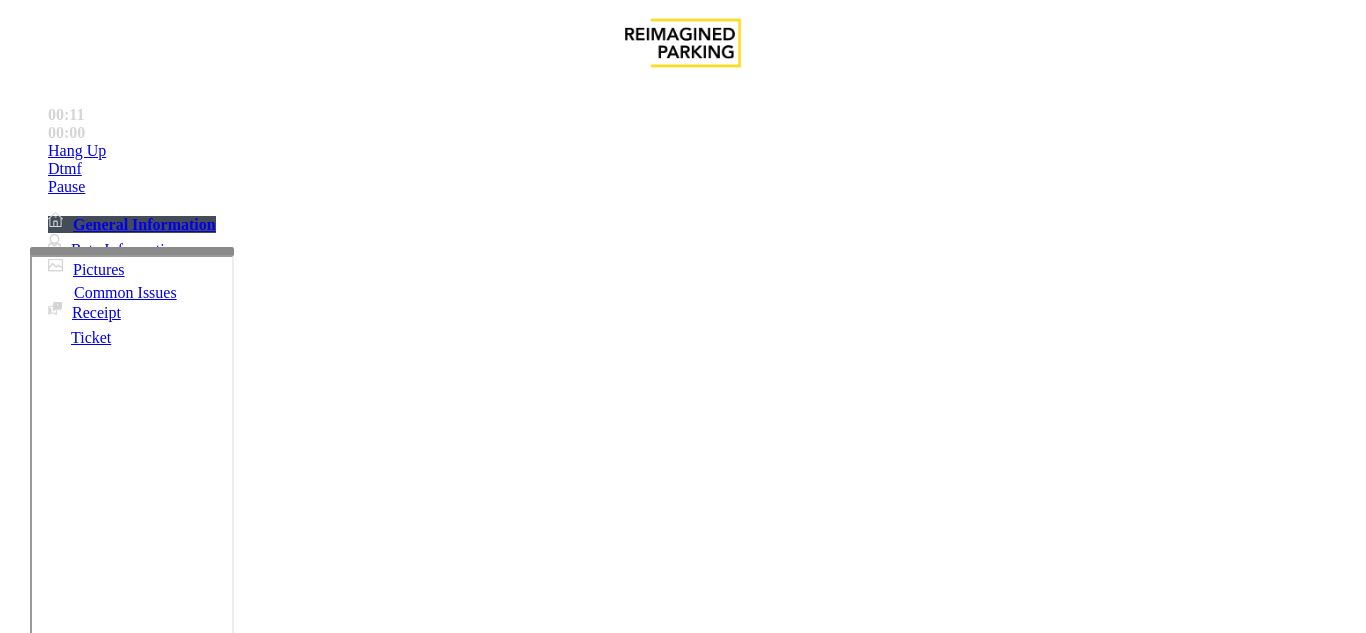scroll, scrollTop: 600, scrollLeft: 0, axis: vertical 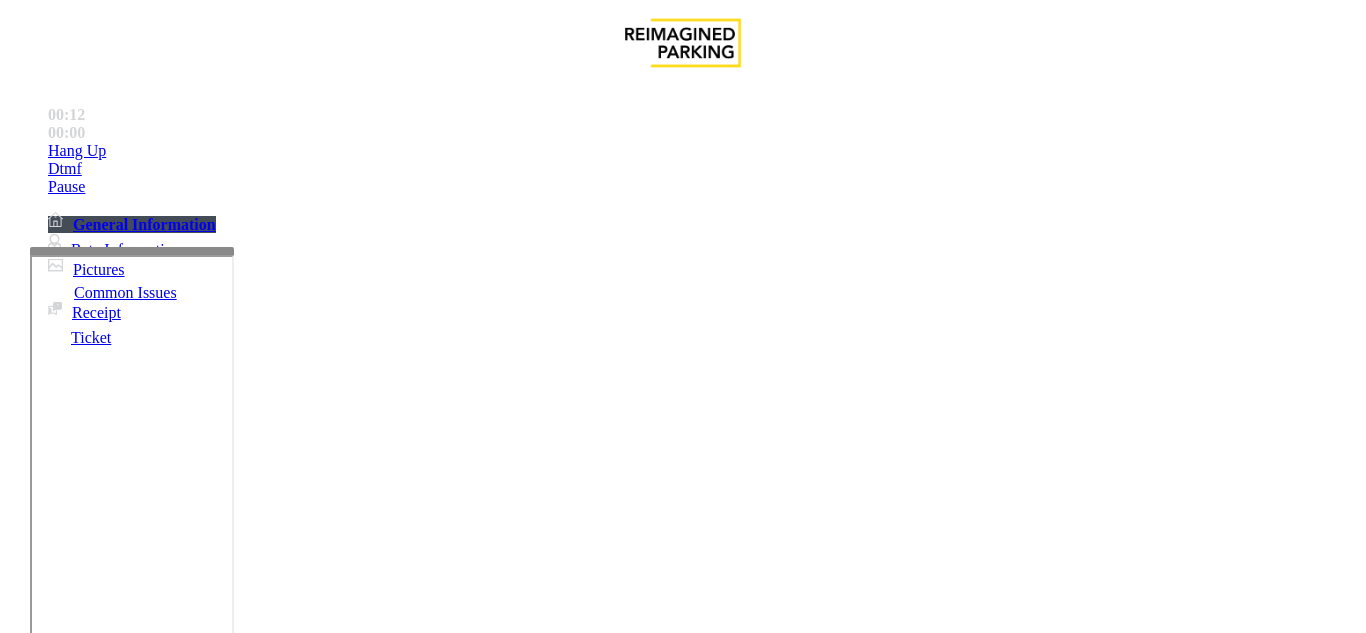 click on "Baker St Exit 1 (Lane 5) (MONTHLY ONLY)" at bounding box center [156, 1230] 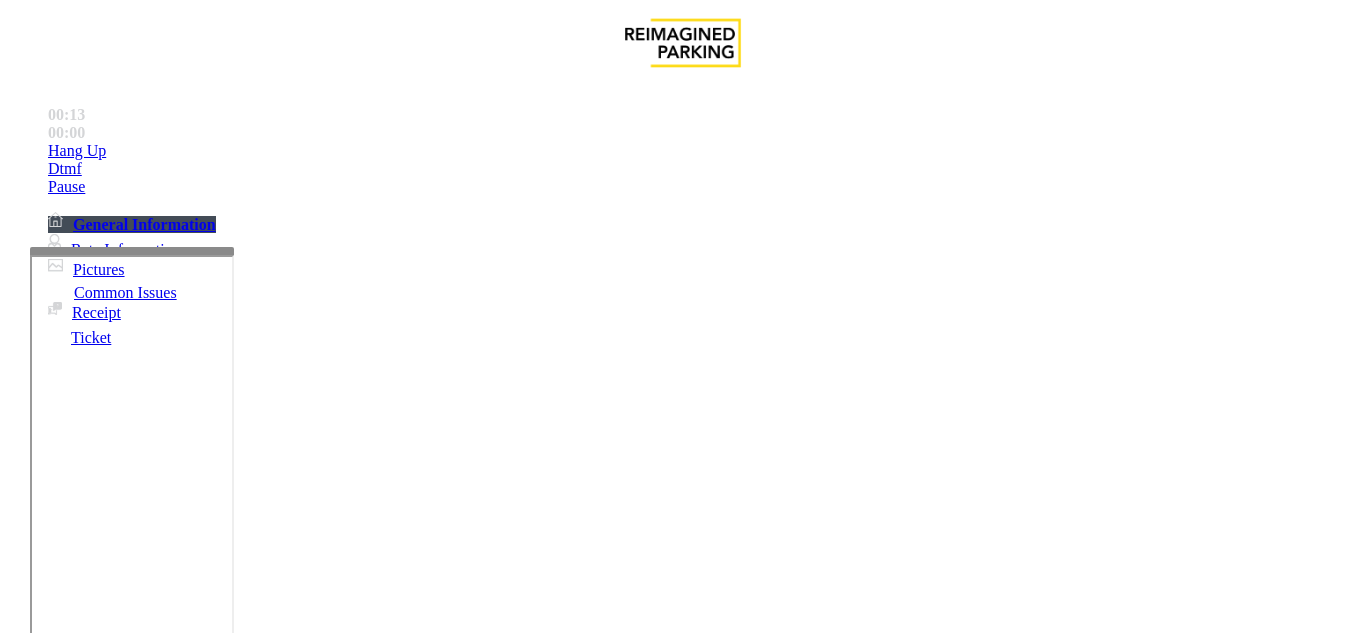 click on "Baker St Exit 1 (Lane 5) (MONTHLY ONLY)" at bounding box center (156, 1230) 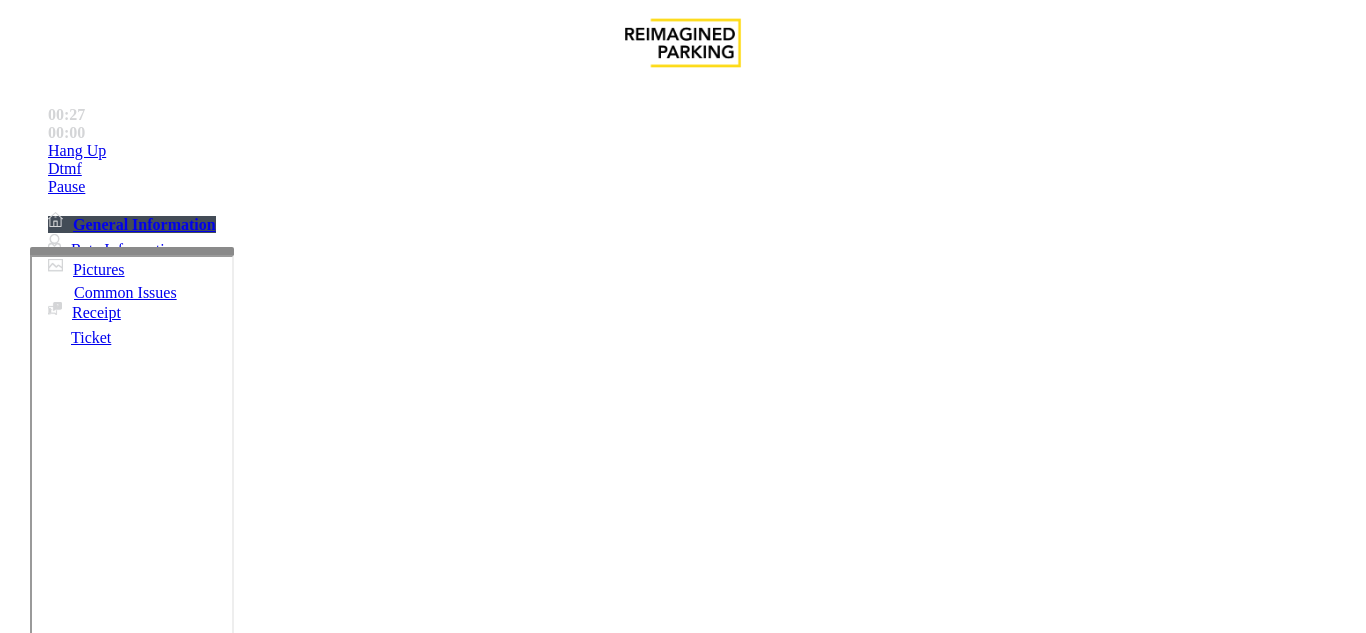 scroll, scrollTop: 900, scrollLeft: 0, axis: vertical 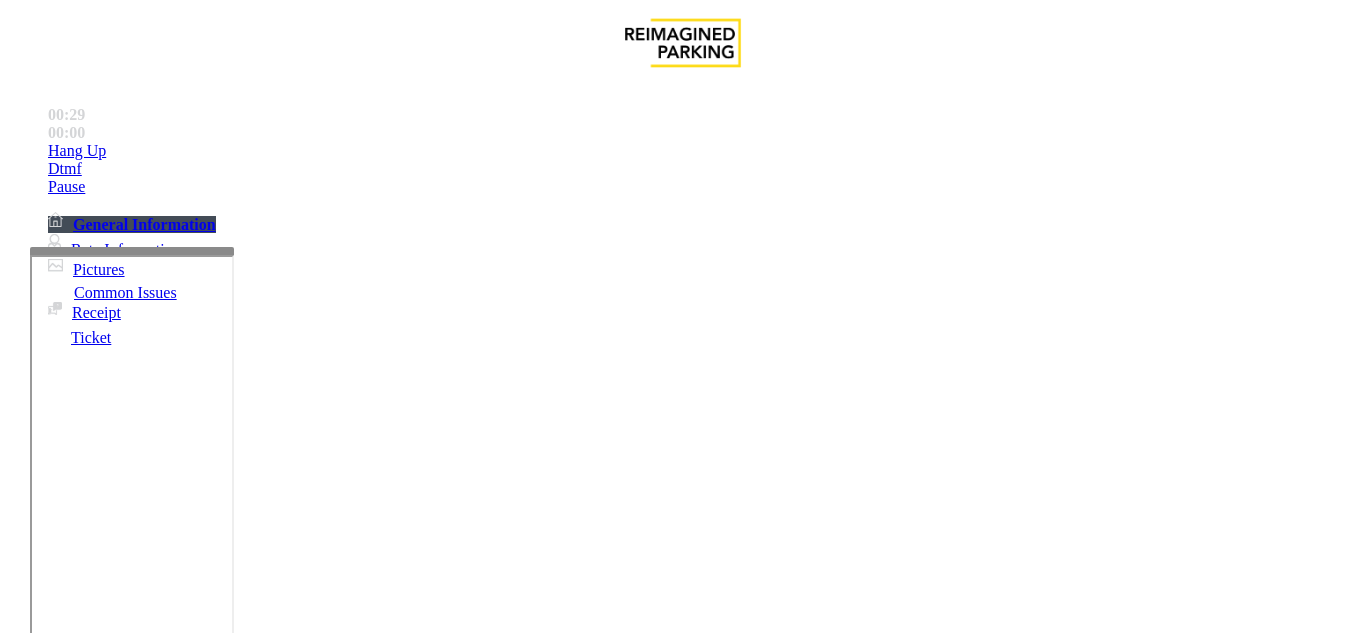 click on "Baker St Exit 1 (Lane 5) (MONTHLY ONLY)" at bounding box center (156, 1230) 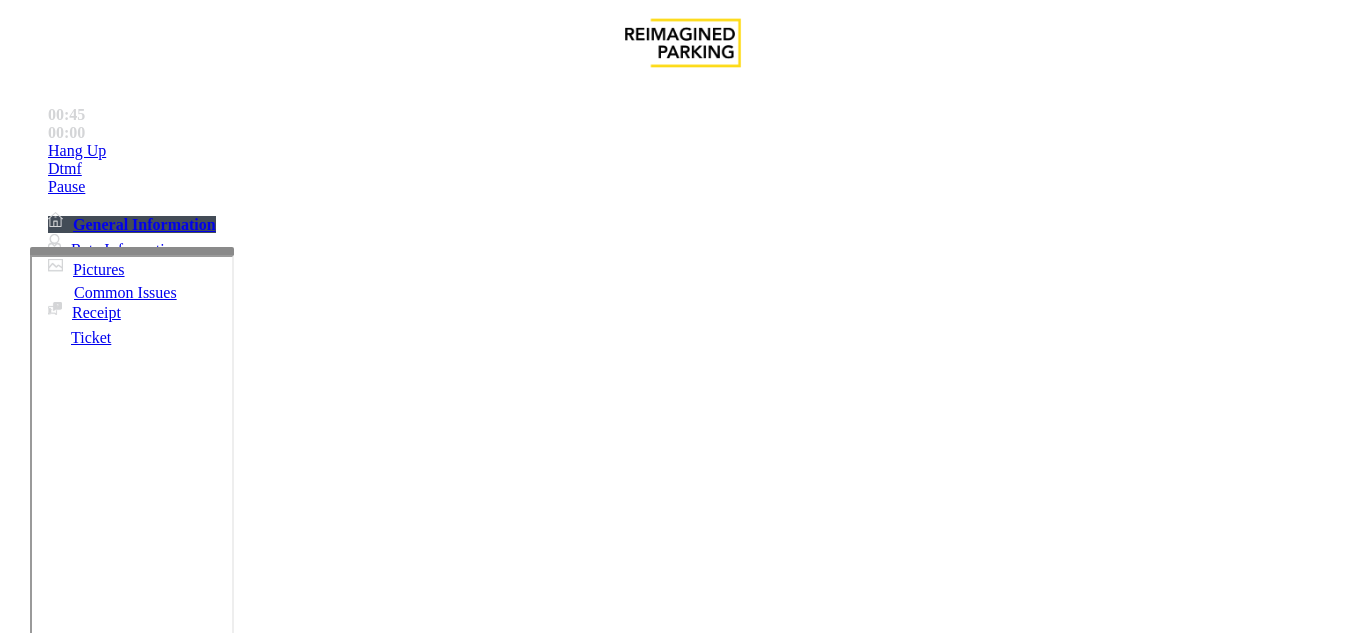 scroll, scrollTop: 400, scrollLeft: 0, axis: vertical 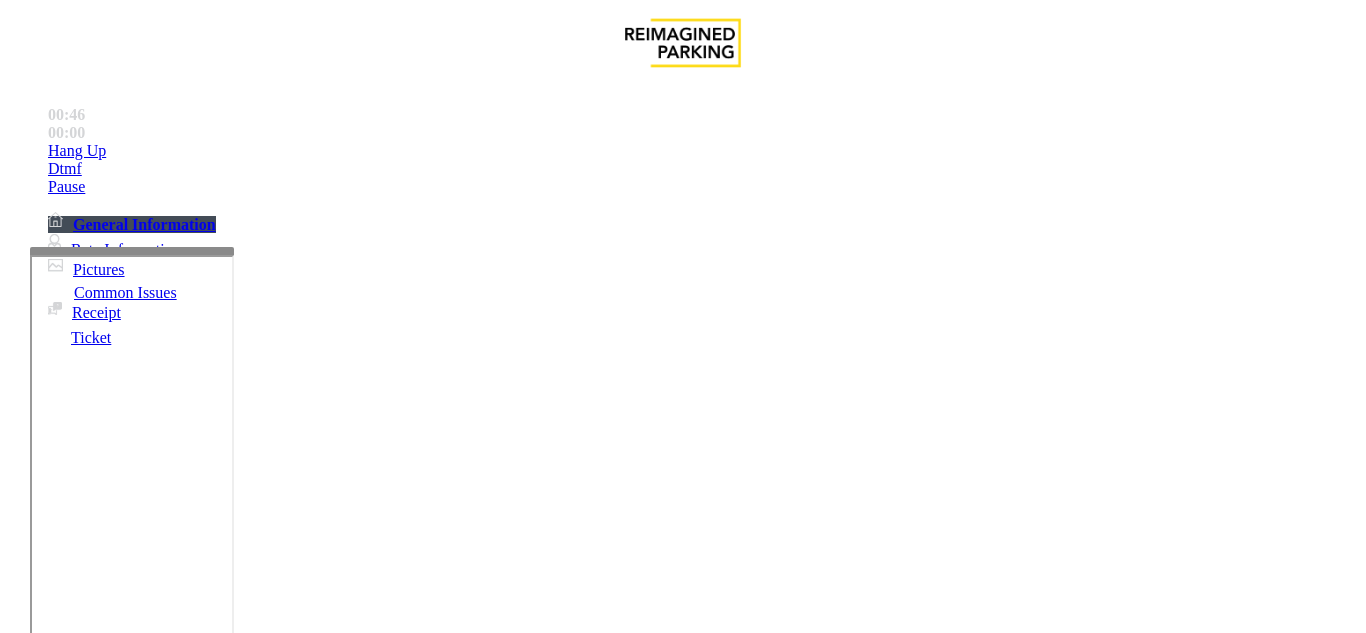 click on "Baker St Exit 1 (Lane 5) (MONTHLY ONLY)" at bounding box center (156, 1230) 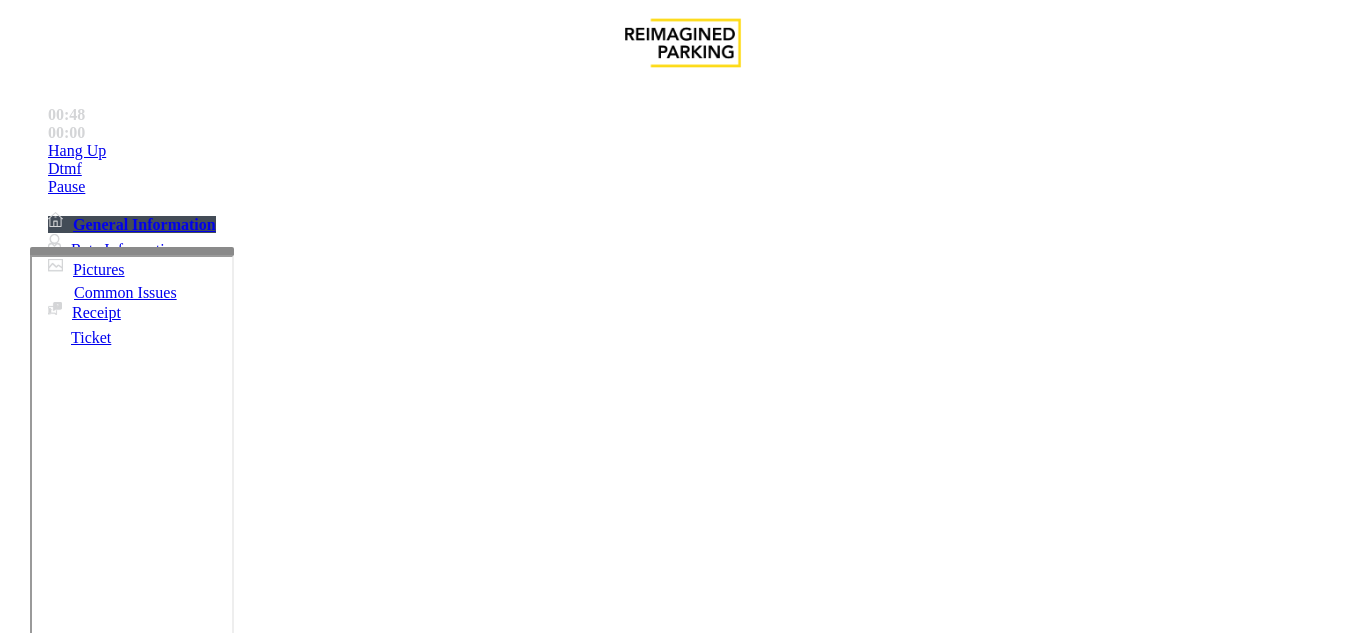 scroll, scrollTop: 1400, scrollLeft: 0, axis: vertical 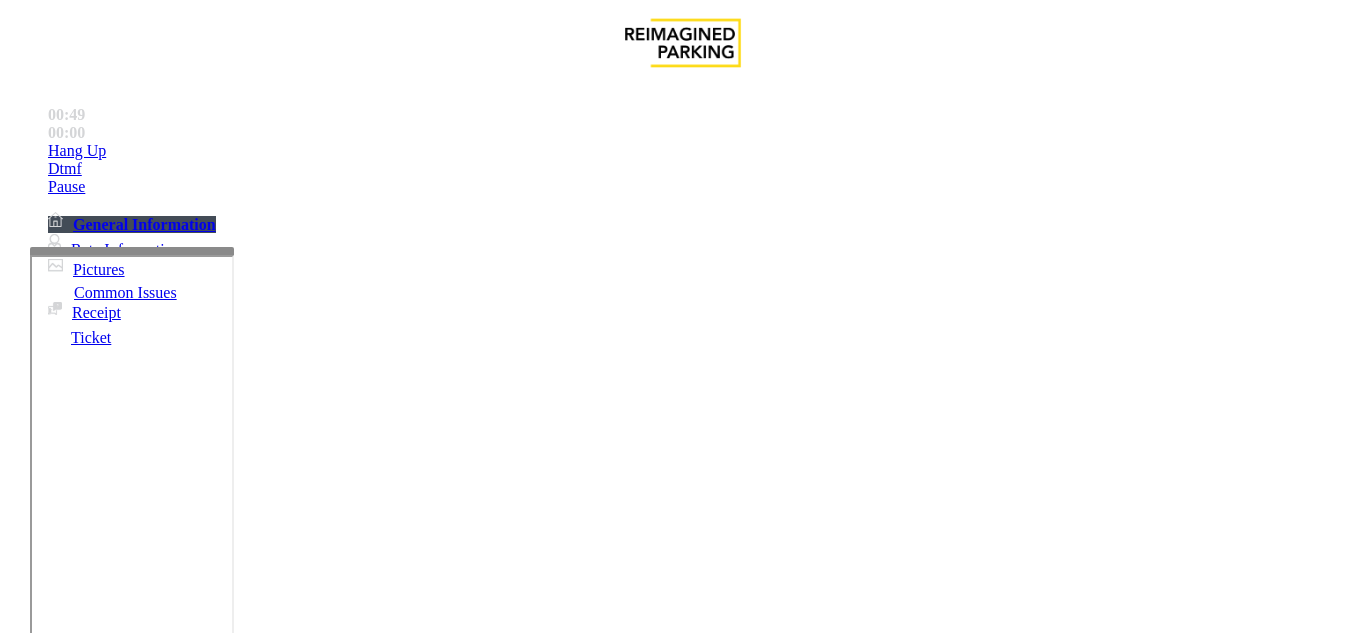 click on "Status URL (Vend Gate)" at bounding box center (680, 3169) 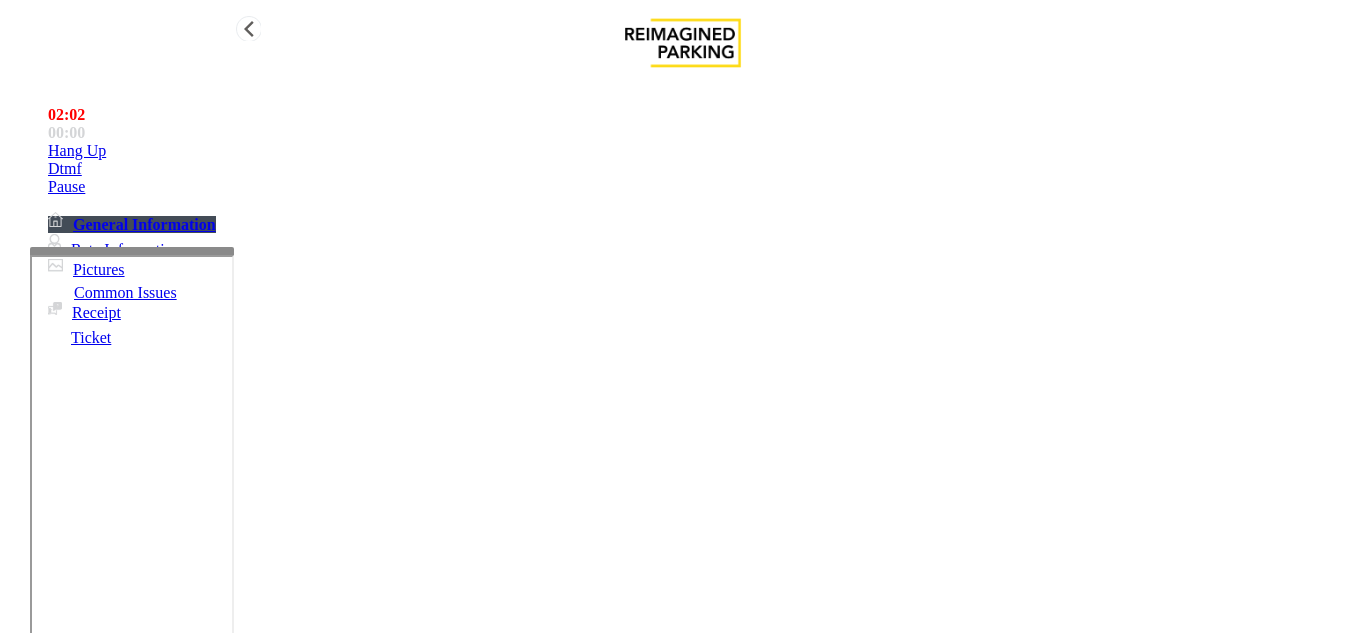 click on "Hang Up" at bounding box center (703, 151) 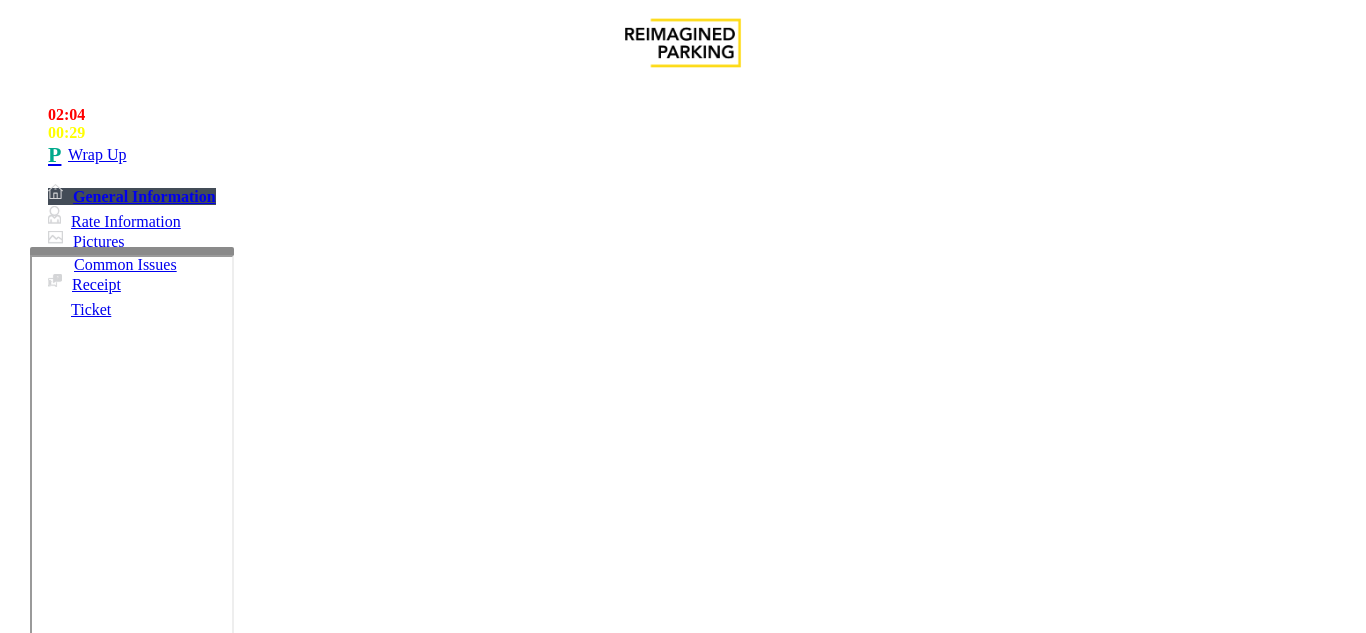 click on "Services" at bounding box center (645, 1286) 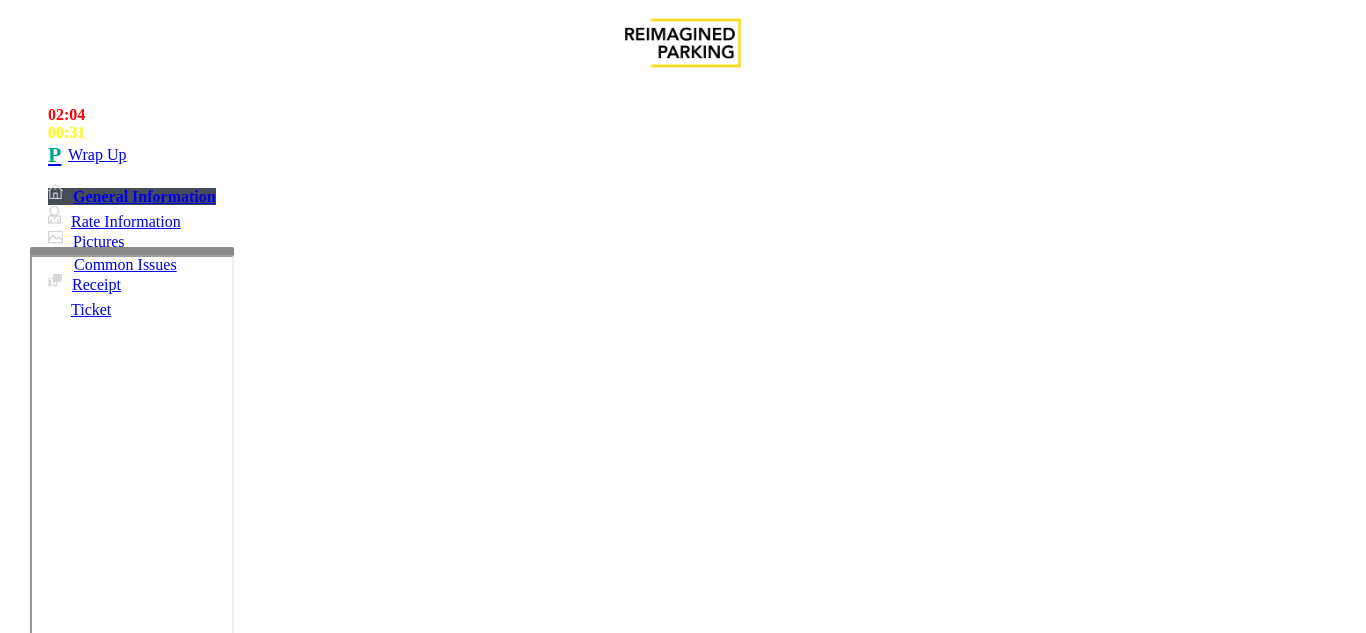 click on "Issue" at bounding box center [42, 1253] 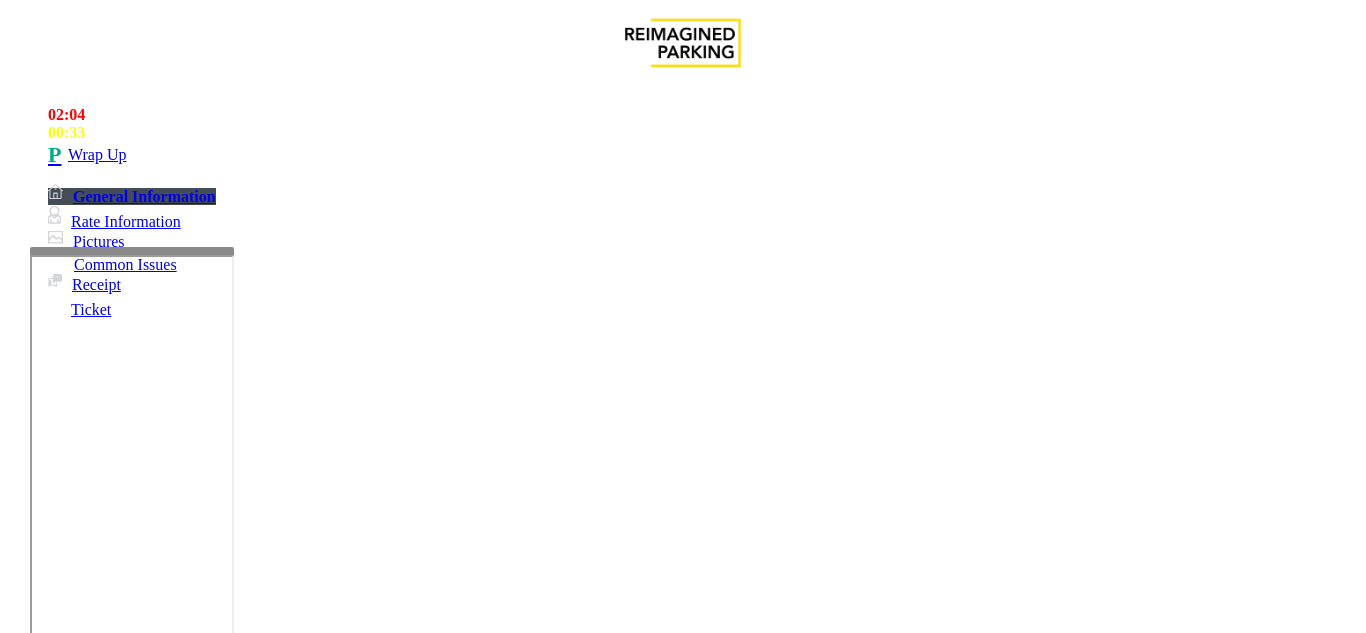 click on "Gate / Door Won't Open" at bounding box center (571, 1286) 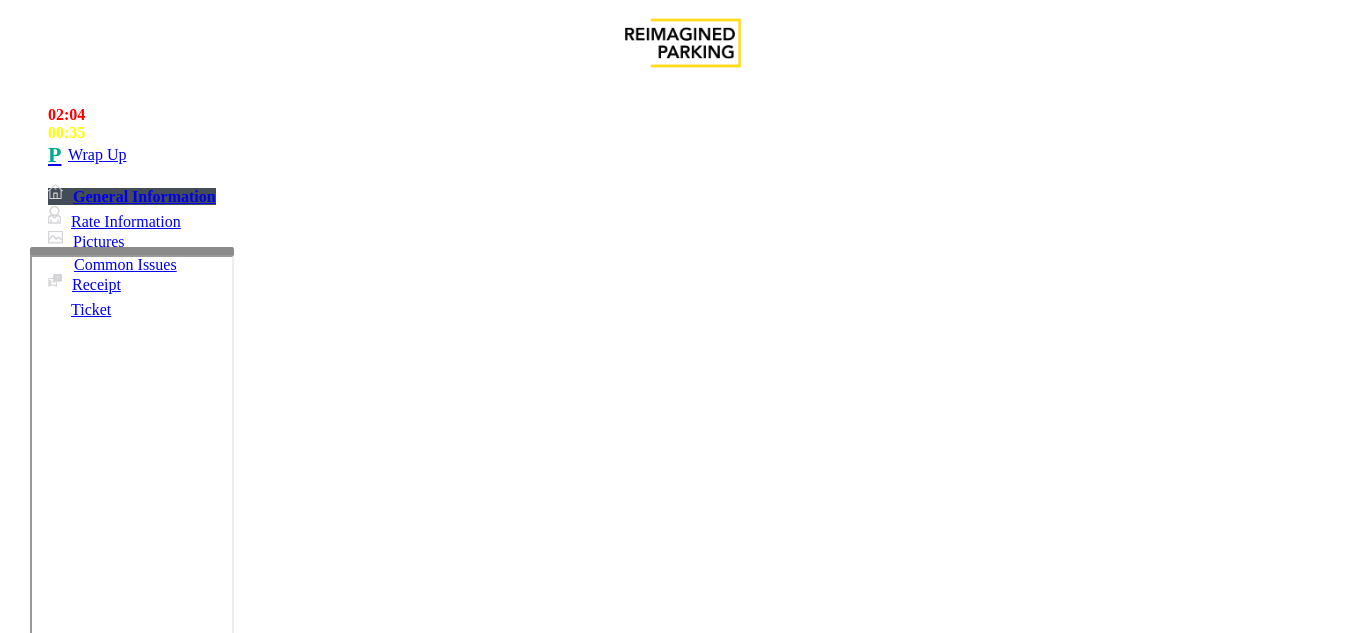 copy on "Issue  -  Hardware\Kiosk Issue Gate / Door Won't Open" 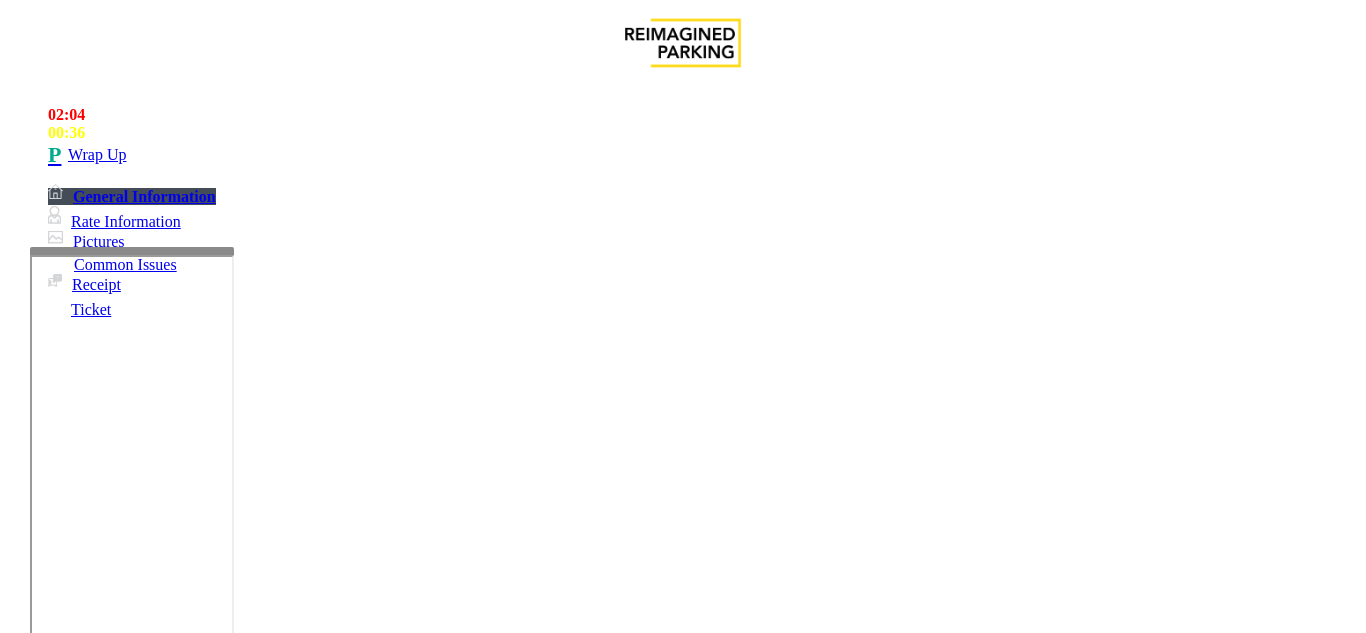 click at bounding box center [221, 1515] 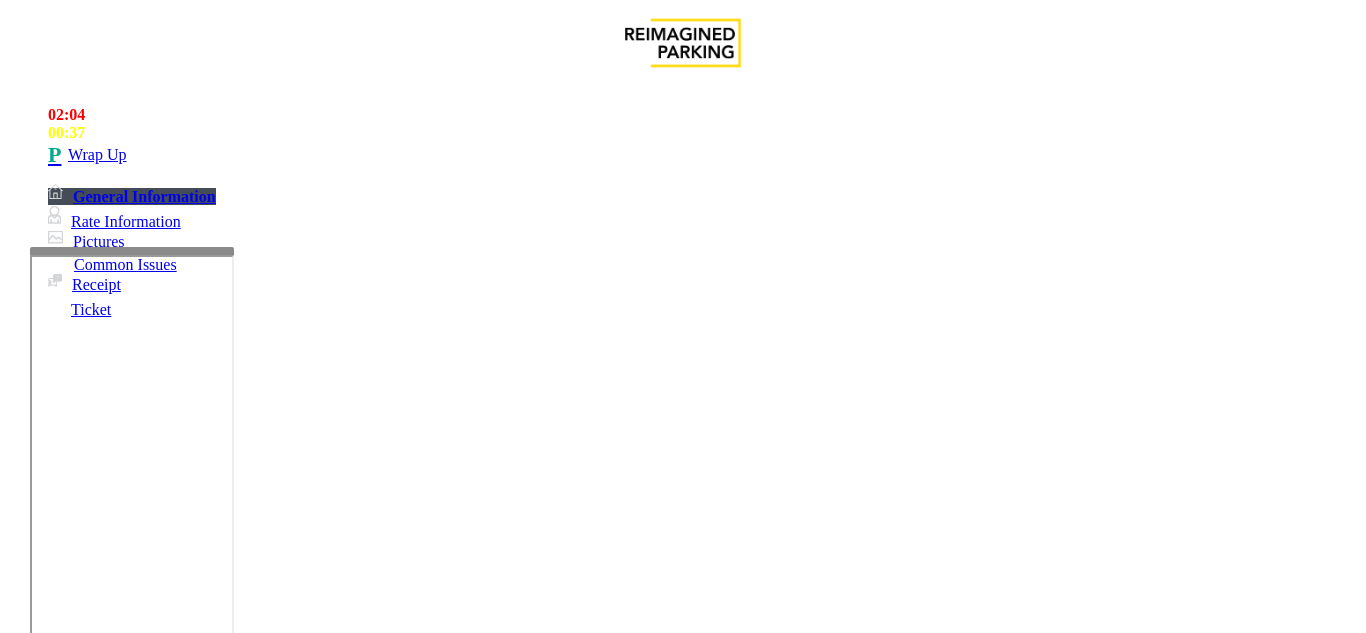 scroll, scrollTop: 15, scrollLeft: 0, axis: vertical 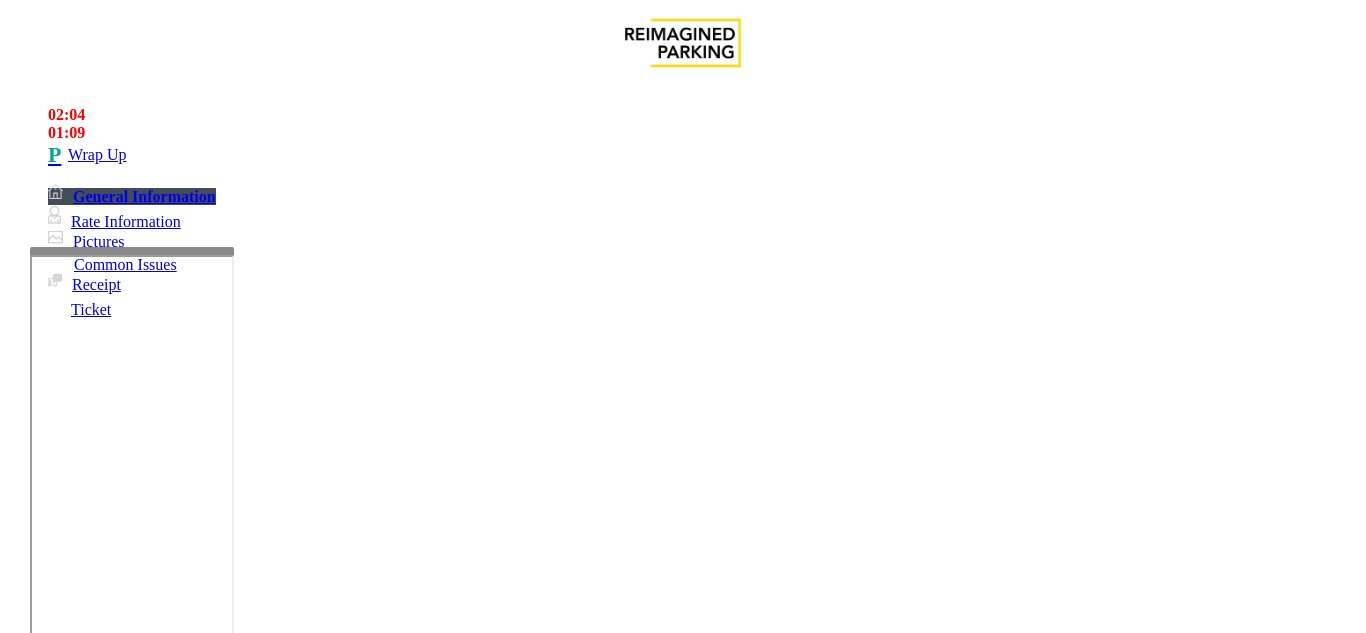 type on "**********" 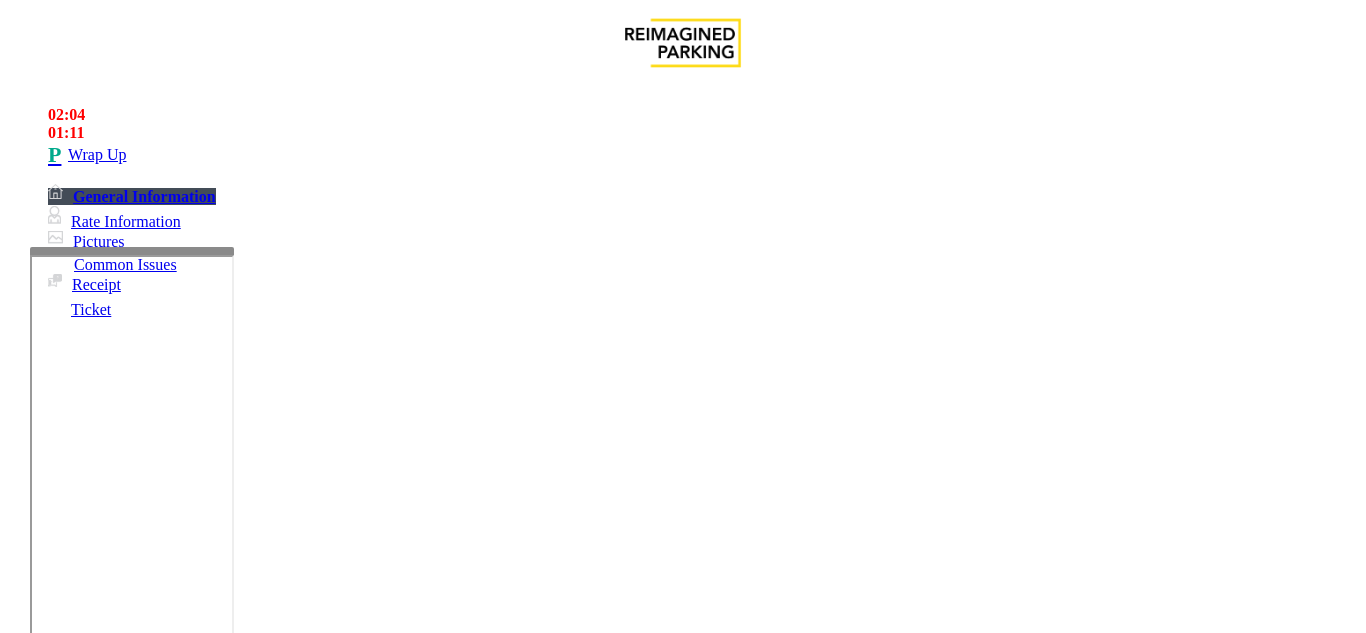 type on "**" 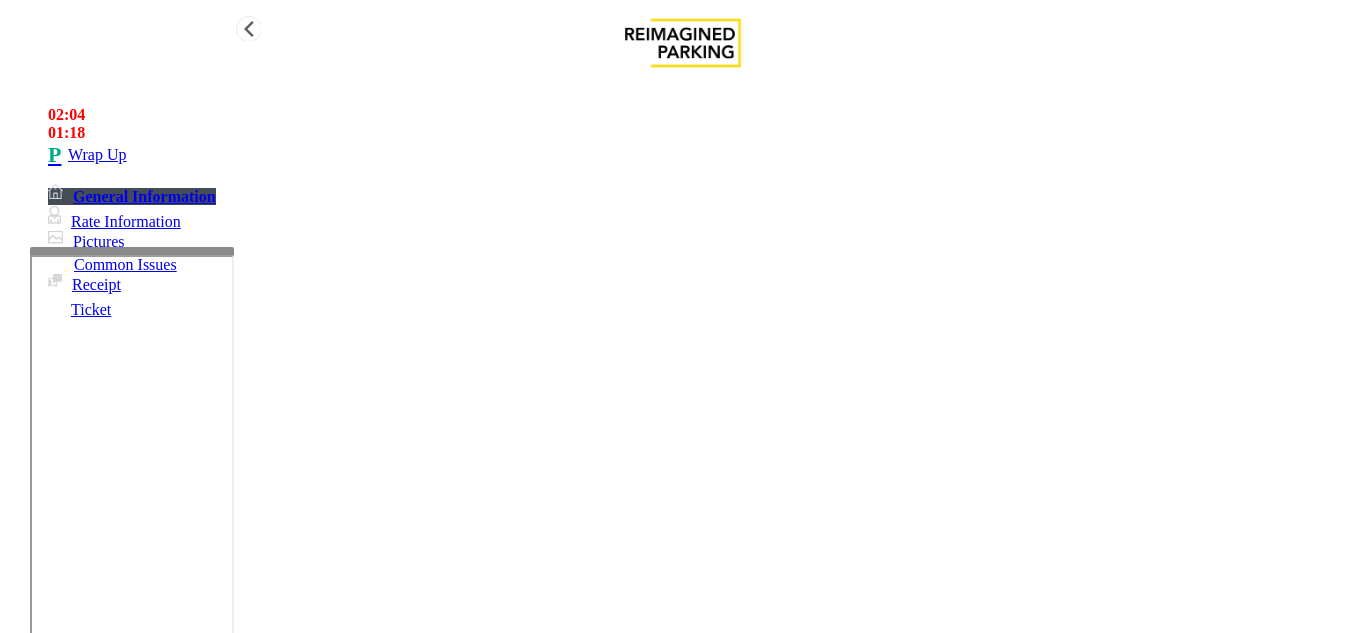 type on "**" 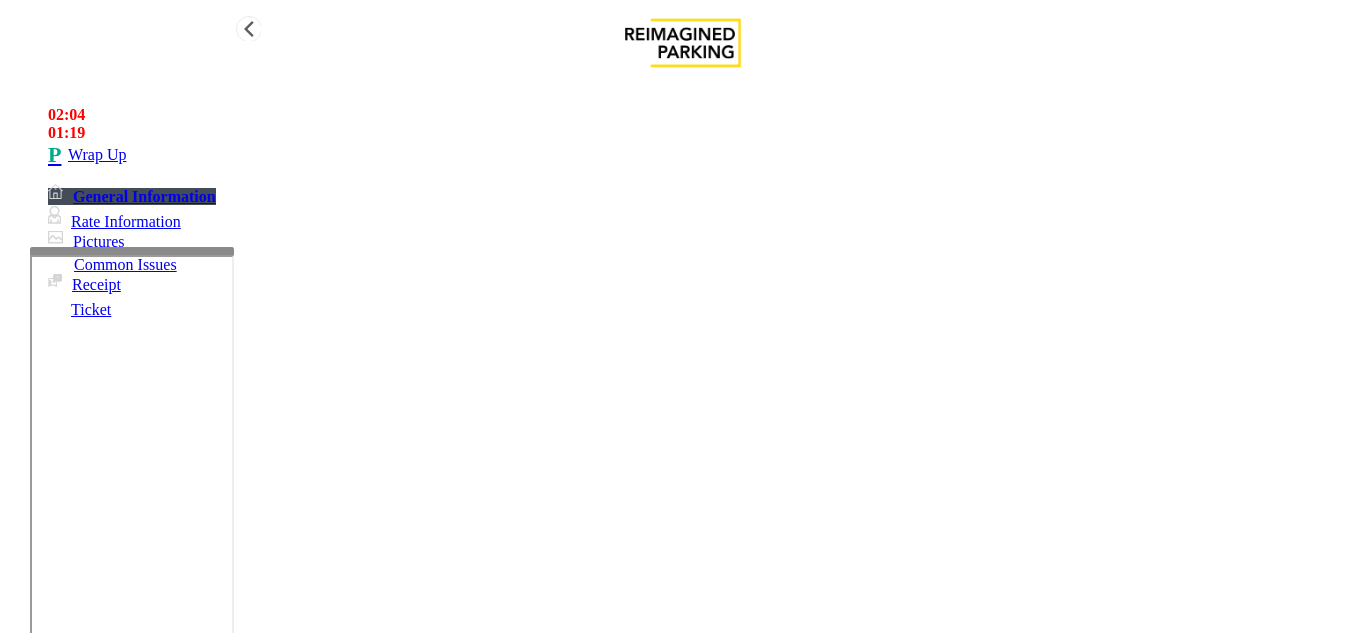 click on "Wrap Up" at bounding box center [703, 155] 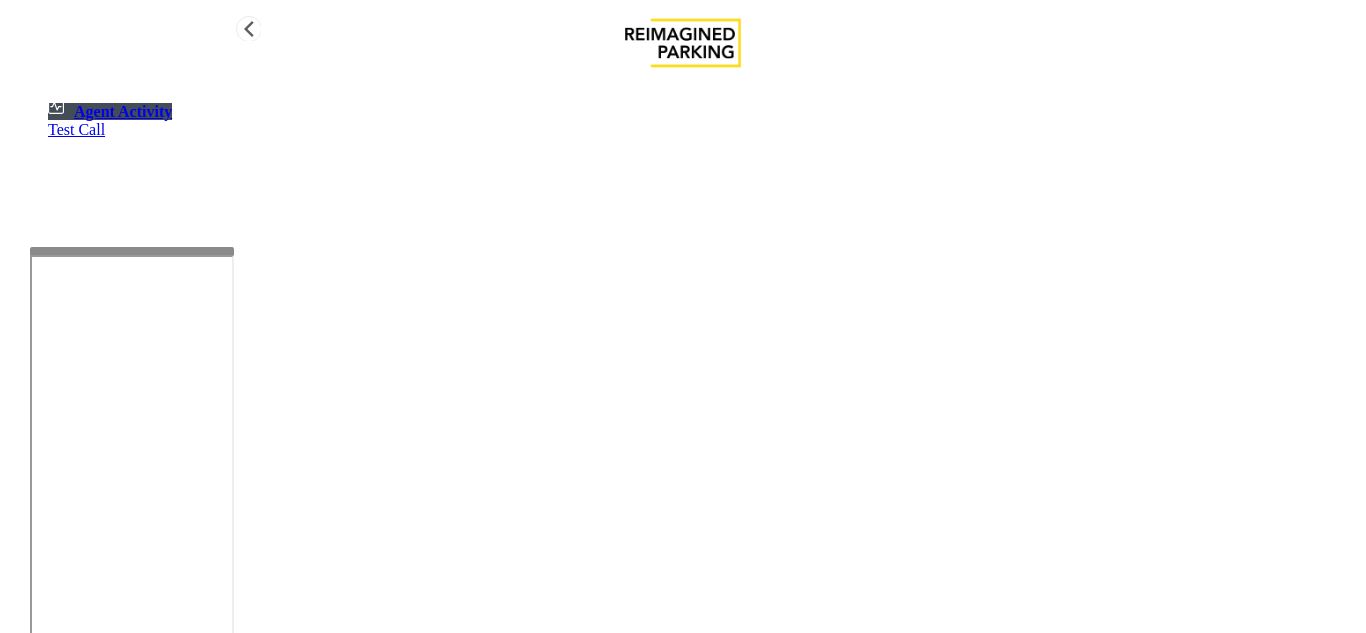 click on "Agent Activity Test Call" at bounding box center [683, 398] 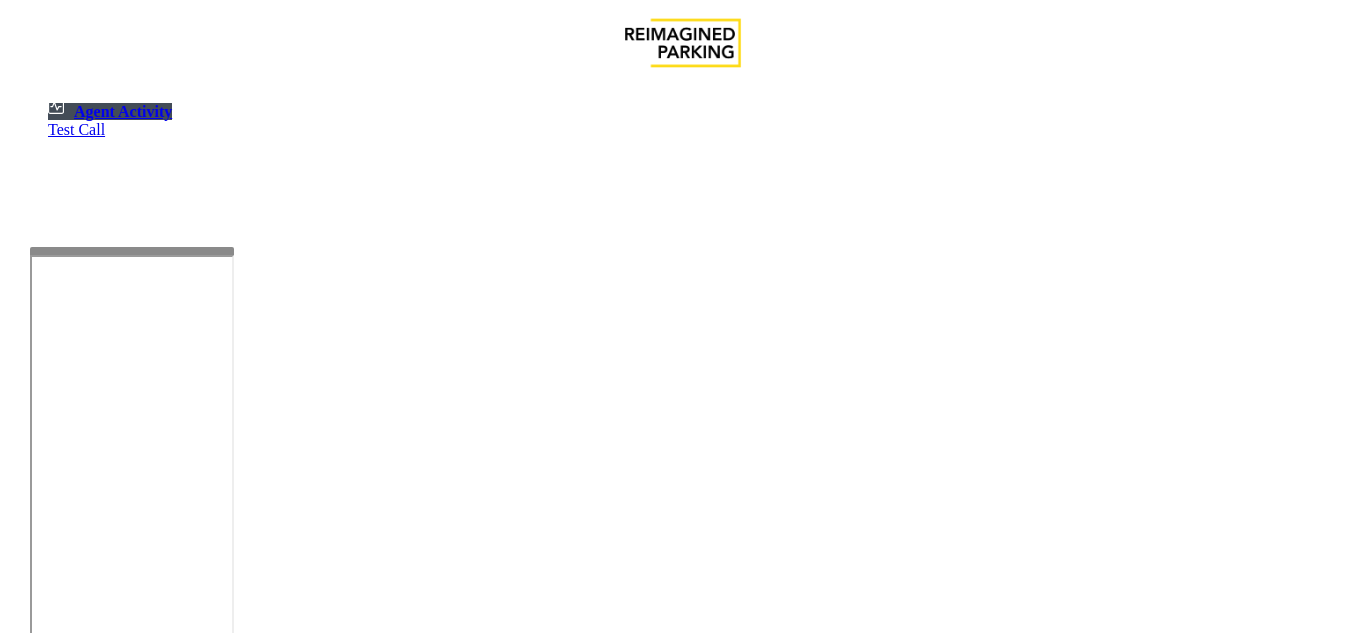 click at bounding box center [79, 1335] 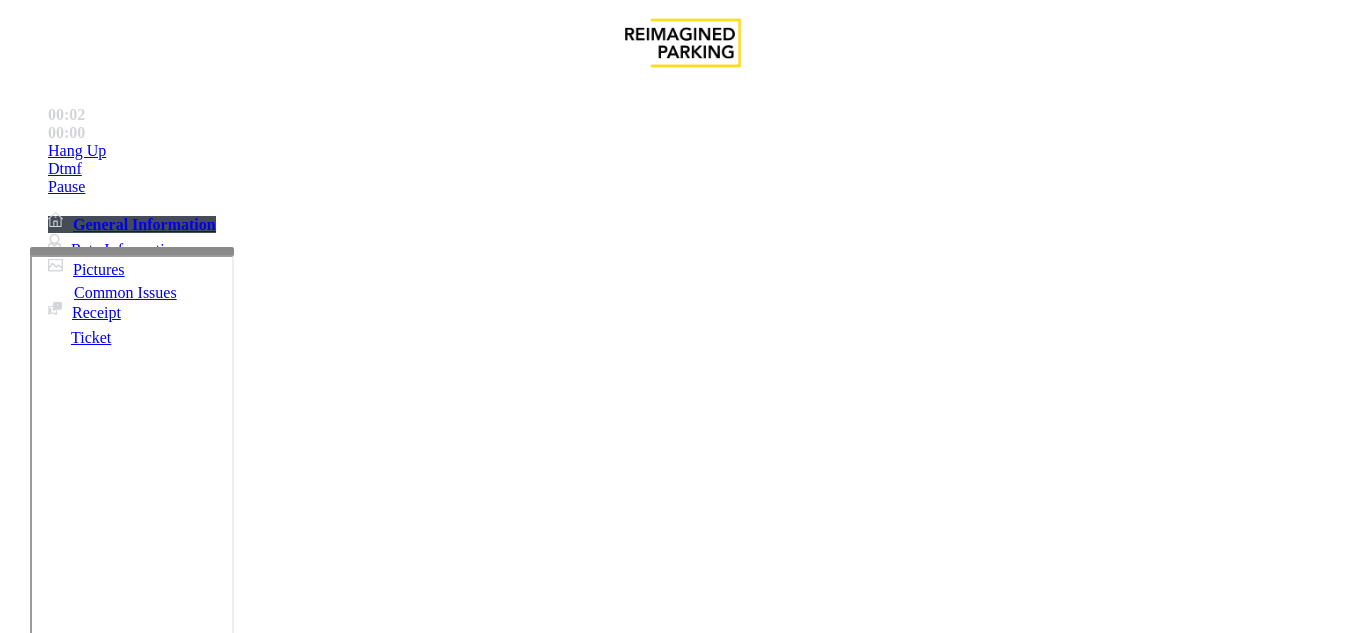 scroll, scrollTop: 200, scrollLeft: 0, axis: vertical 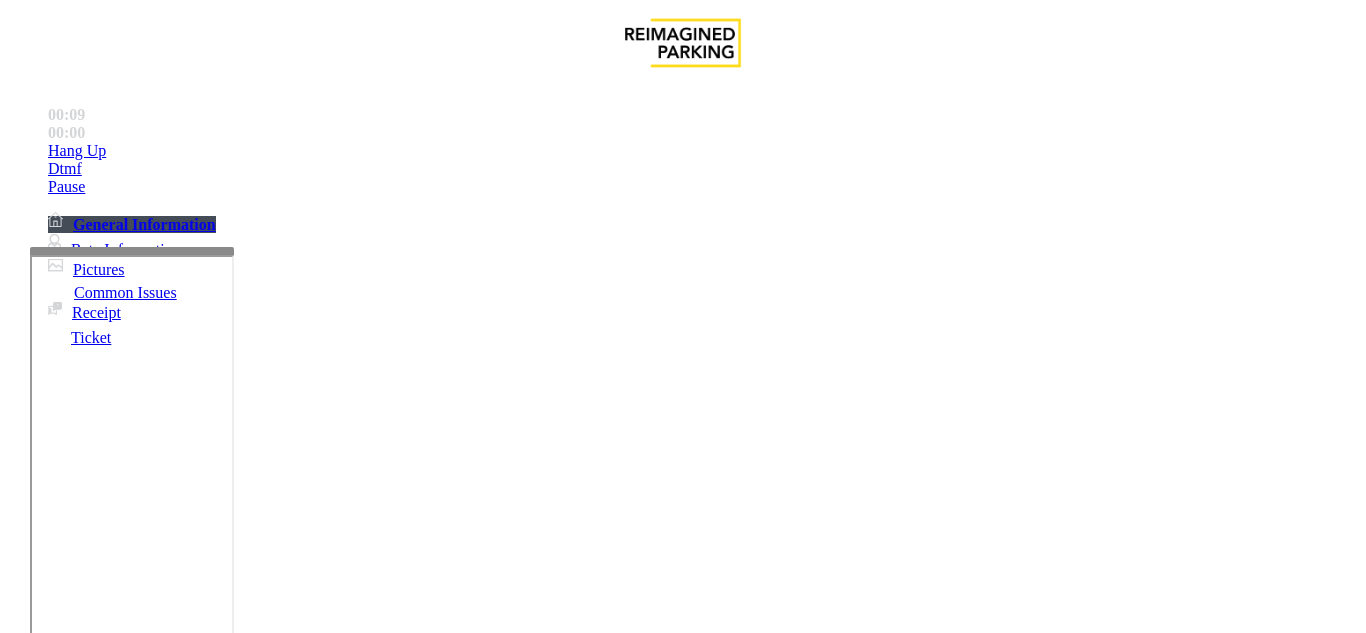 click on "Equipment Issue" at bounding box center [483, 1286] 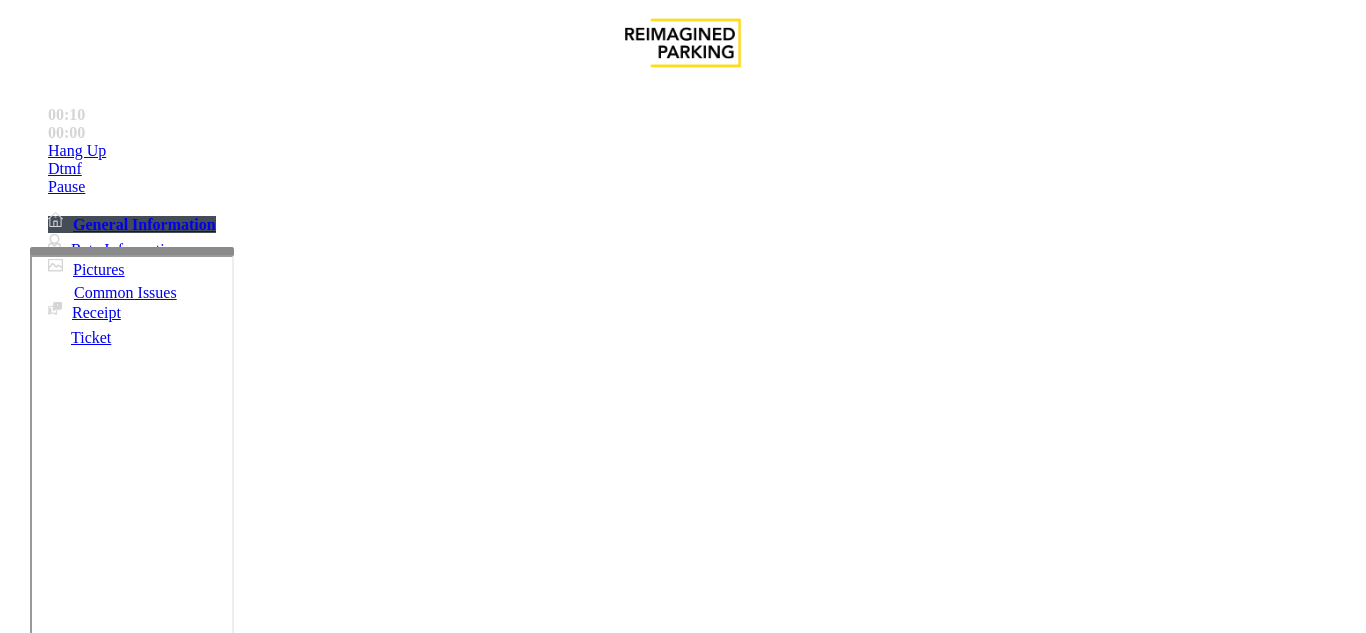 click on "Gate / Door Won't Open" at bounding box center (575, 1286) 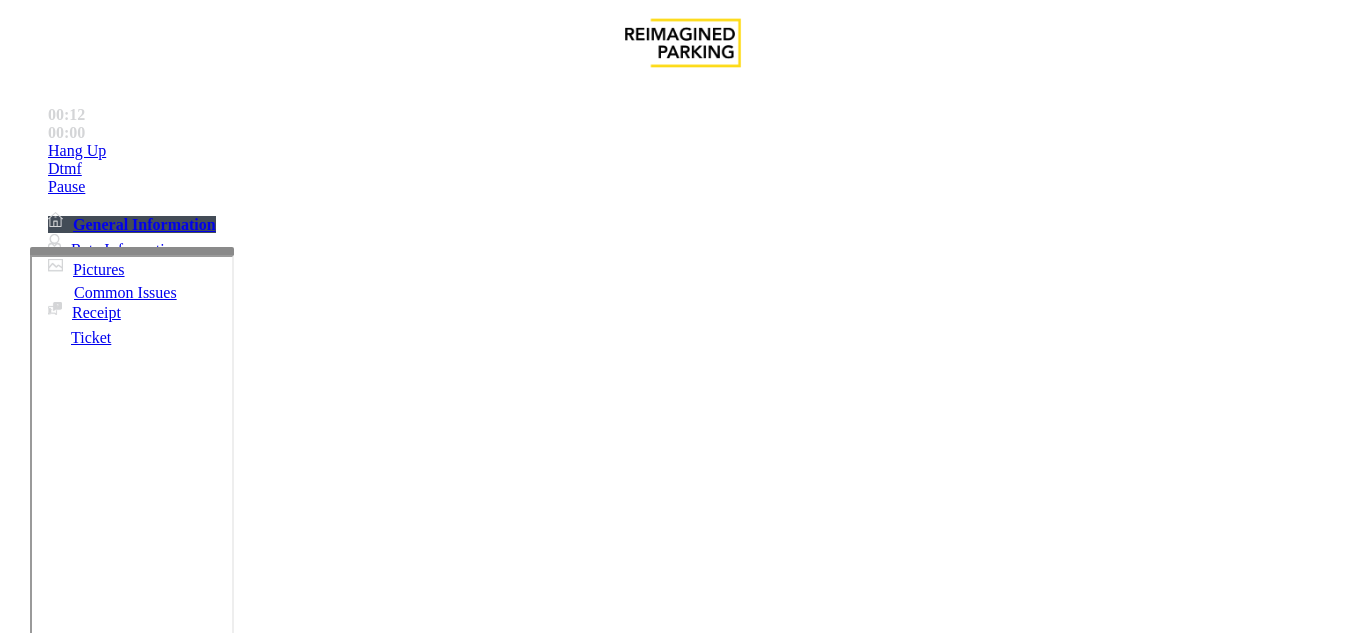 click at bounding box center [221, 1642] 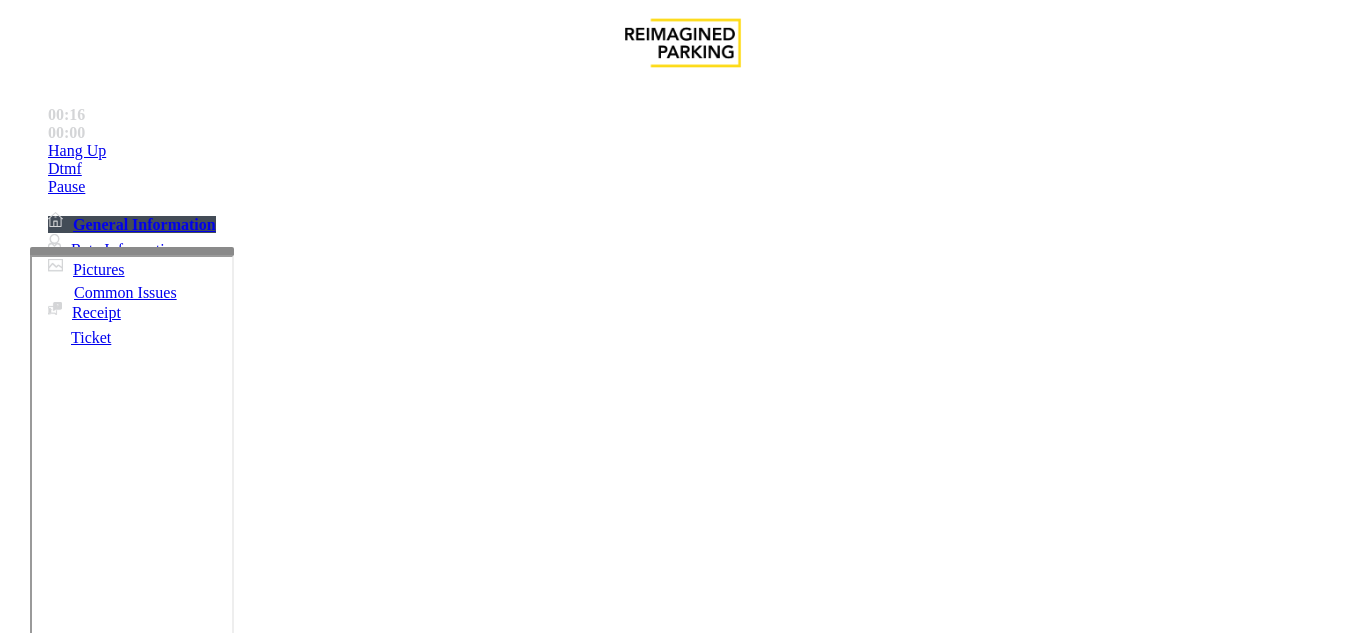 scroll, scrollTop: 0, scrollLeft: 0, axis: both 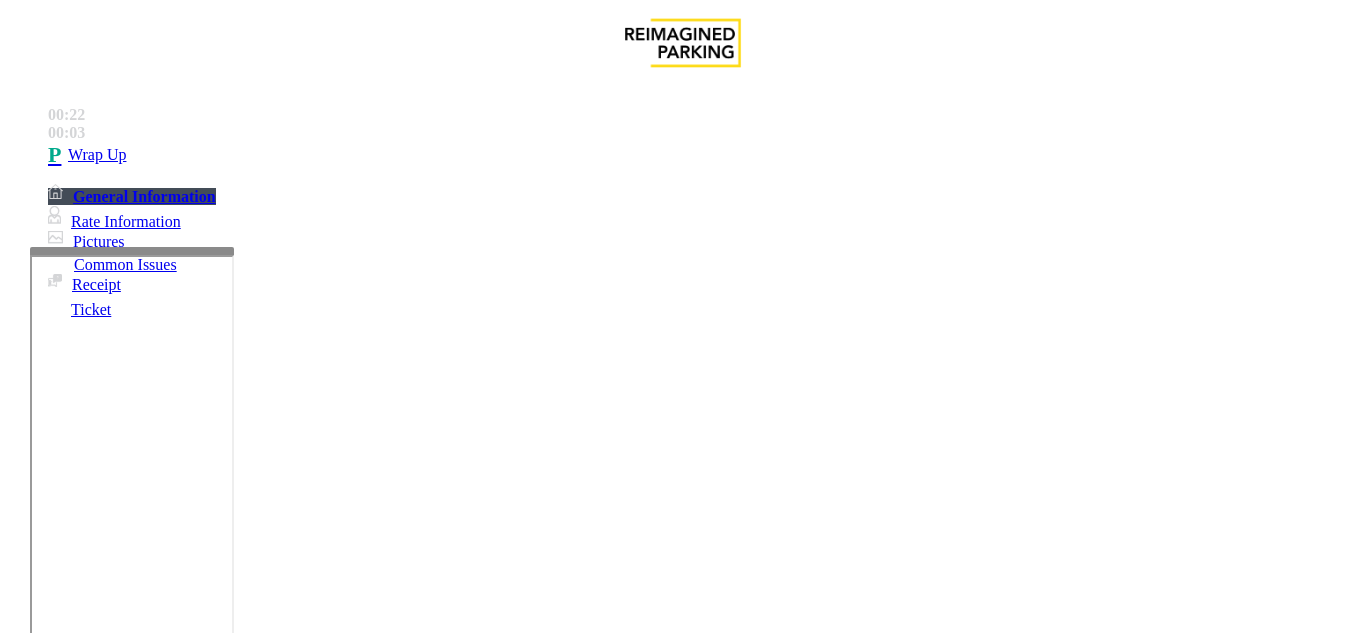 click at bounding box center [221, 1642] 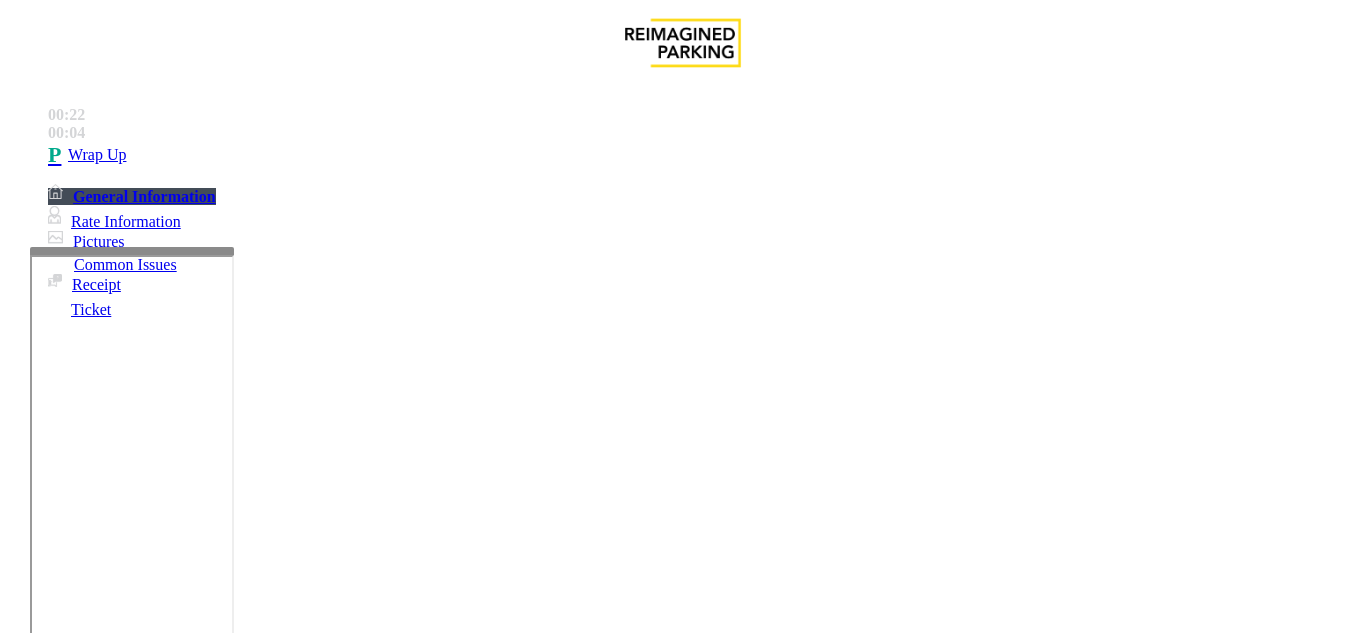 scroll, scrollTop: 0, scrollLeft: 0, axis: both 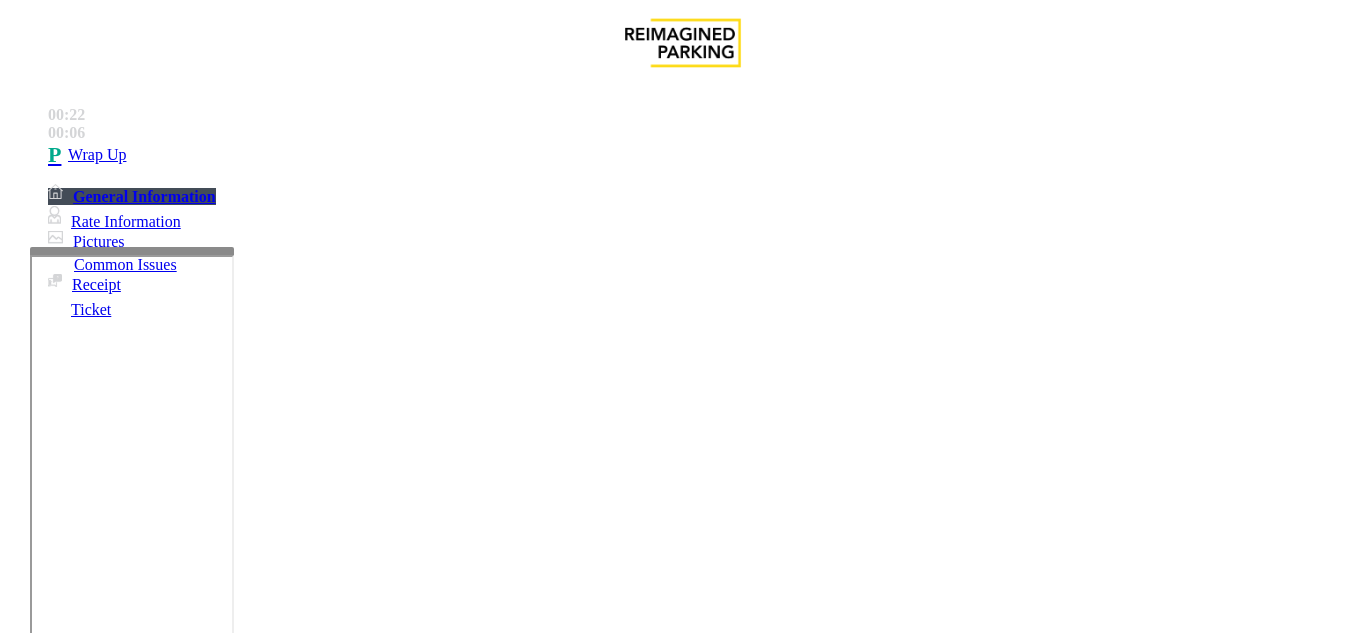 drag, startPoint x: 269, startPoint y: 157, endPoint x: 488, endPoint y: 179, distance: 220.10225 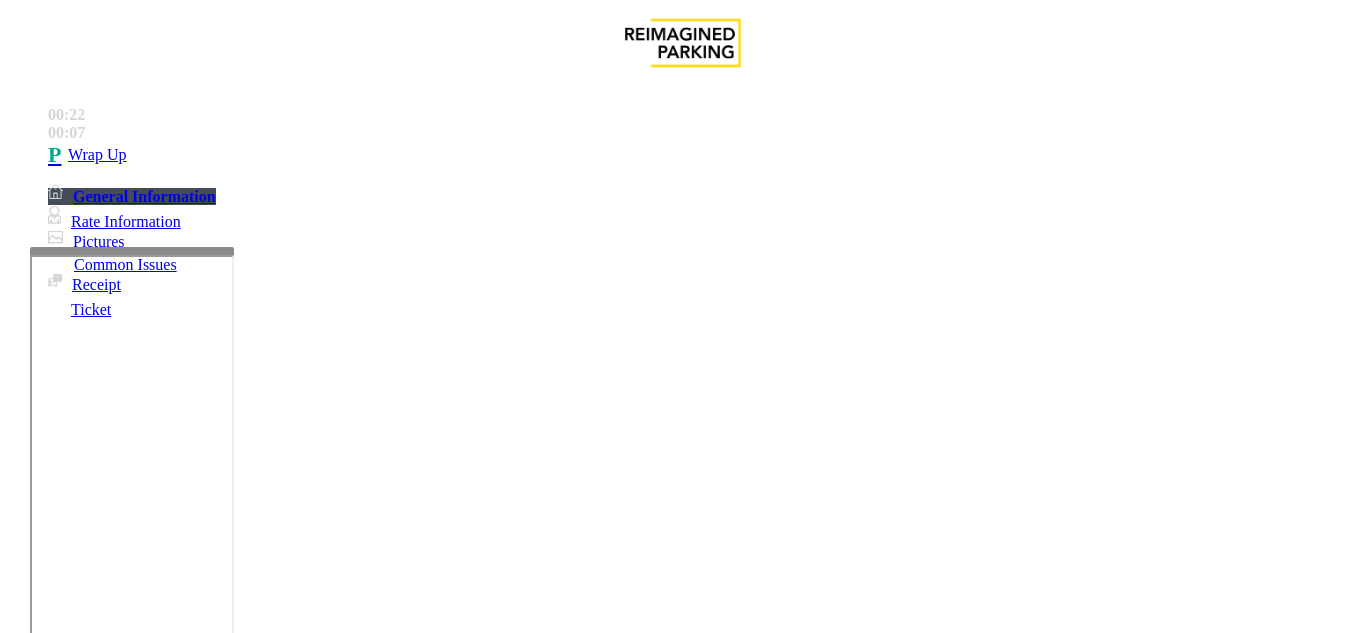 click at bounding box center (221, 1642) 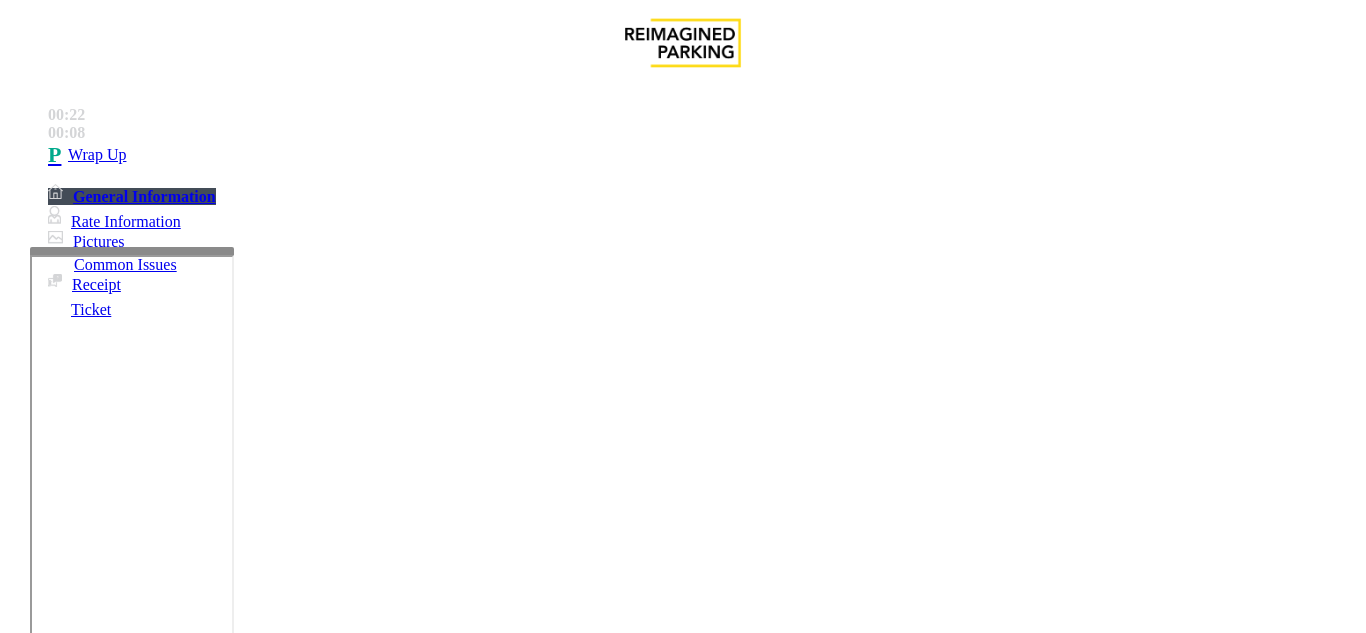 paste on "**********" 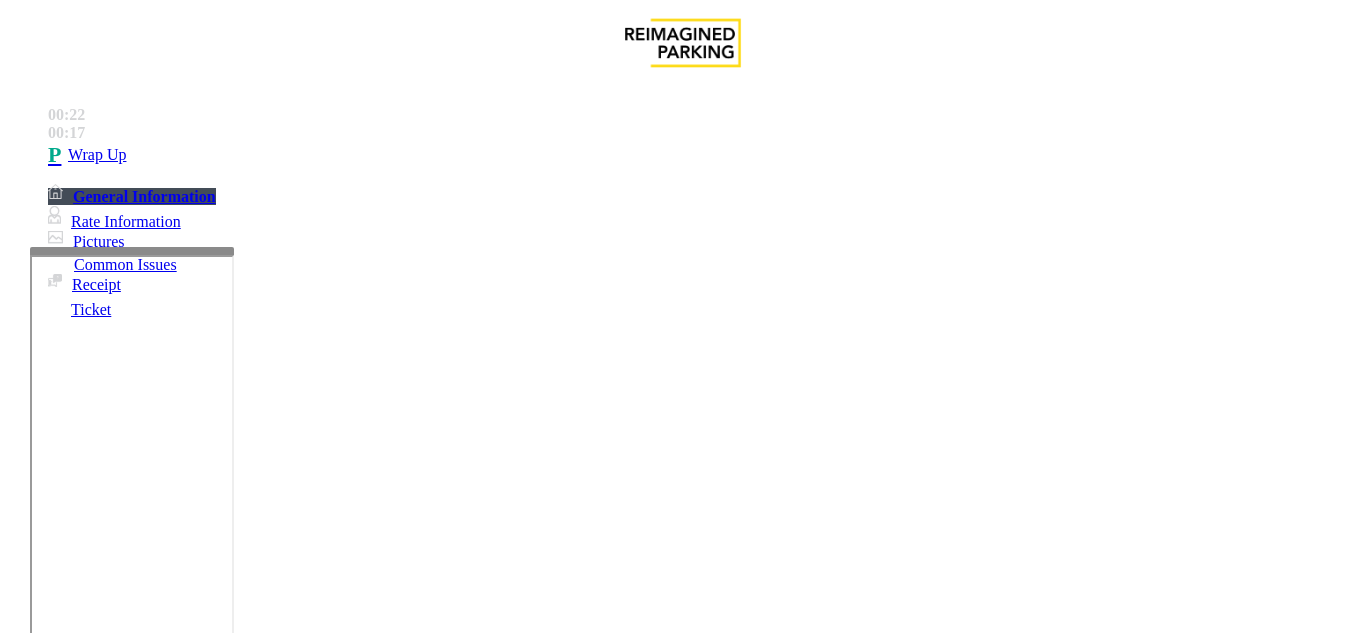 scroll, scrollTop: 36, scrollLeft: 0, axis: vertical 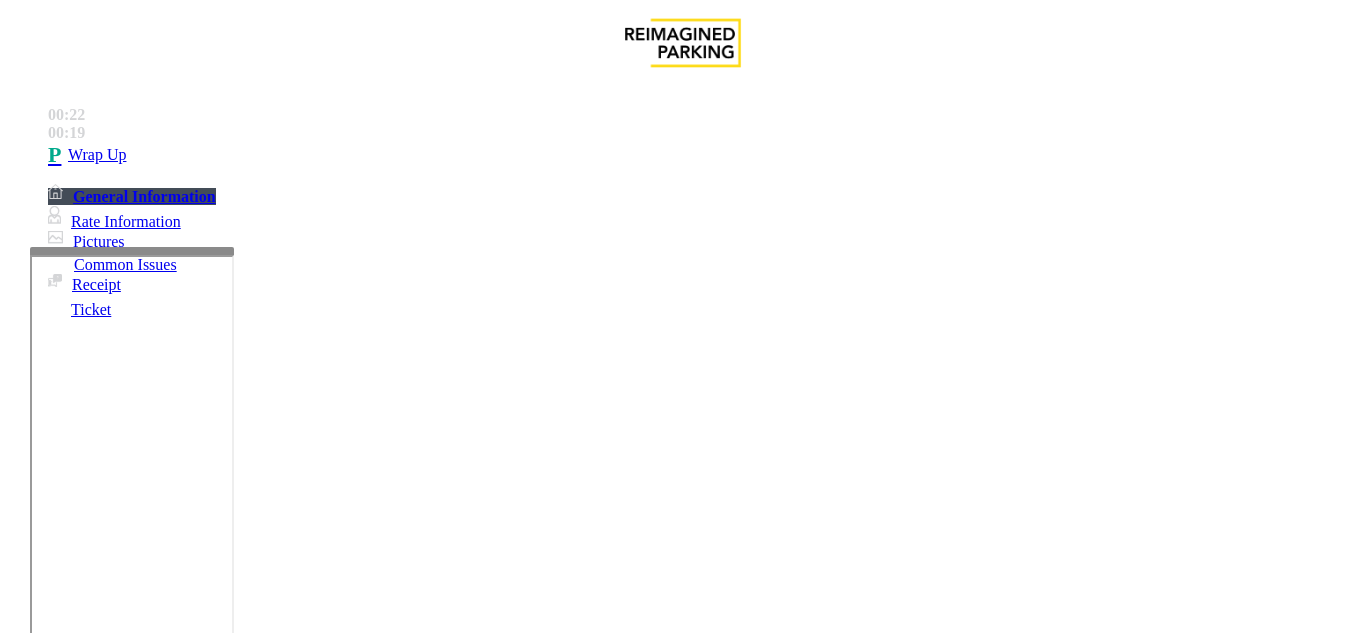 click at bounding box center (221, 1642) 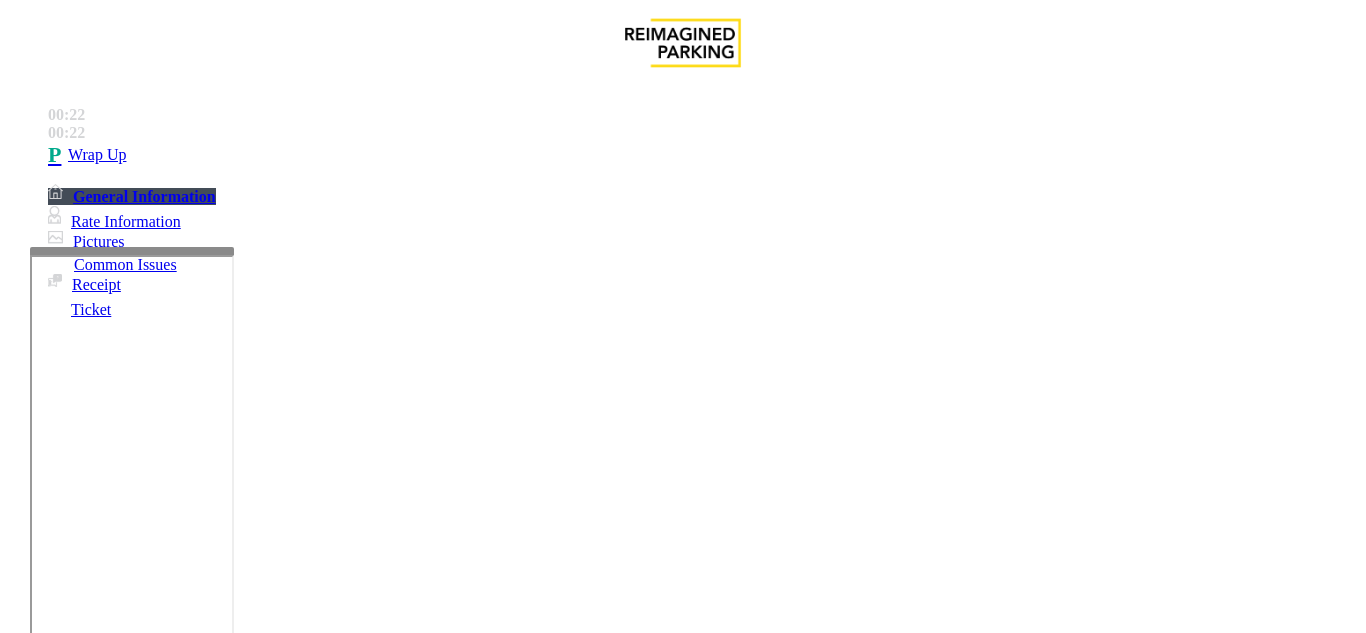 click at bounding box center (221, 1642) 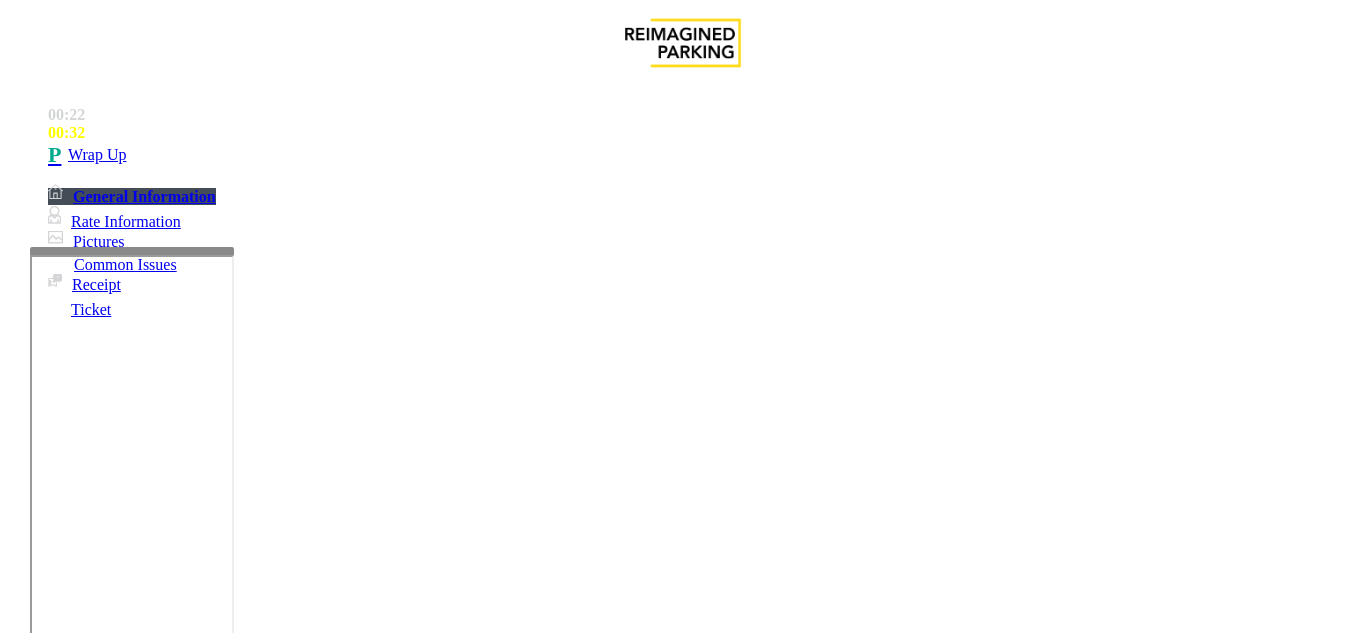 click at bounding box center [221, 1642] 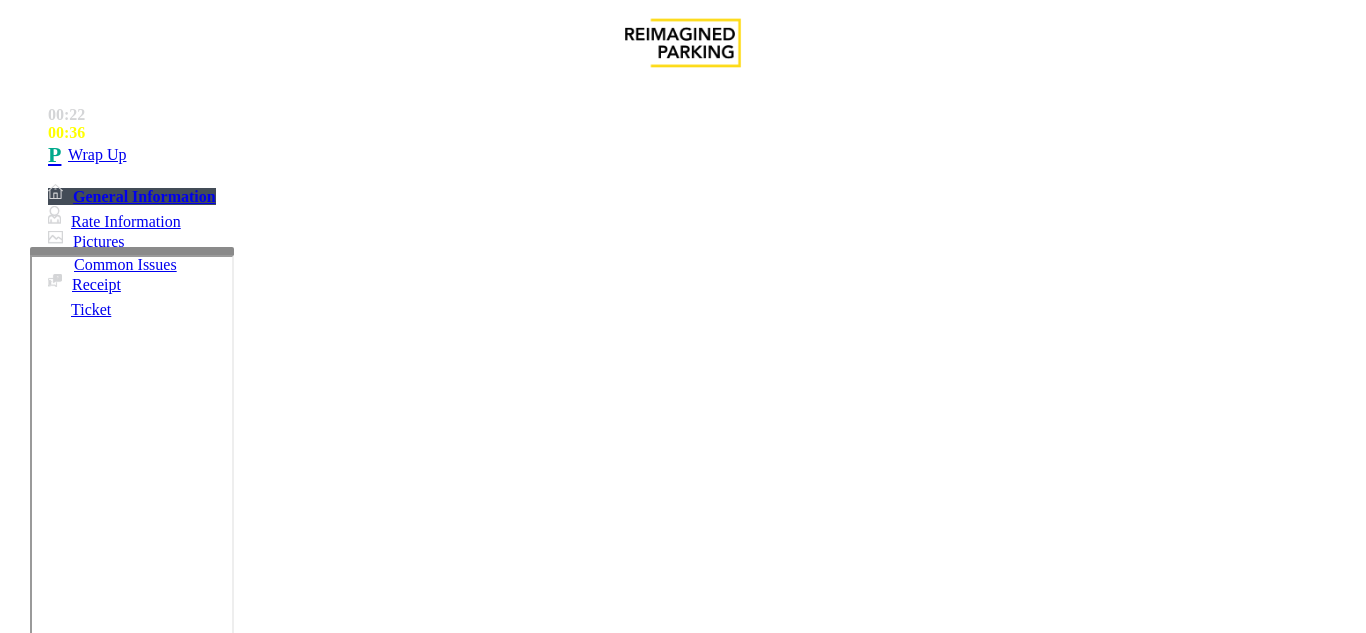 scroll, scrollTop: 0, scrollLeft: 0, axis: both 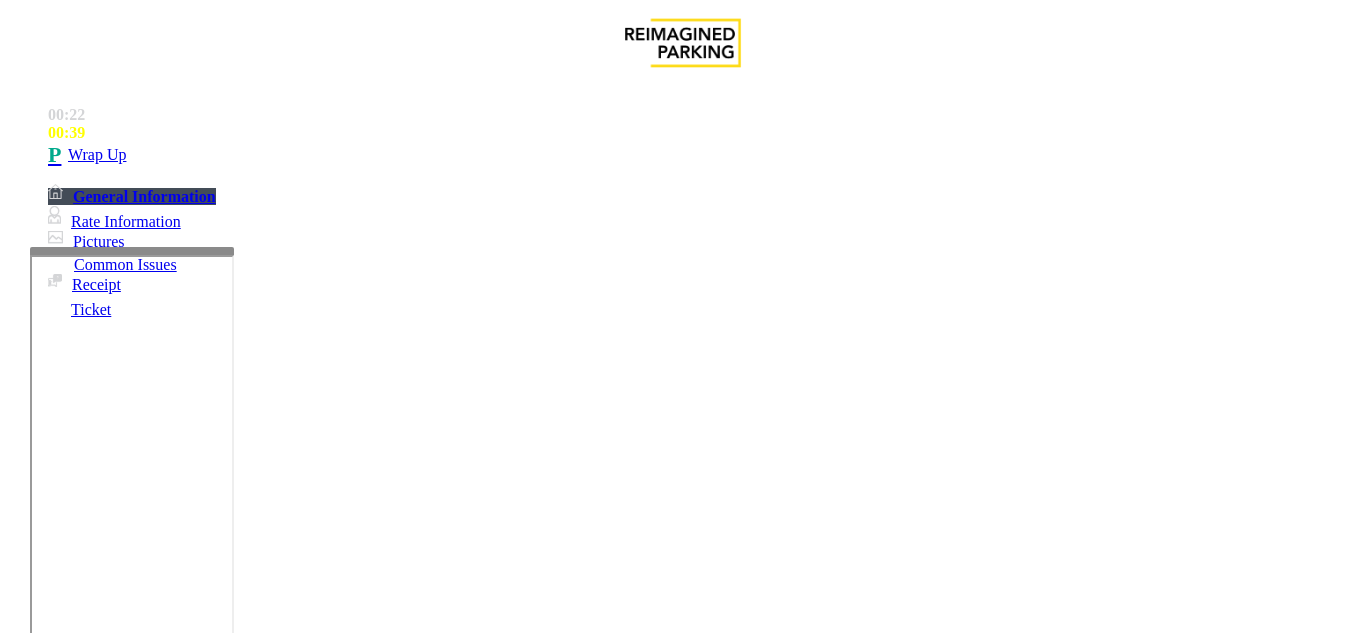 click at bounding box center [221, 1642] 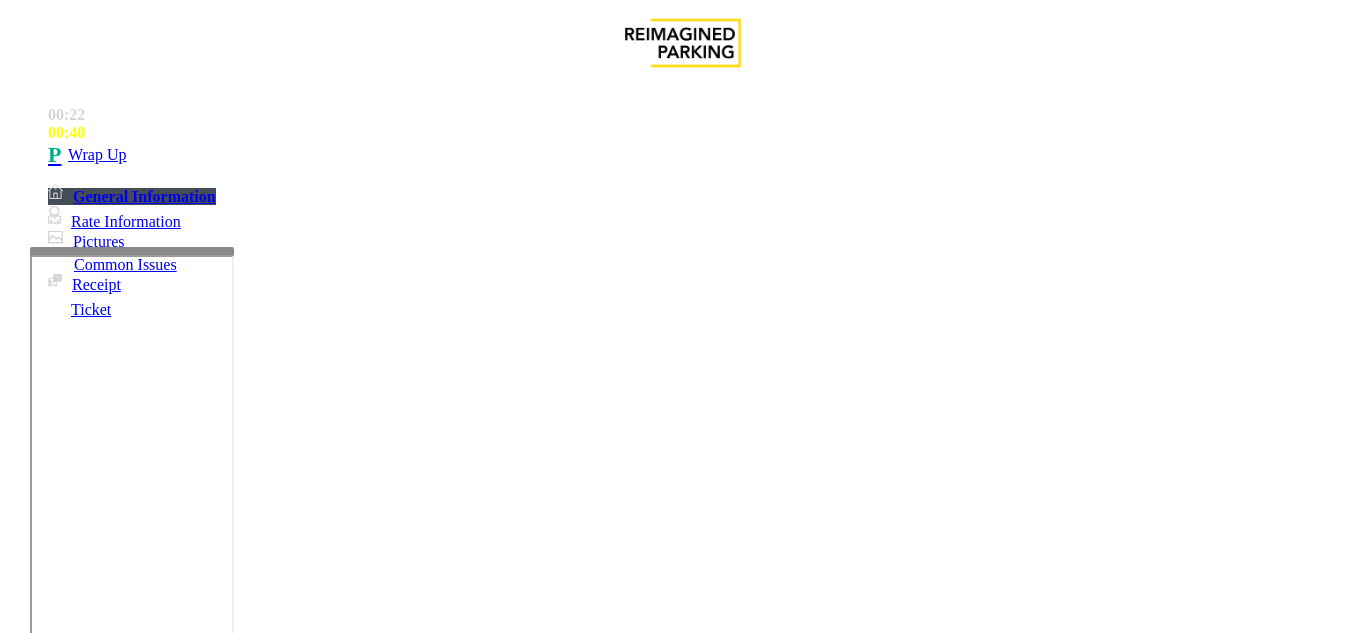 scroll, scrollTop: 21, scrollLeft: 0, axis: vertical 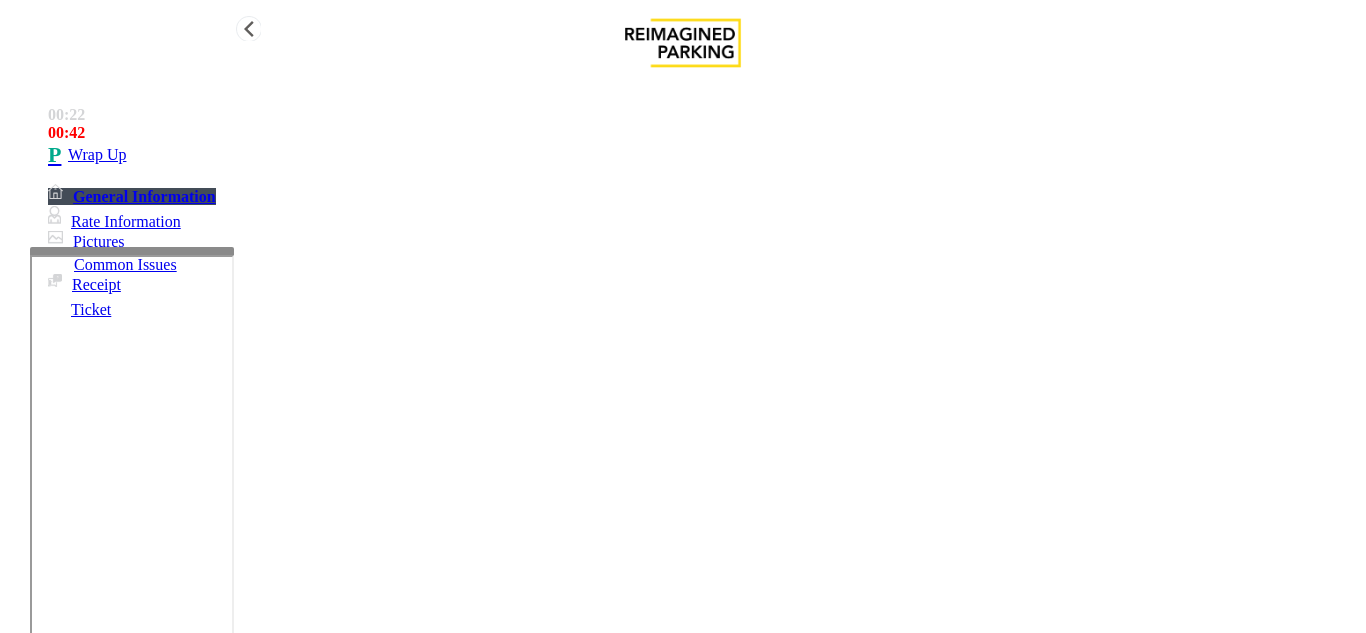 type on "**********" 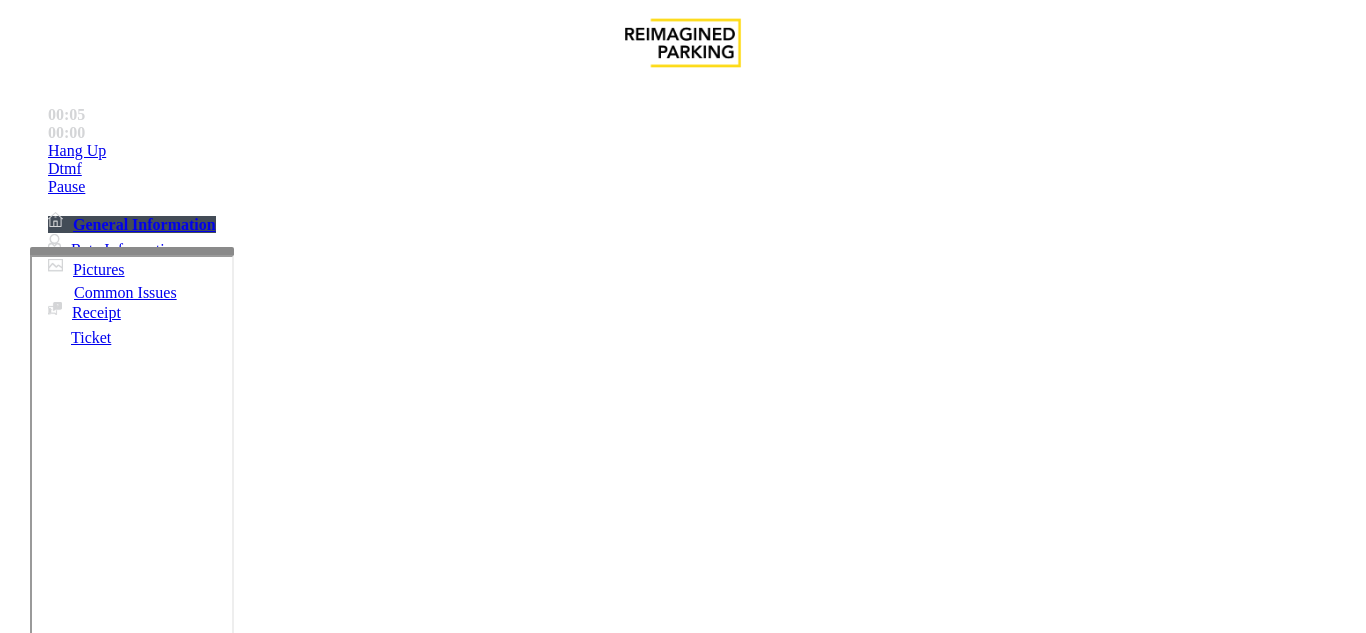 scroll, scrollTop: 400, scrollLeft: 0, axis: vertical 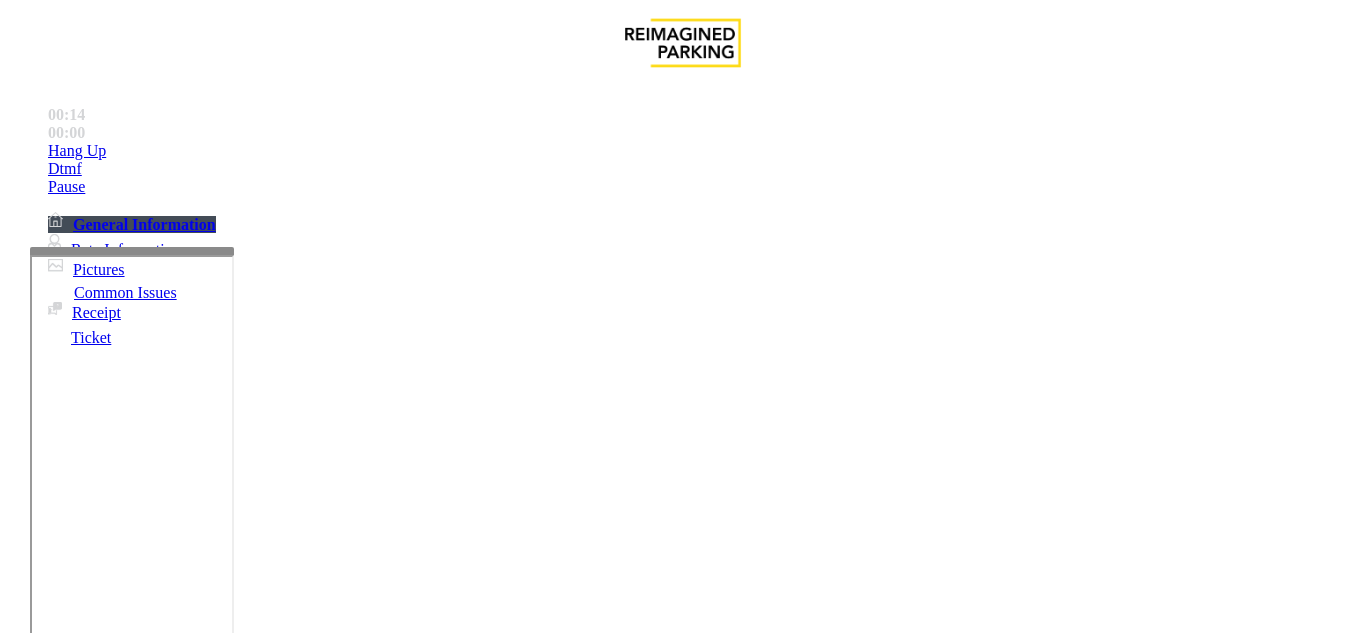 click on "Equipment Issue" at bounding box center [697, 1286] 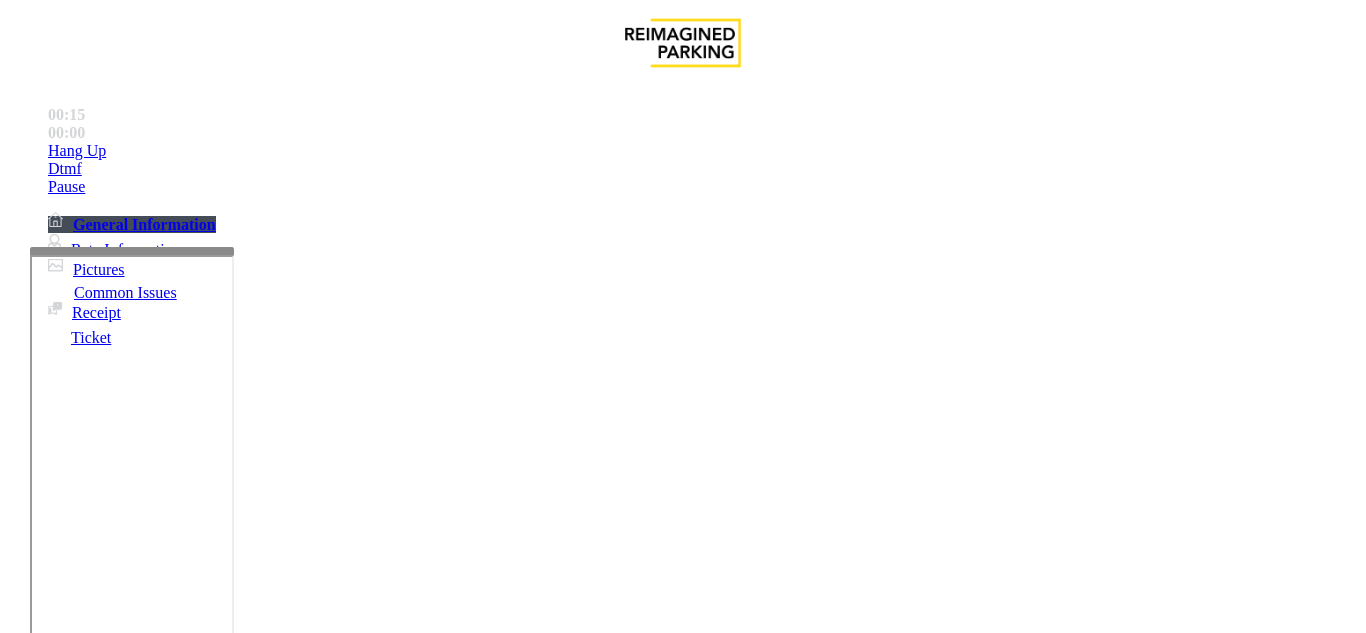click on "Issue" at bounding box center [42, 1253] 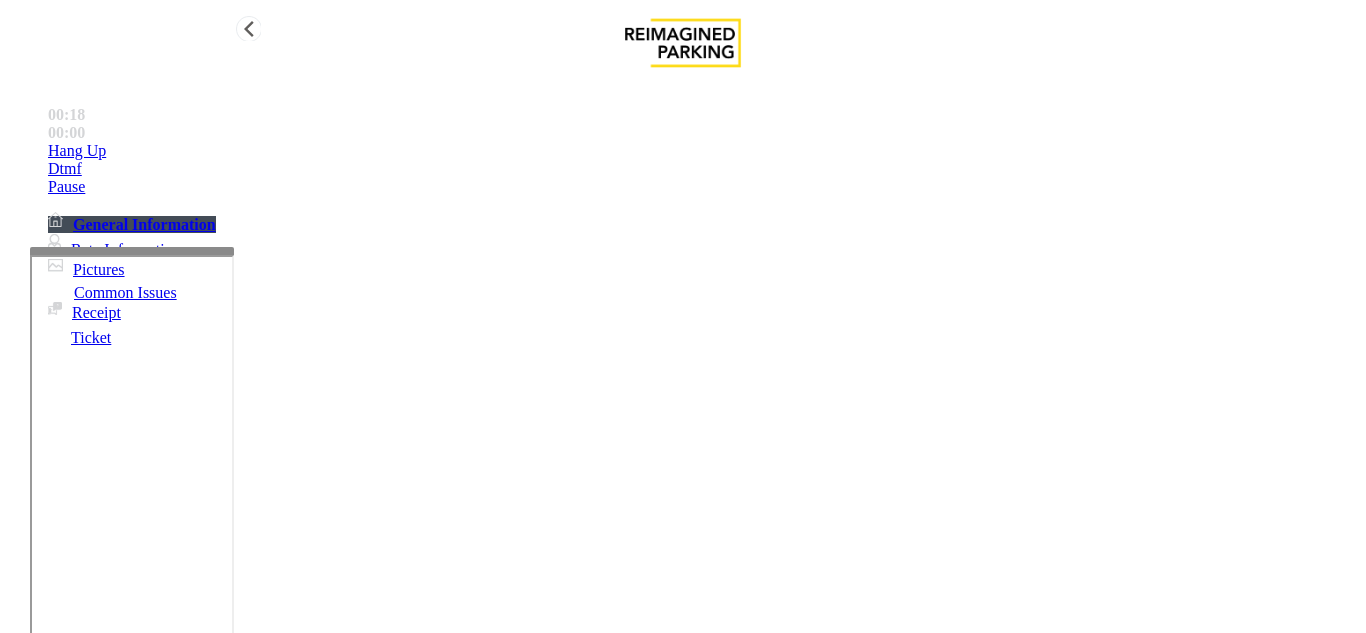 click on "Hang Up" at bounding box center (703, 151) 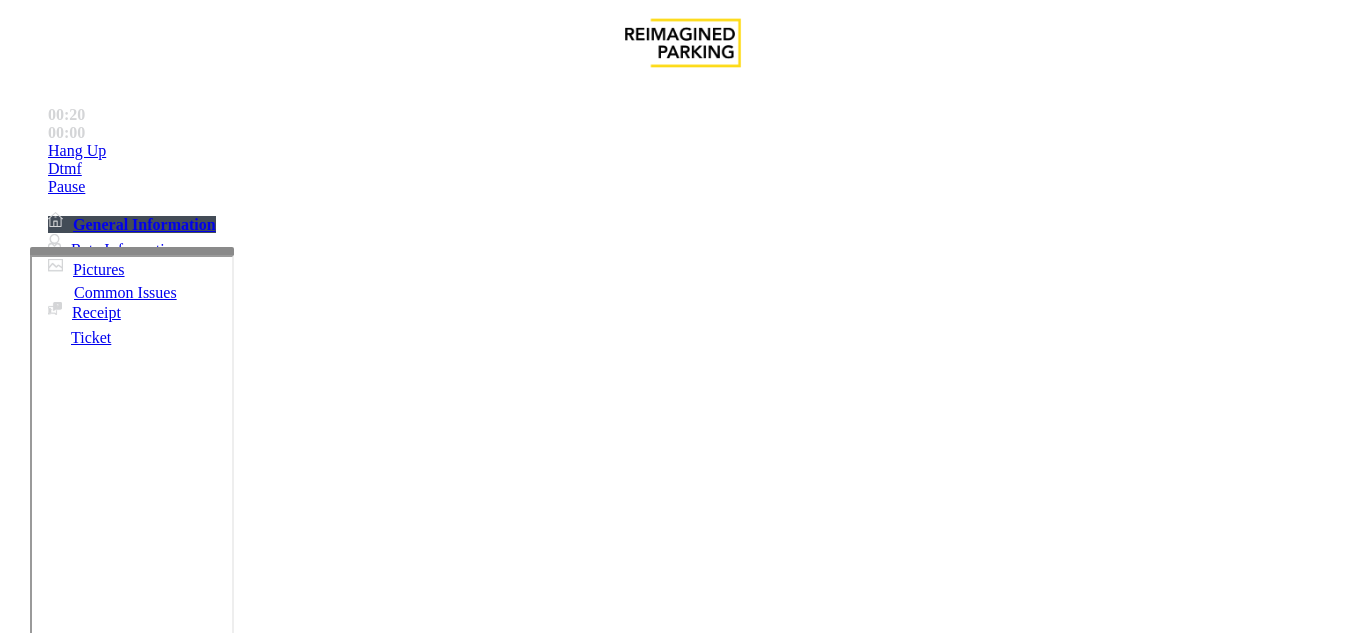 click on "Equipment Issue" at bounding box center (697, 1286) 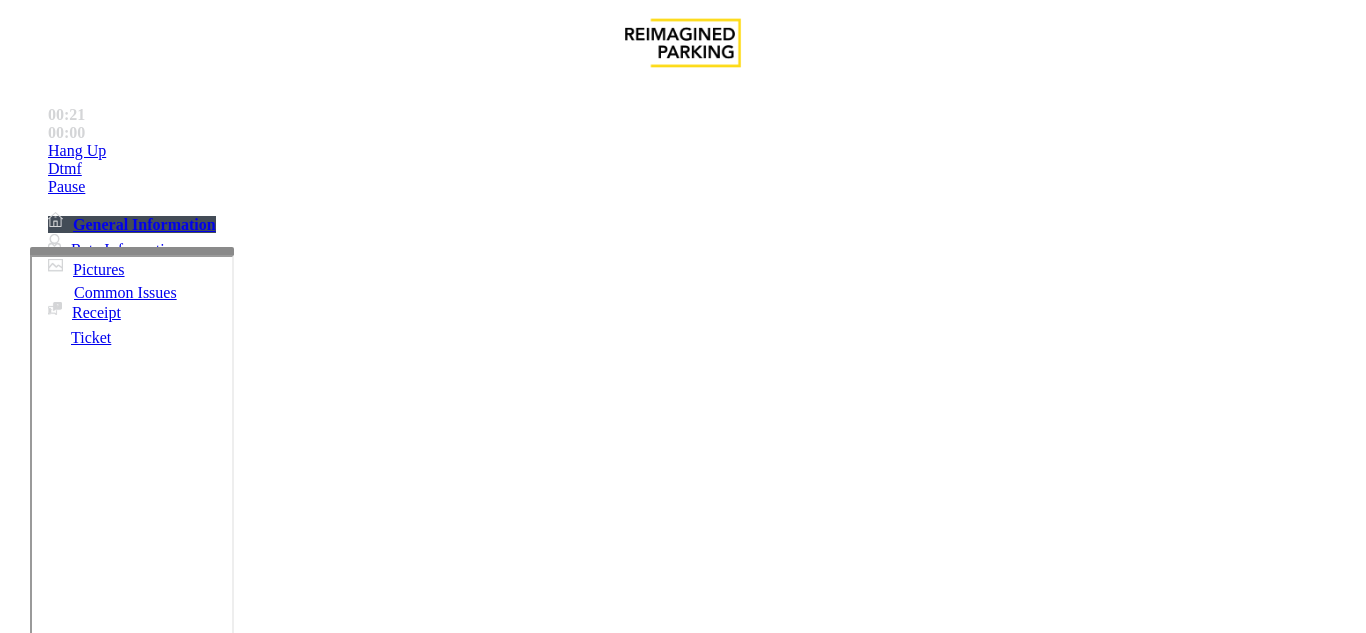 click on "Issue" at bounding box center [42, 1253] 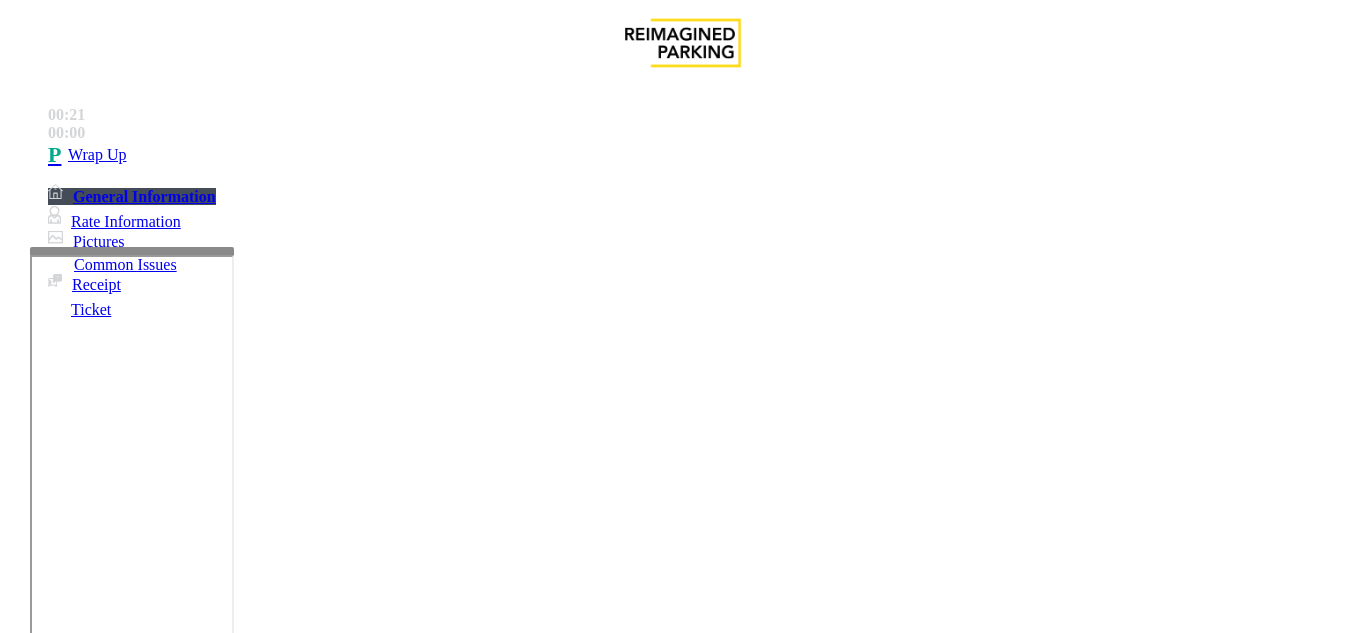 click on "Intercom Issue/No Response" at bounding box center (1080, 1286) 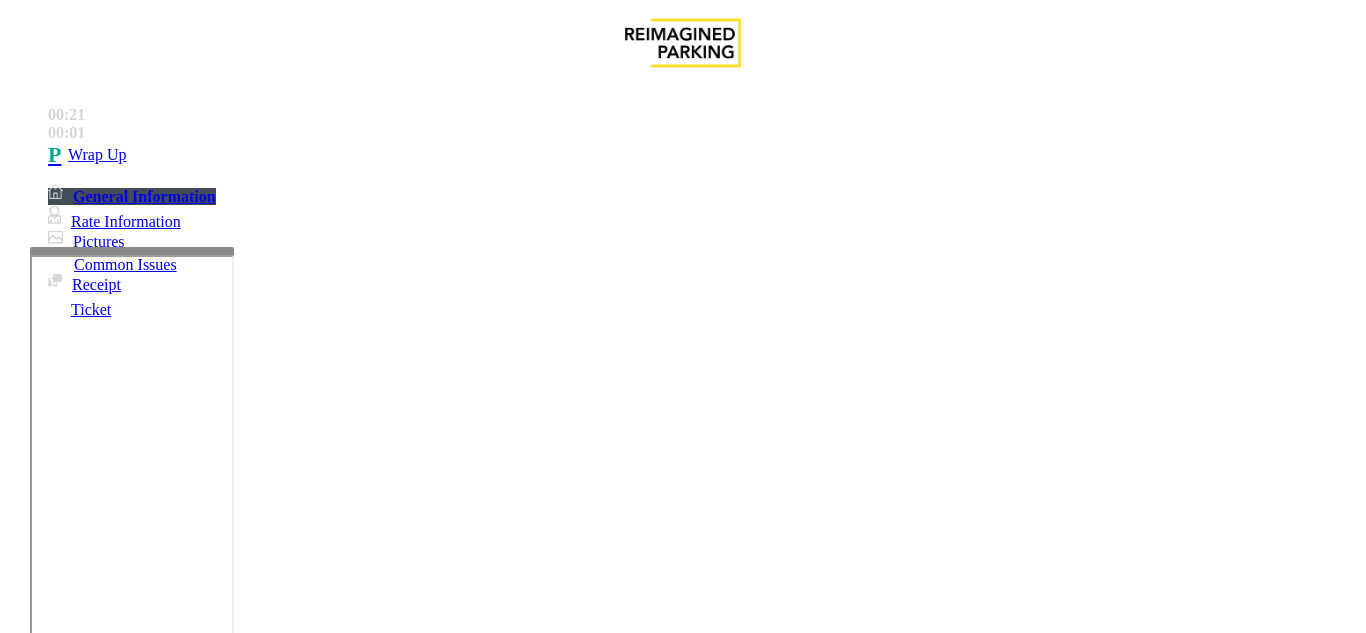 click on "No Response/Unable to hear parker" at bounding box center [142, 1286] 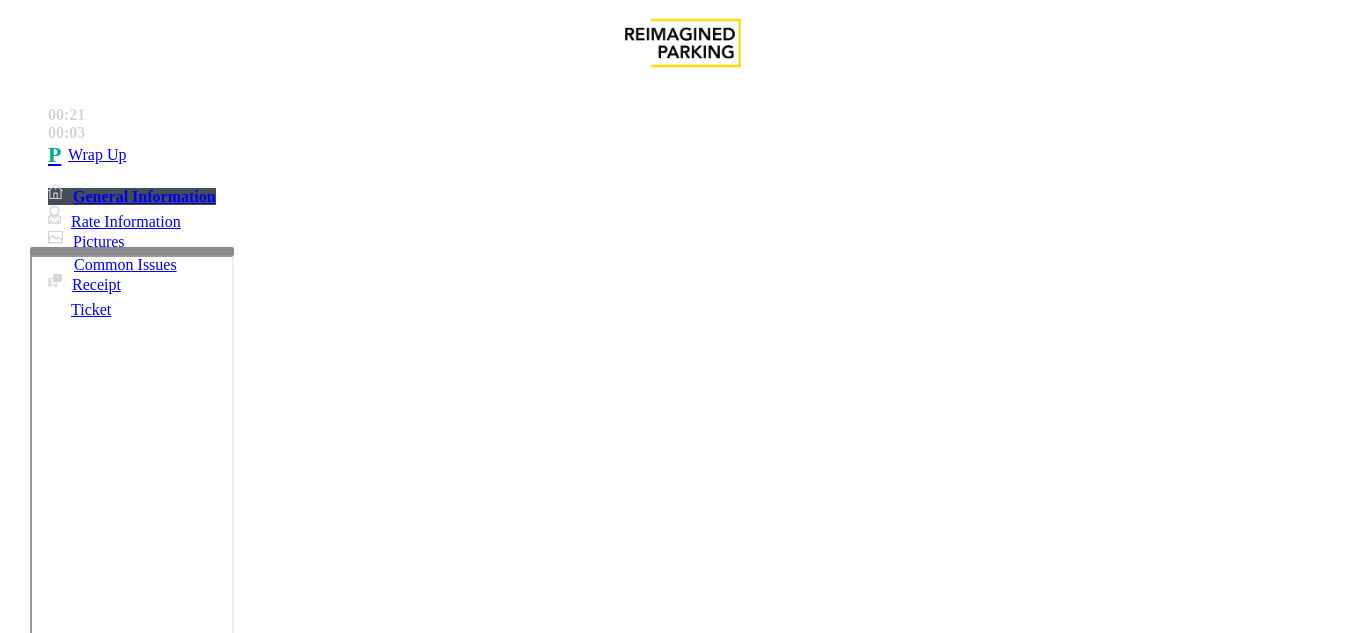 drag, startPoint x: 304, startPoint y: 161, endPoint x: 587, endPoint y: 184, distance: 283.9331 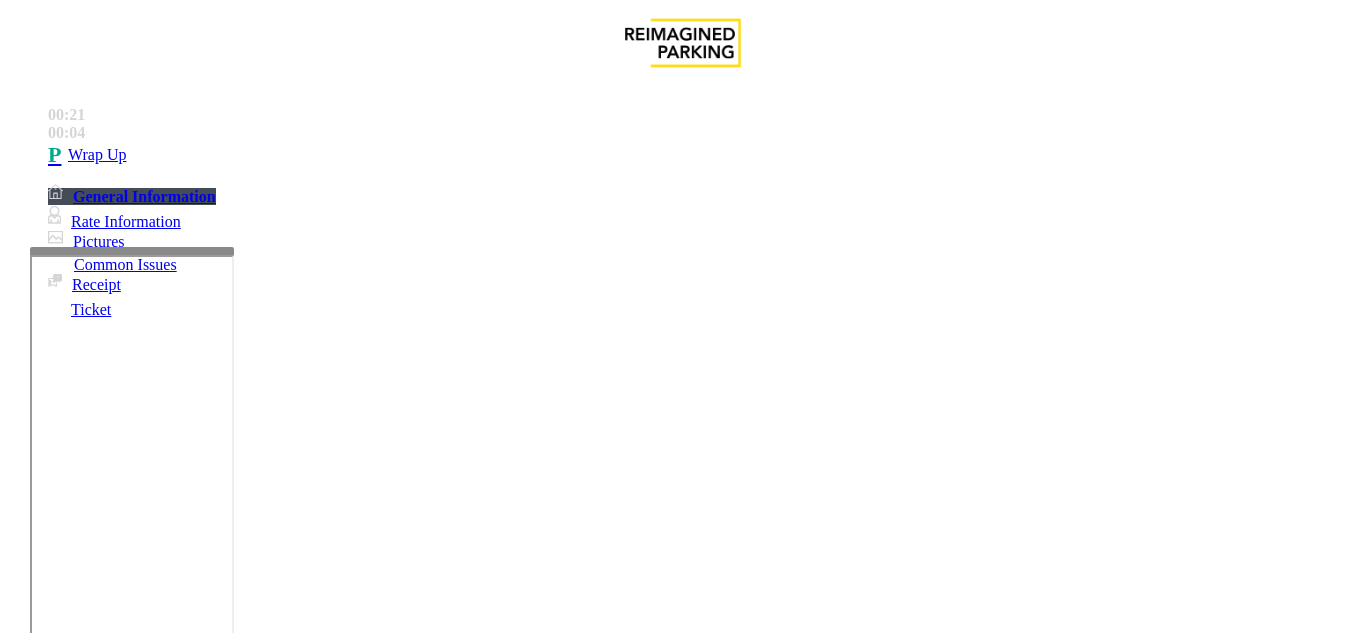 copy on "Issue  -  Intercom Issue/No Response No Response/Unable to hear parker" 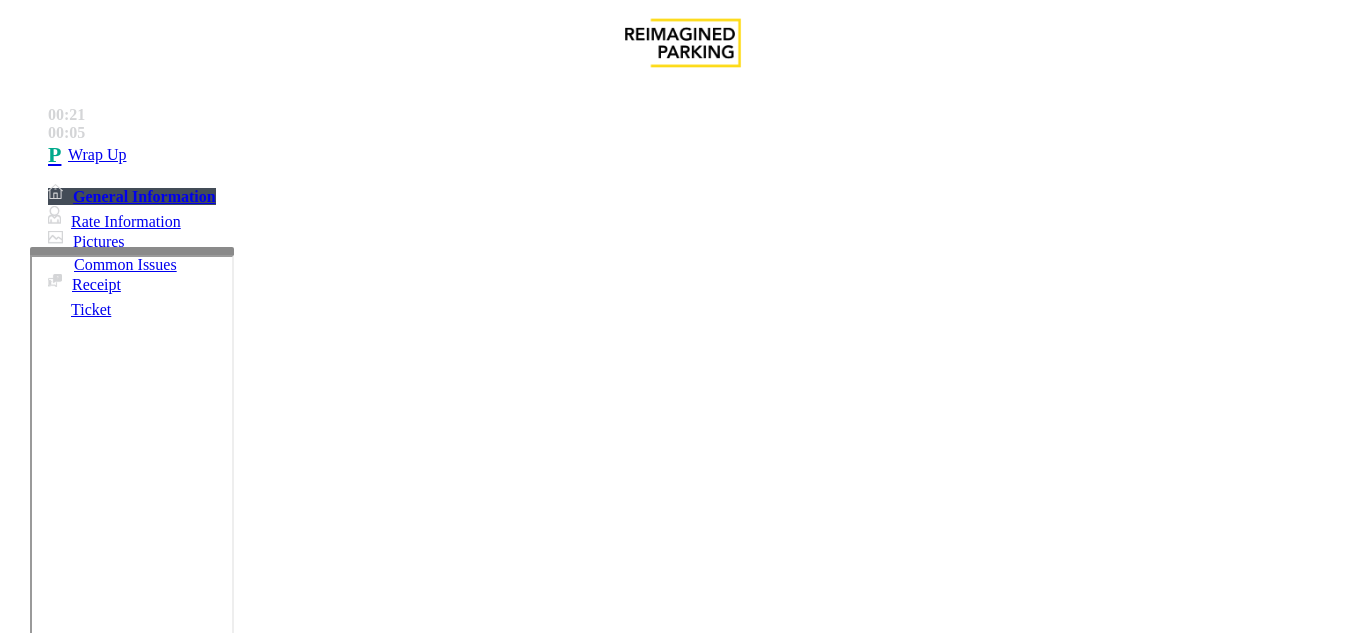 paste on "**********" 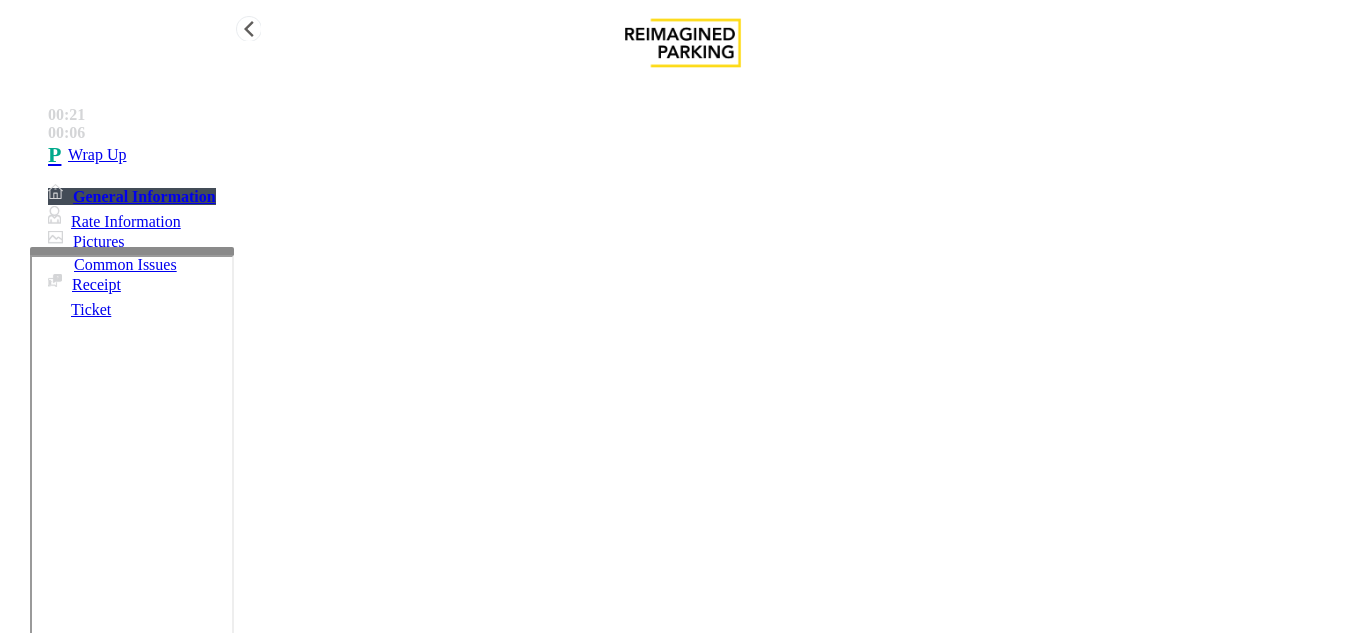 type on "**********" 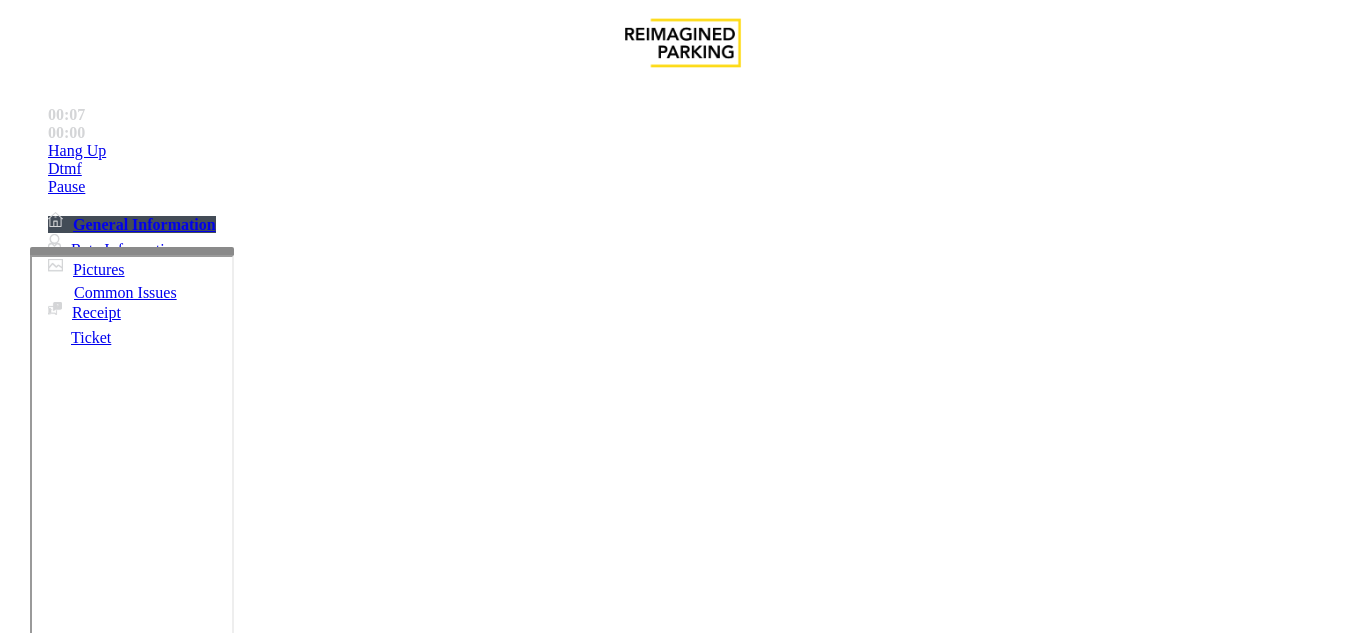 scroll, scrollTop: 600, scrollLeft: 0, axis: vertical 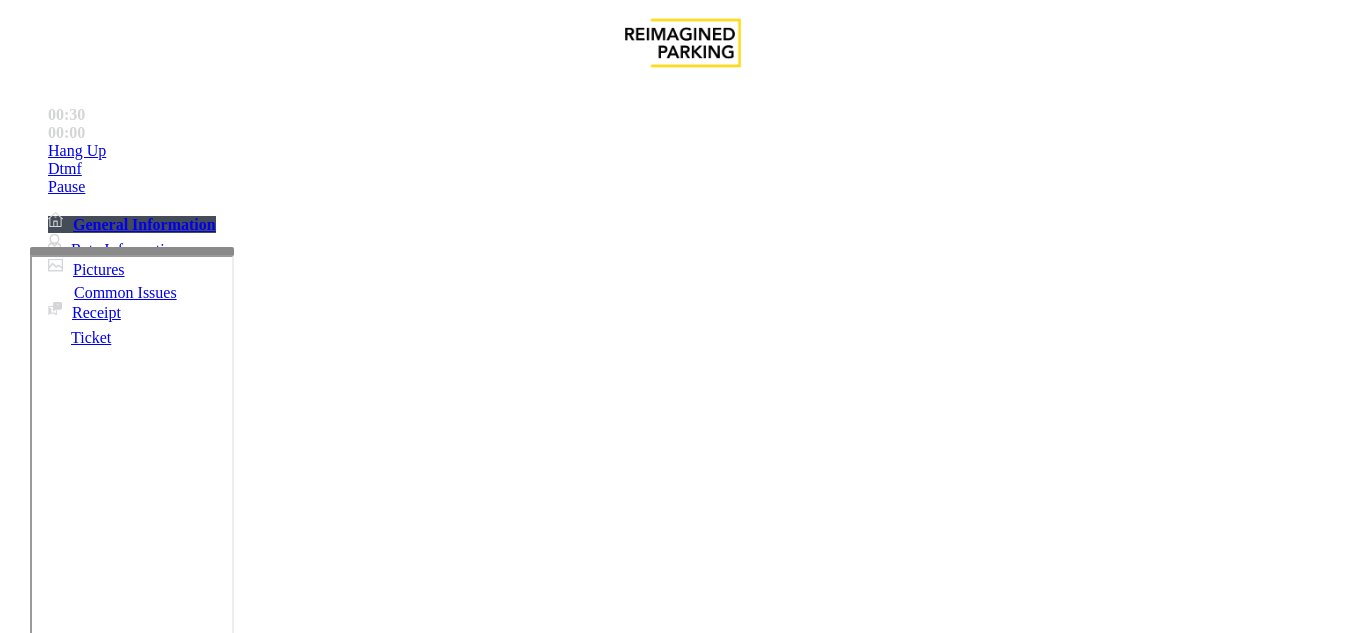 click on "Monthly Issue" at bounding box center (268, 1286) 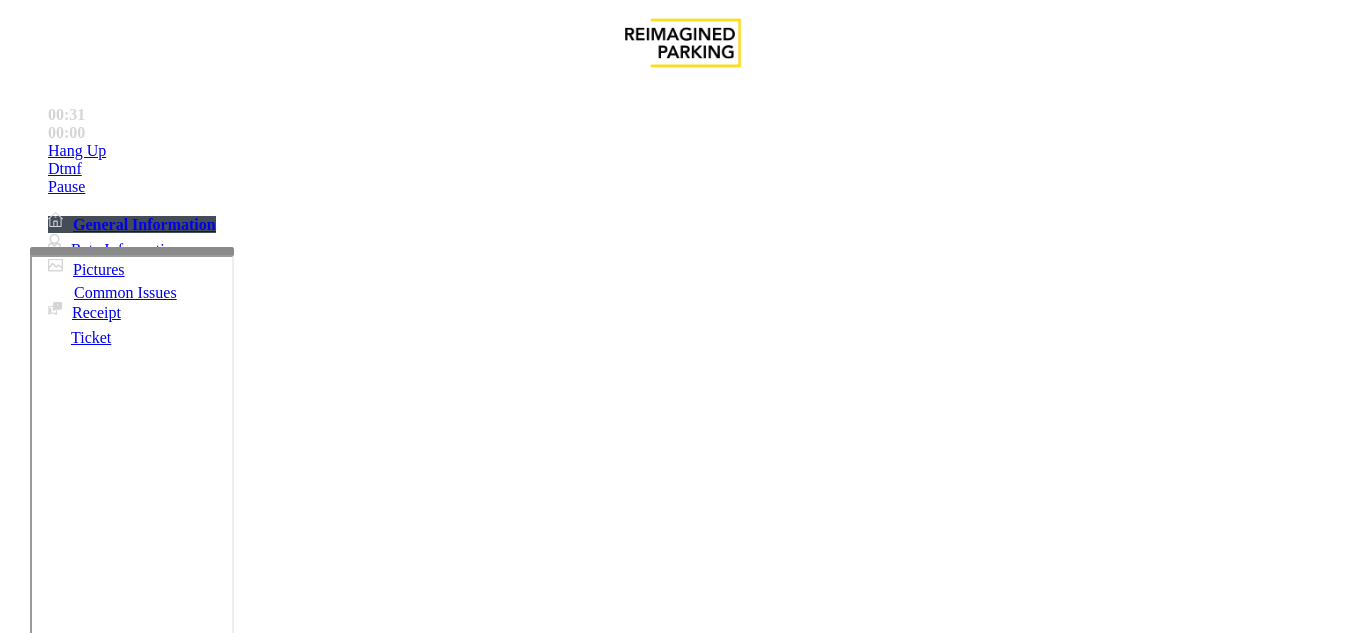 click at bounding box center [96, 1308] 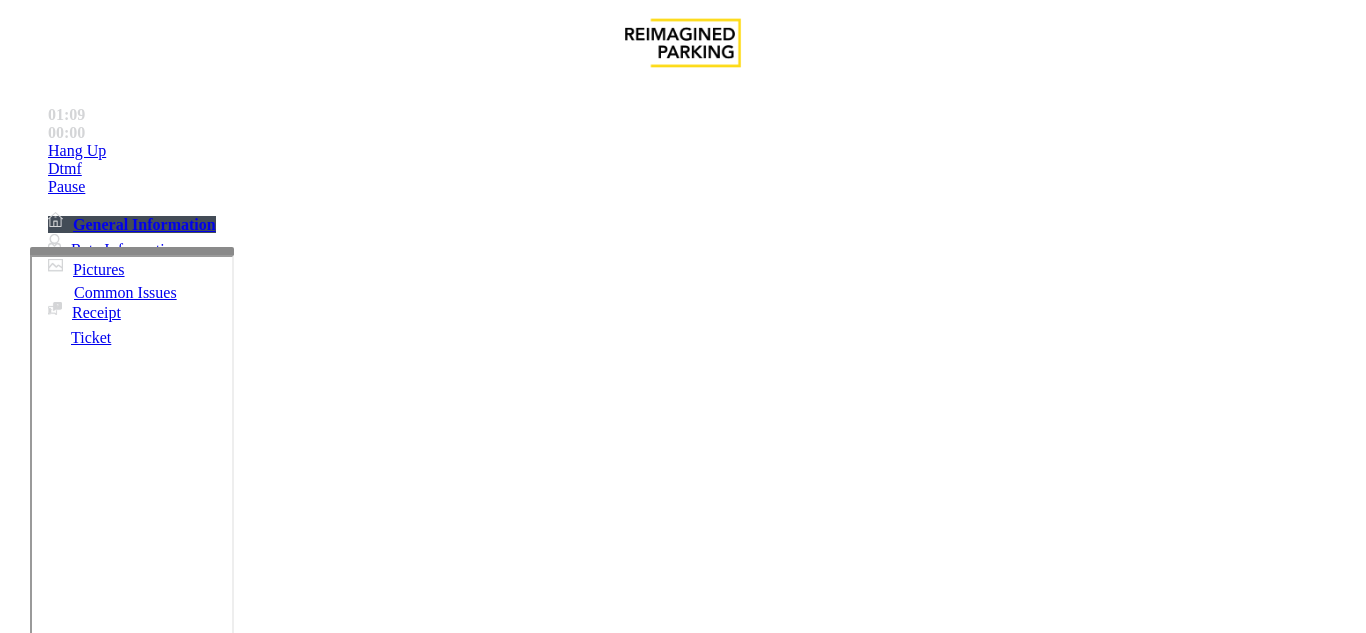 scroll, scrollTop: 361, scrollLeft: 0, axis: vertical 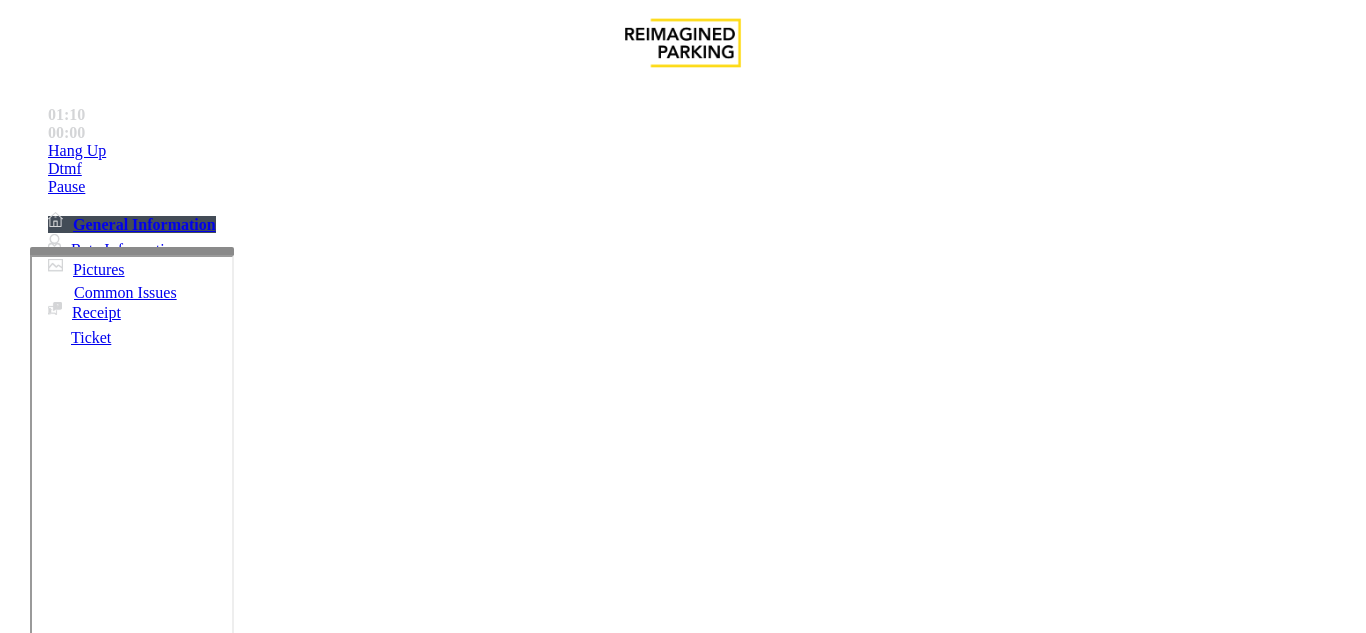 click on "Click here for the local time" at bounding box center (680, 2879) 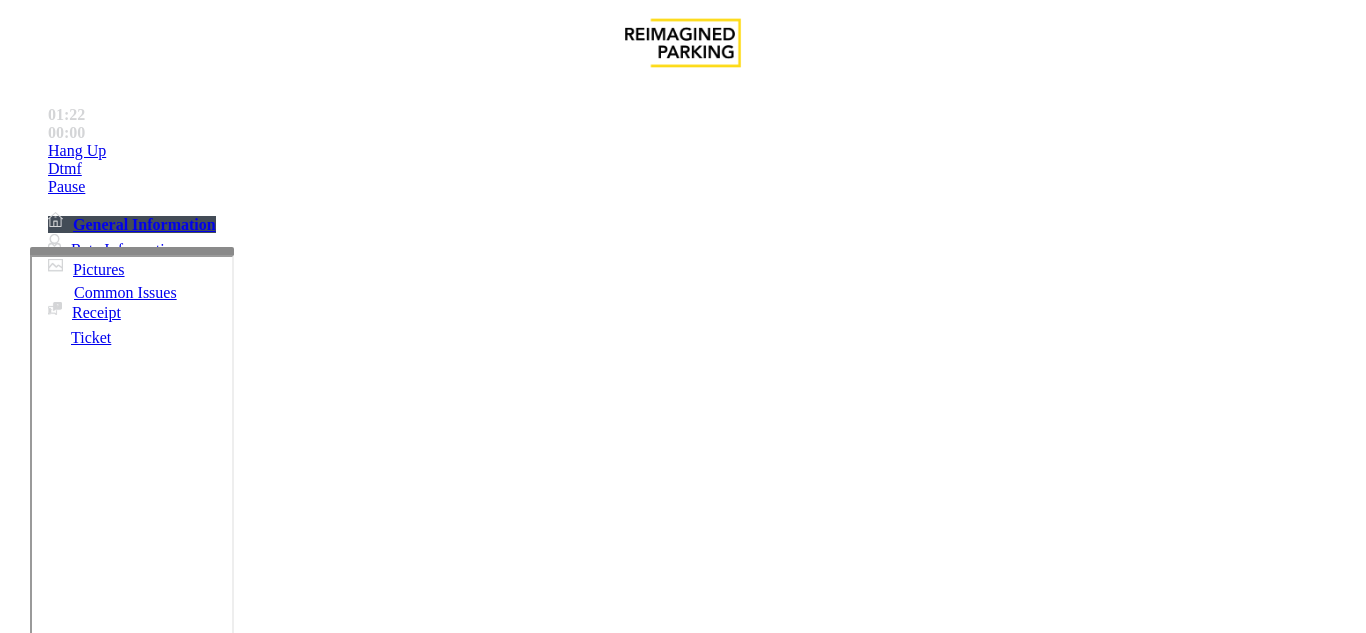 click at bounding box center [96, 1335] 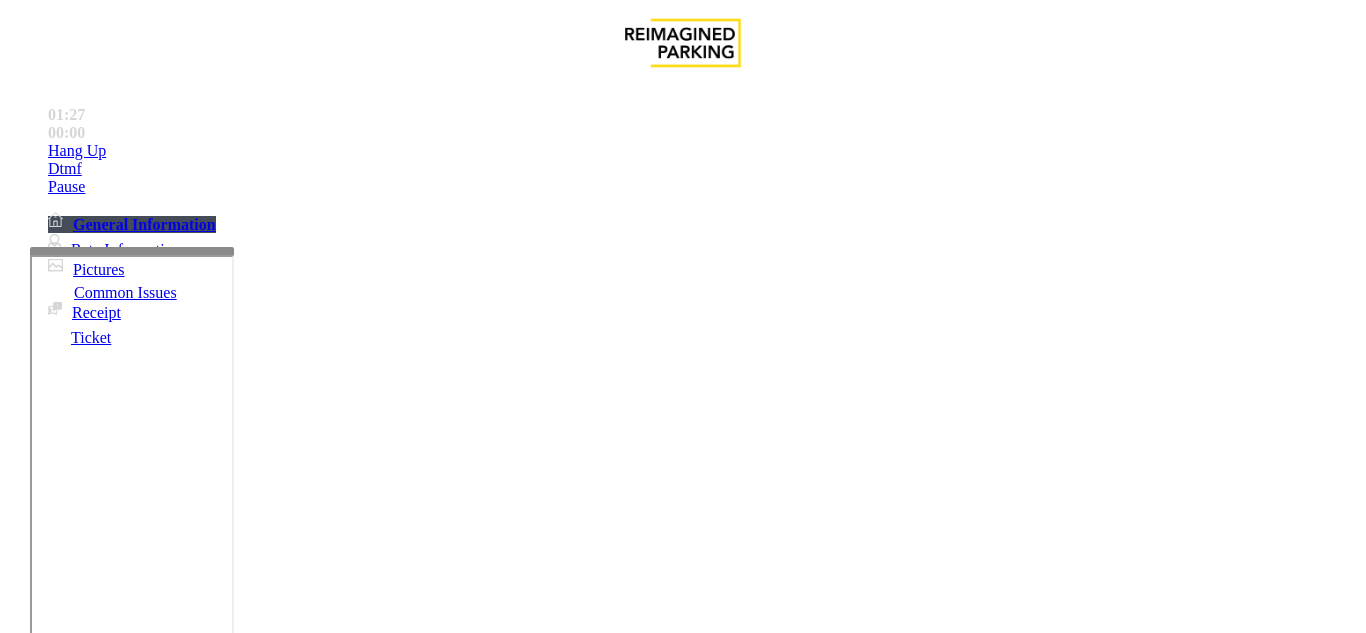 type on "****" 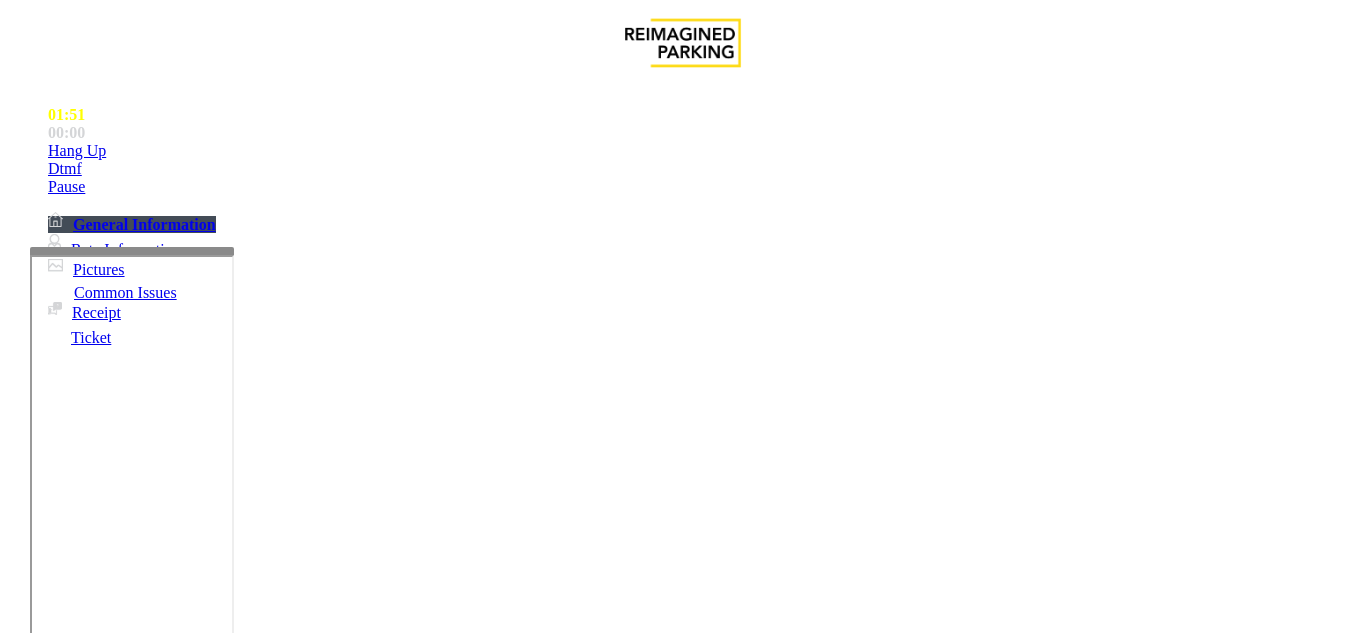 type on "**********" 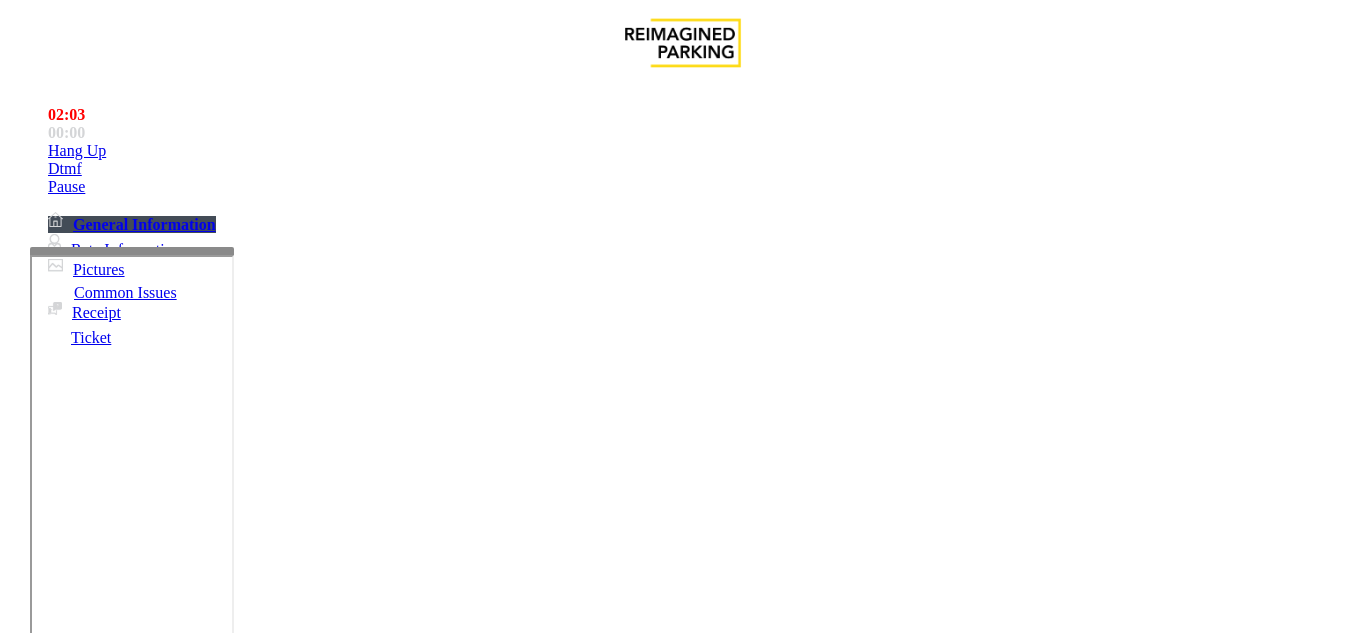 scroll, scrollTop: 0, scrollLeft: 0, axis: both 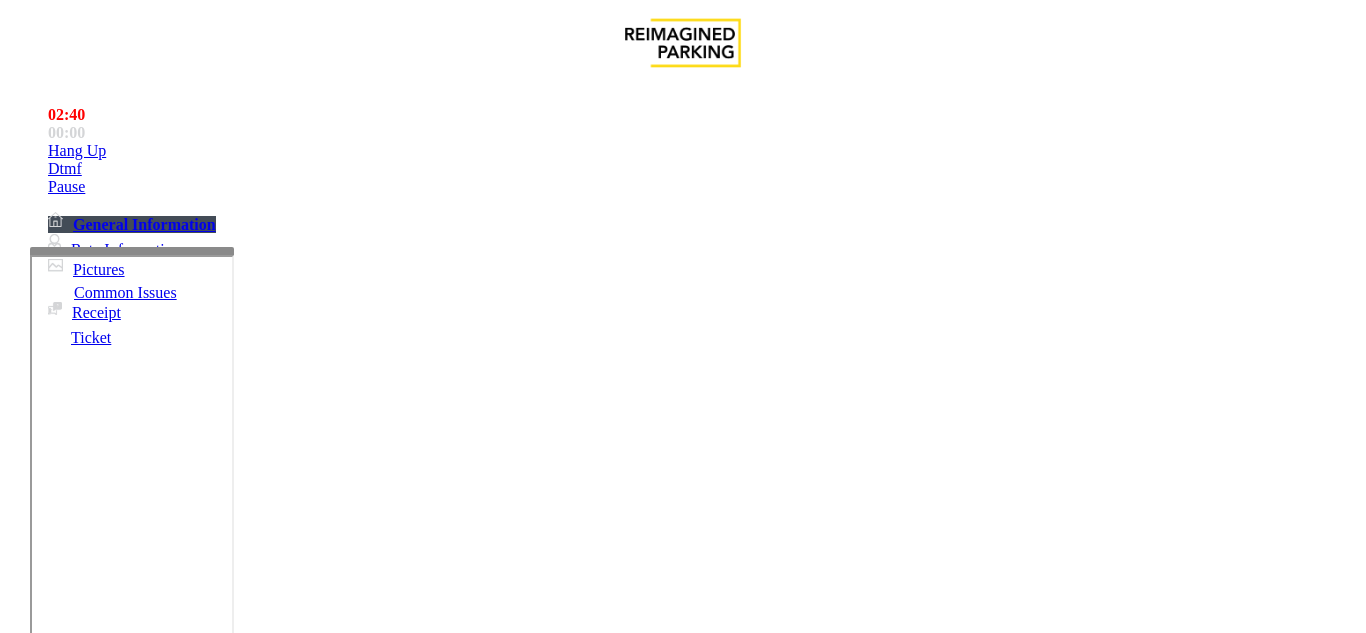 click on "Vend List" at bounding box center (682, 6776) 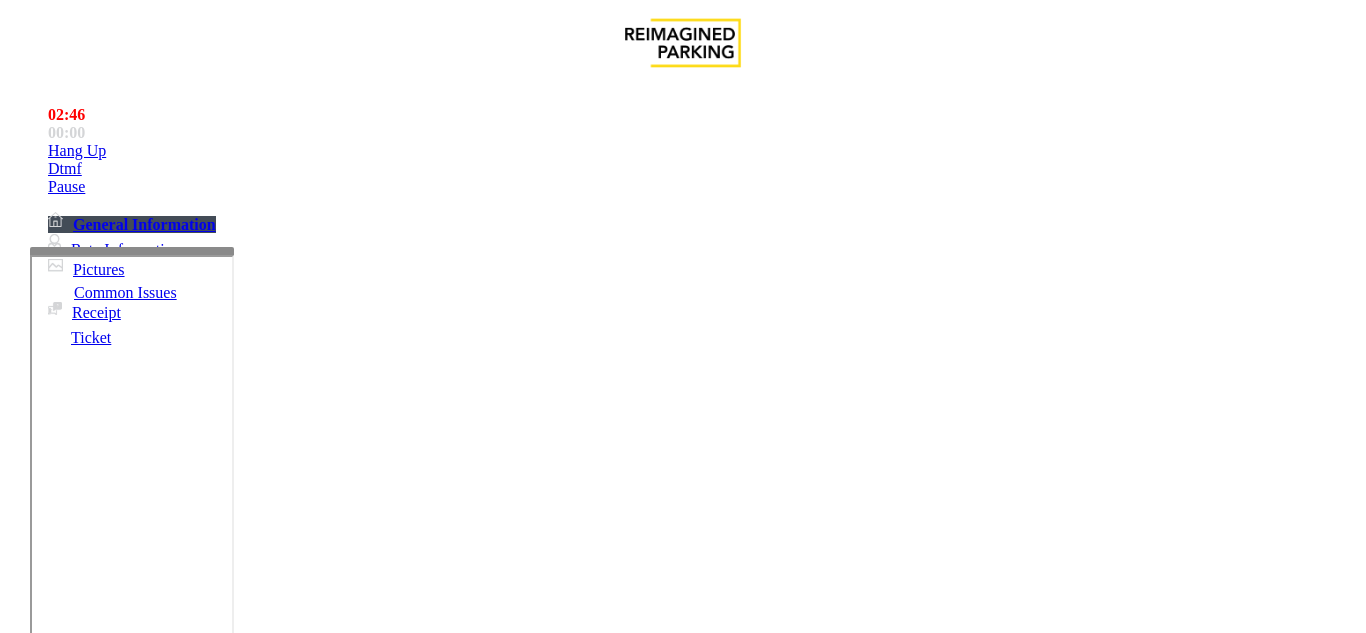 drag, startPoint x: 777, startPoint y: 151, endPoint x: 898, endPoint y: 157, distance: 121.14867 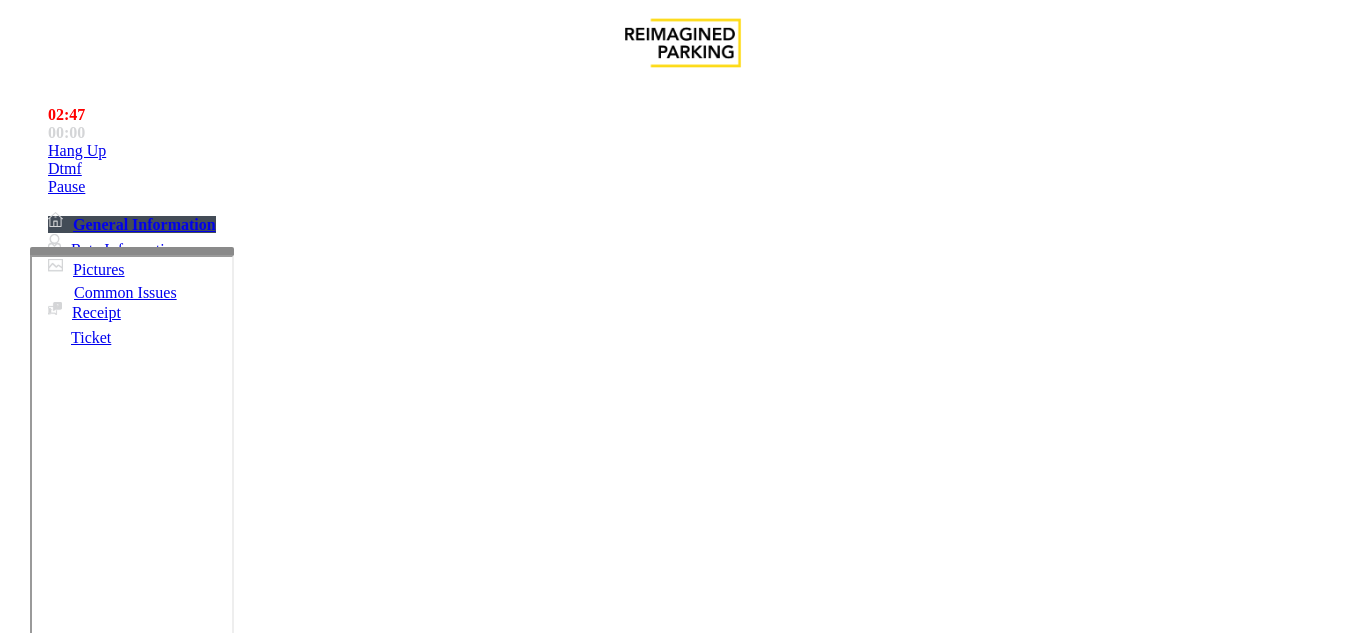 copy on "[PHONE]" 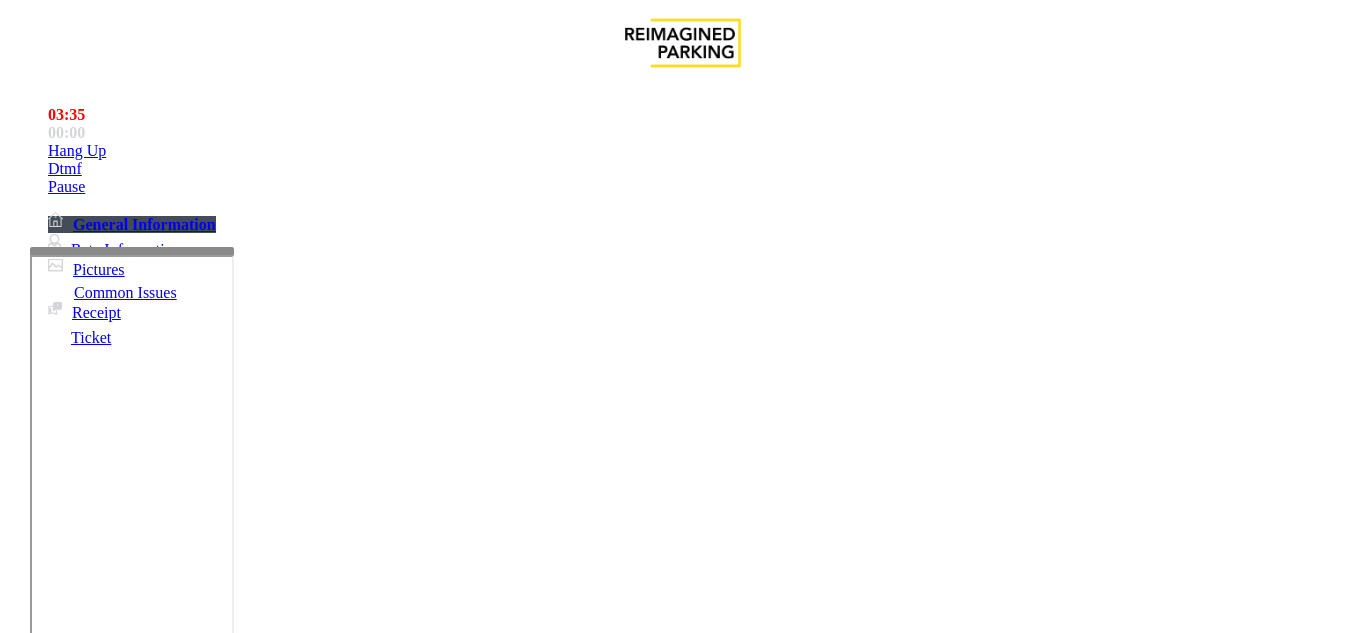 scroll, scrollTop: 500, scrollLeft: 0, axis: vertical 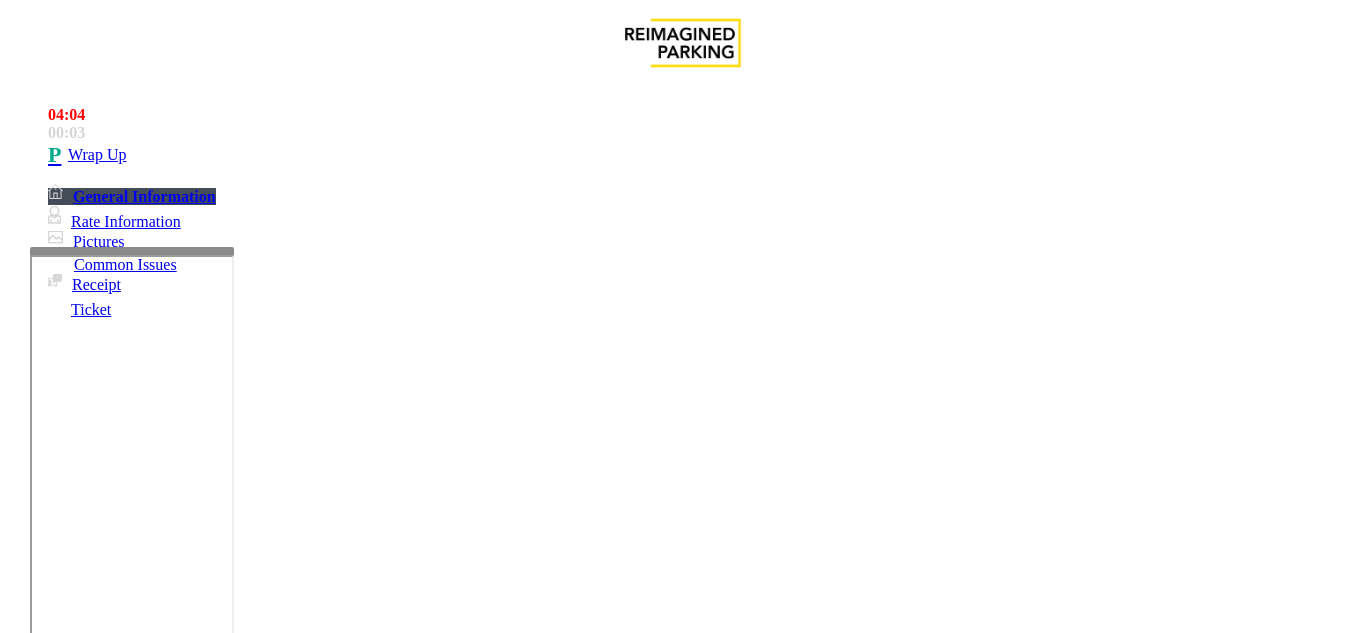 click at bounding box center (221, 1496) 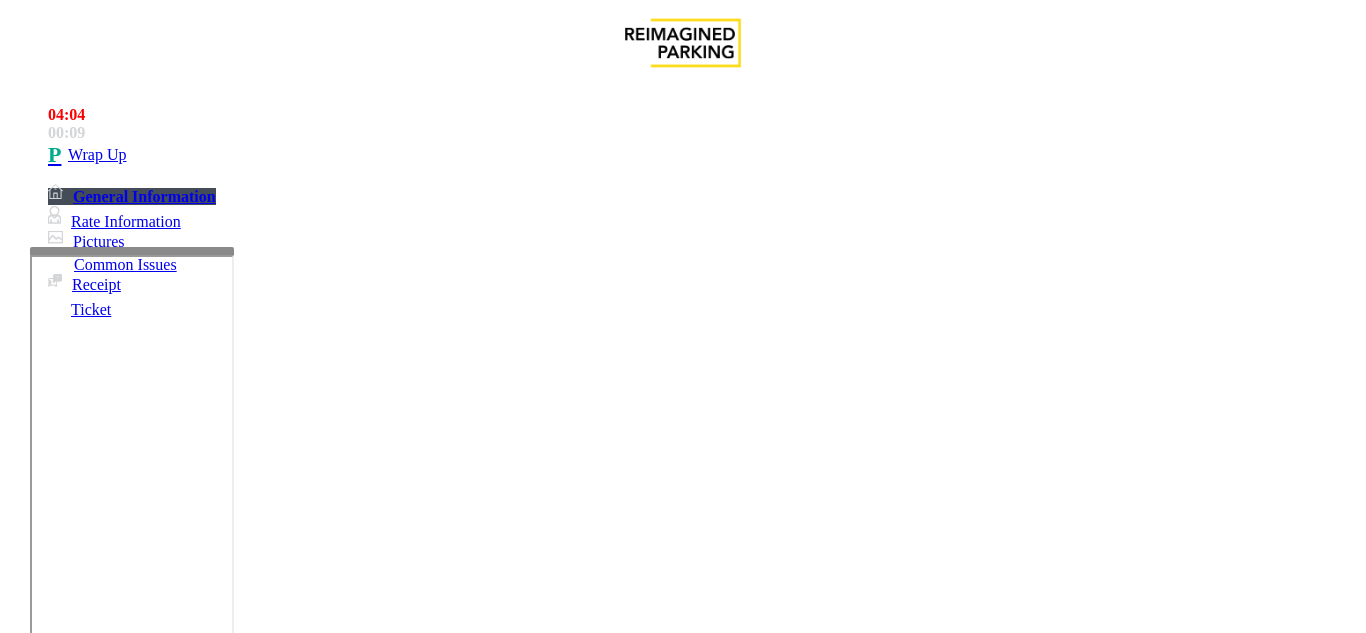 drag, startPoint x: 273, startPoint y: 155, endPoint x: 425, endPoint y: 170, distance: 152.73834 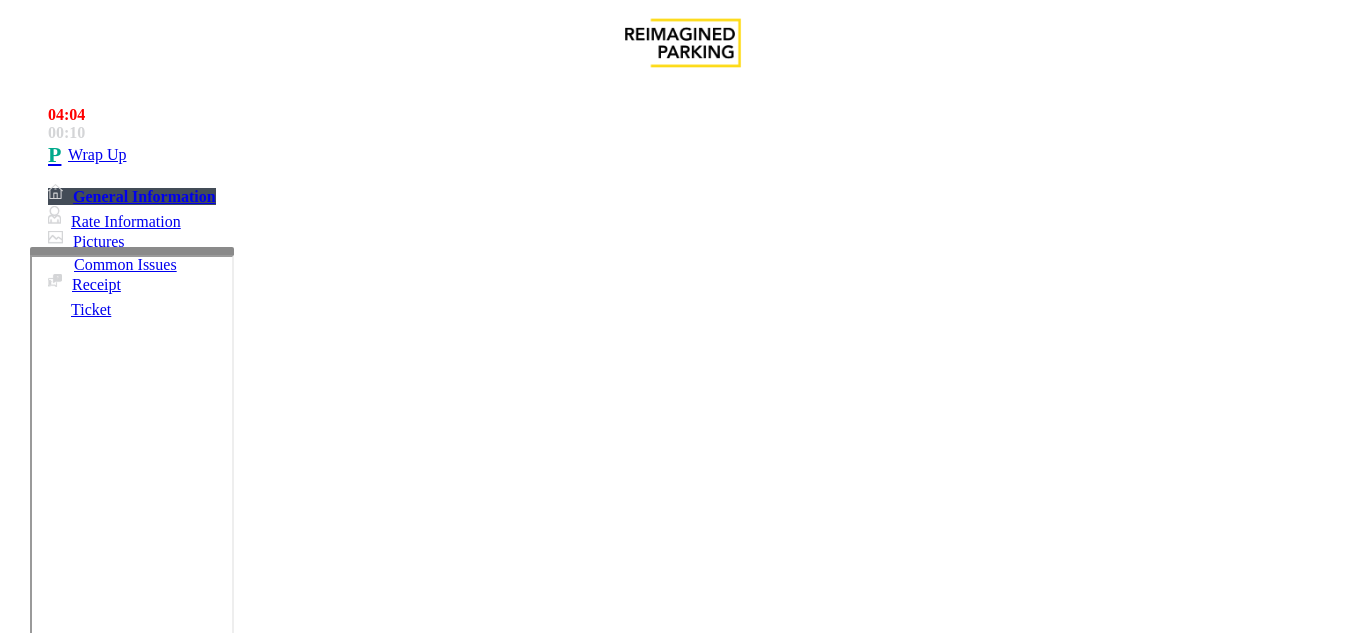 paste on "**********" 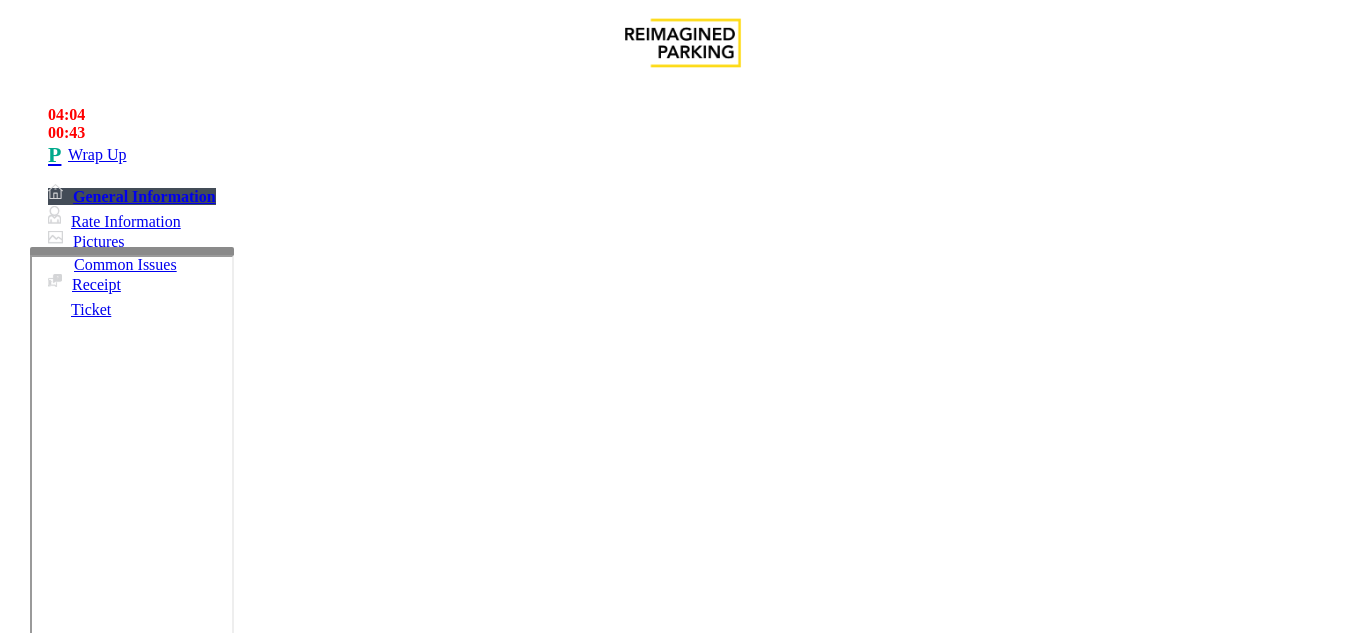 scroll, scrollTop: 42, scrollLeft: 0, axis: vertical 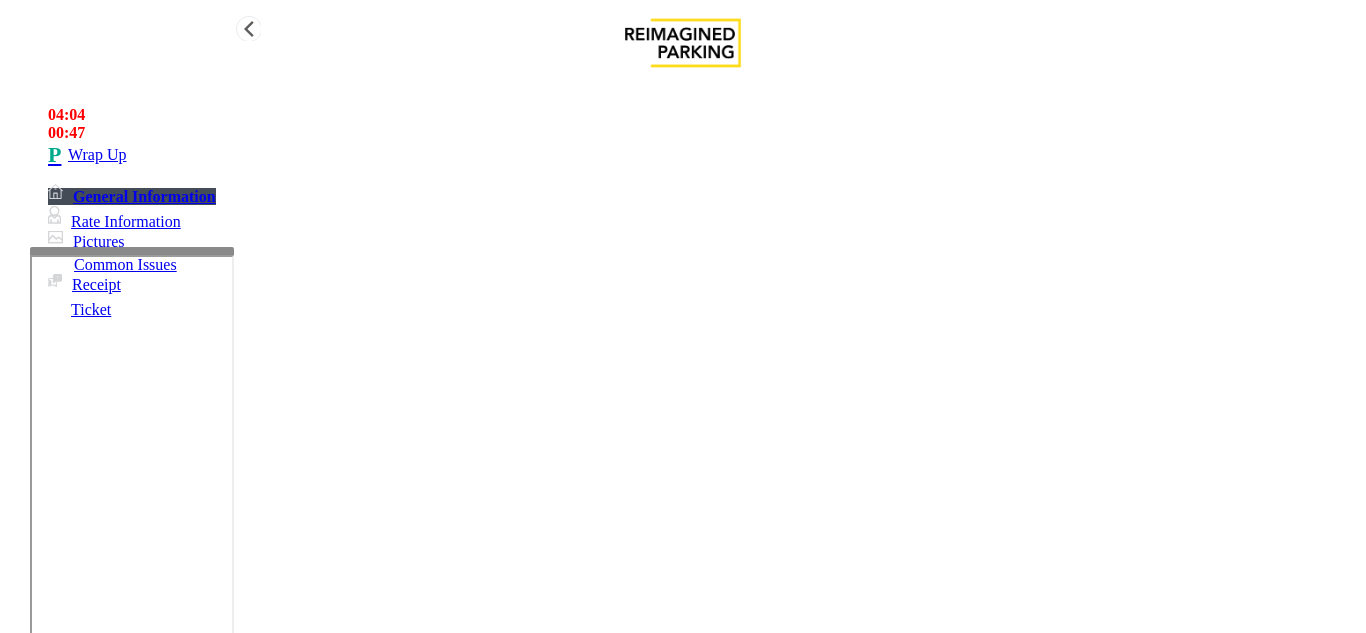 type on "**********" 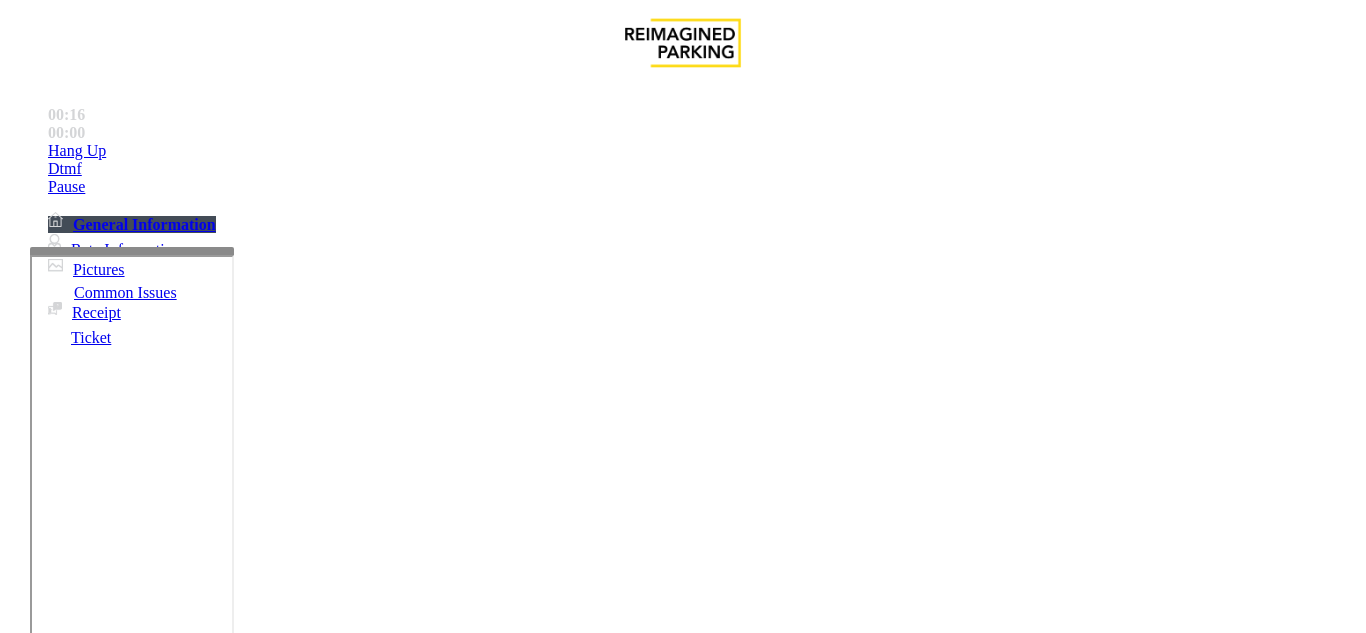 scroll, scrollTop: 700, scrollLeft: 0, axis: vertical 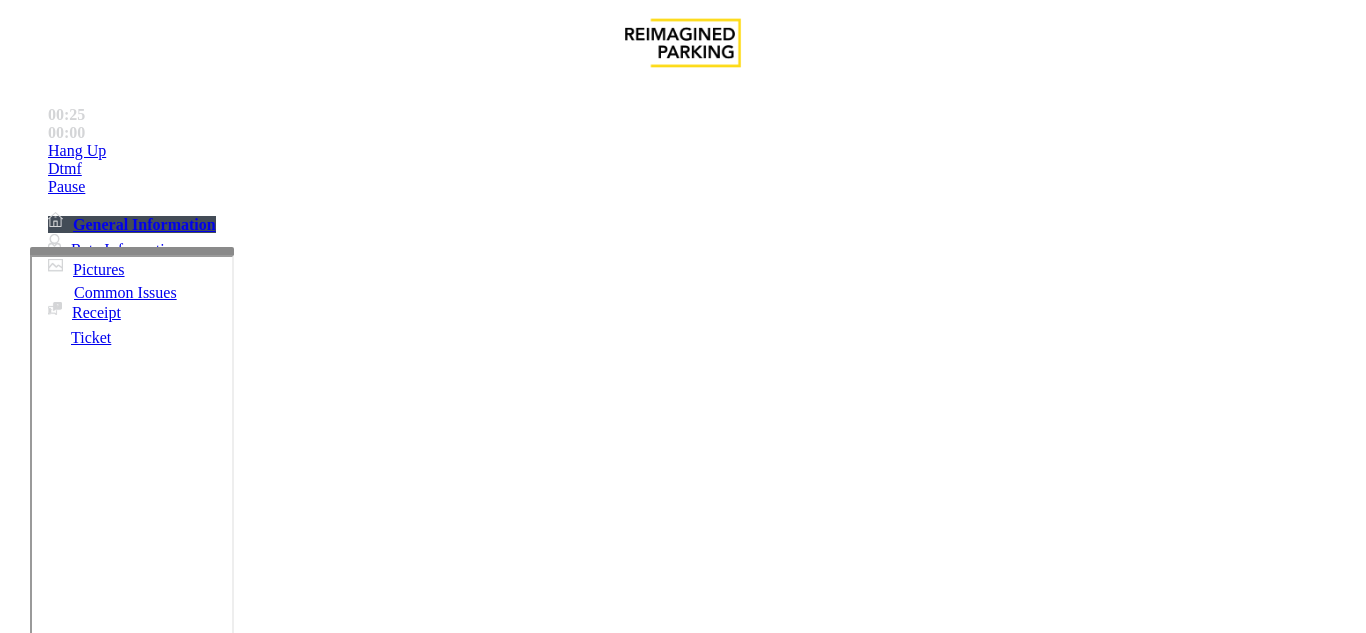 click on "Monthly Issue" at bounding box center (268, 1286) 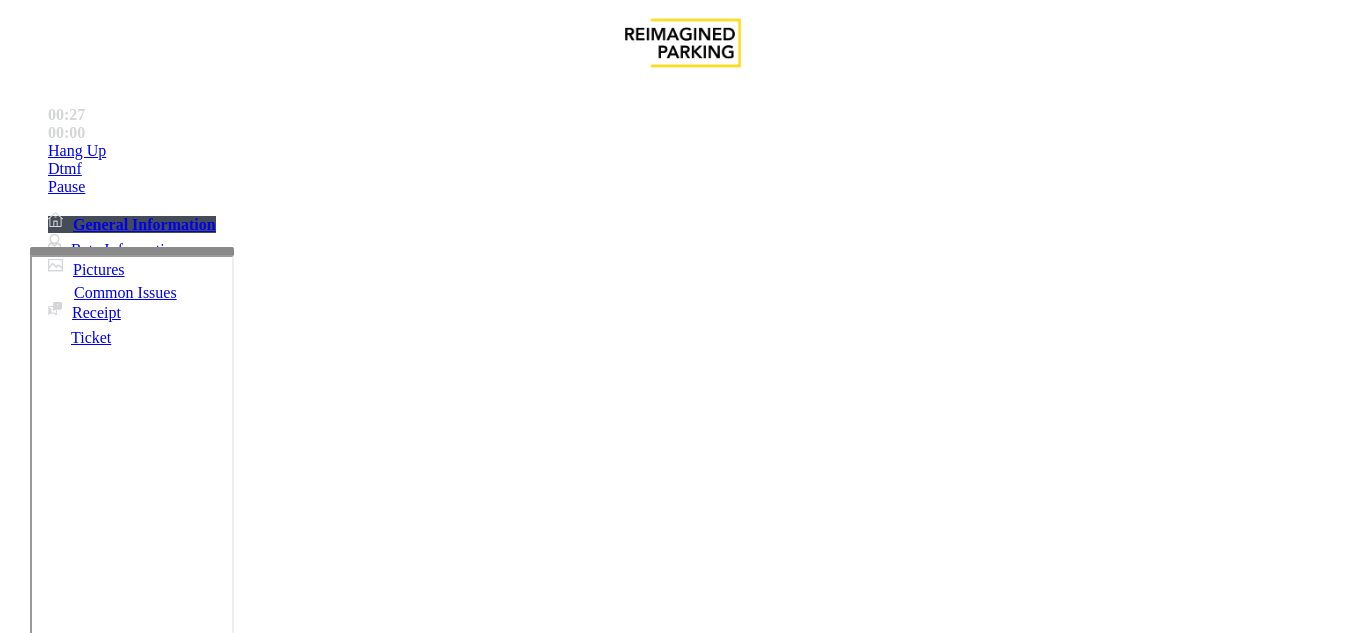 scroll, scrollTop: 700, scrollLeft: 0, axis: vertical 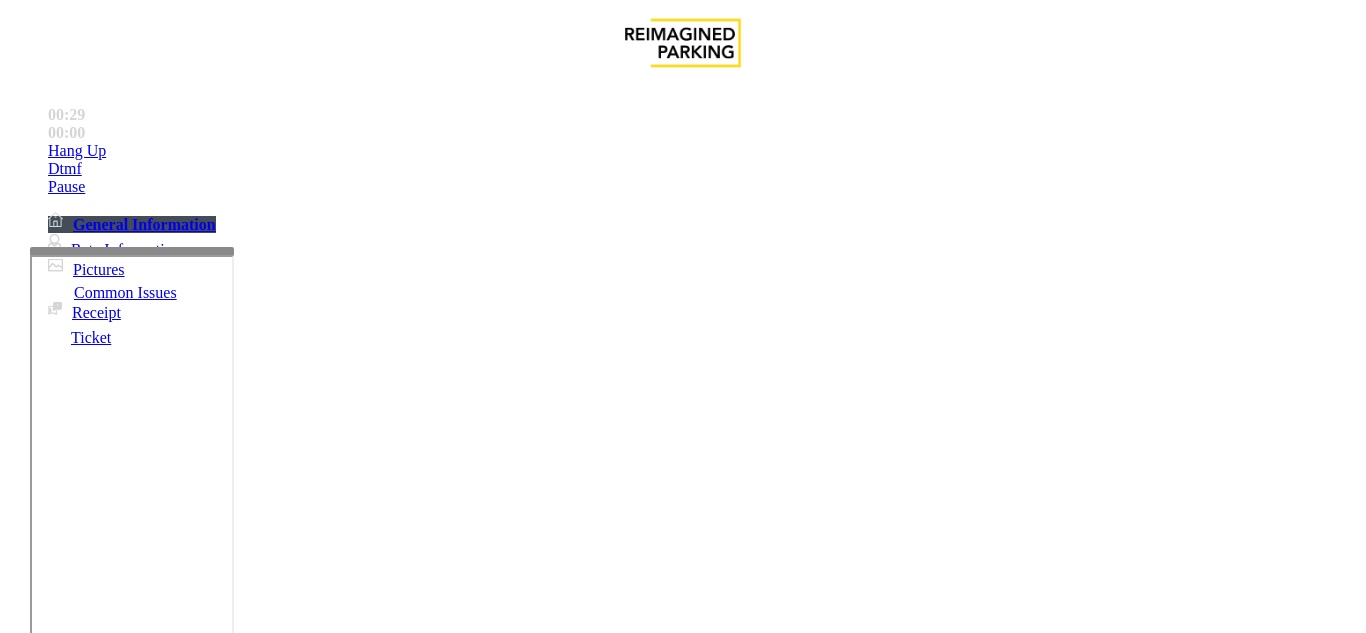 drag, startPoint x: 702, startPoint y: 429, endPoint x: 733, endPoint y: 448, distance: 36.359318 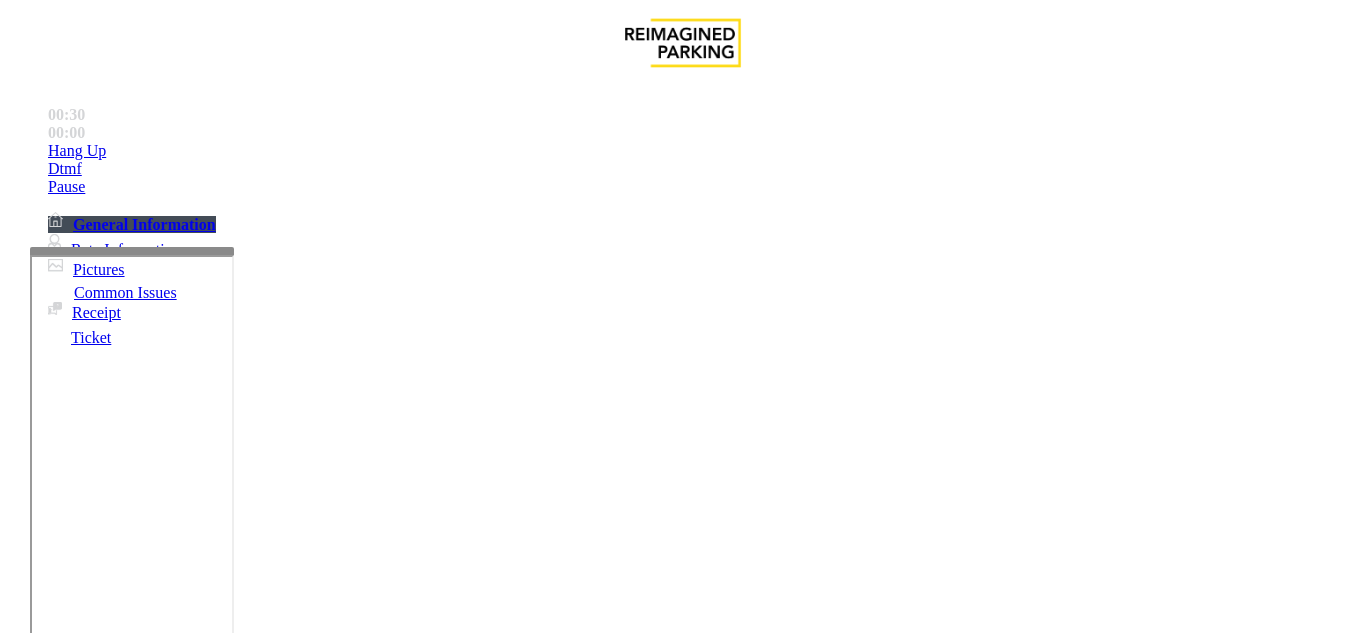 drag, startPoint x: 707, startPoint y: 424, endPoint x: 738, endPoint y: 443, distance: 36.359318 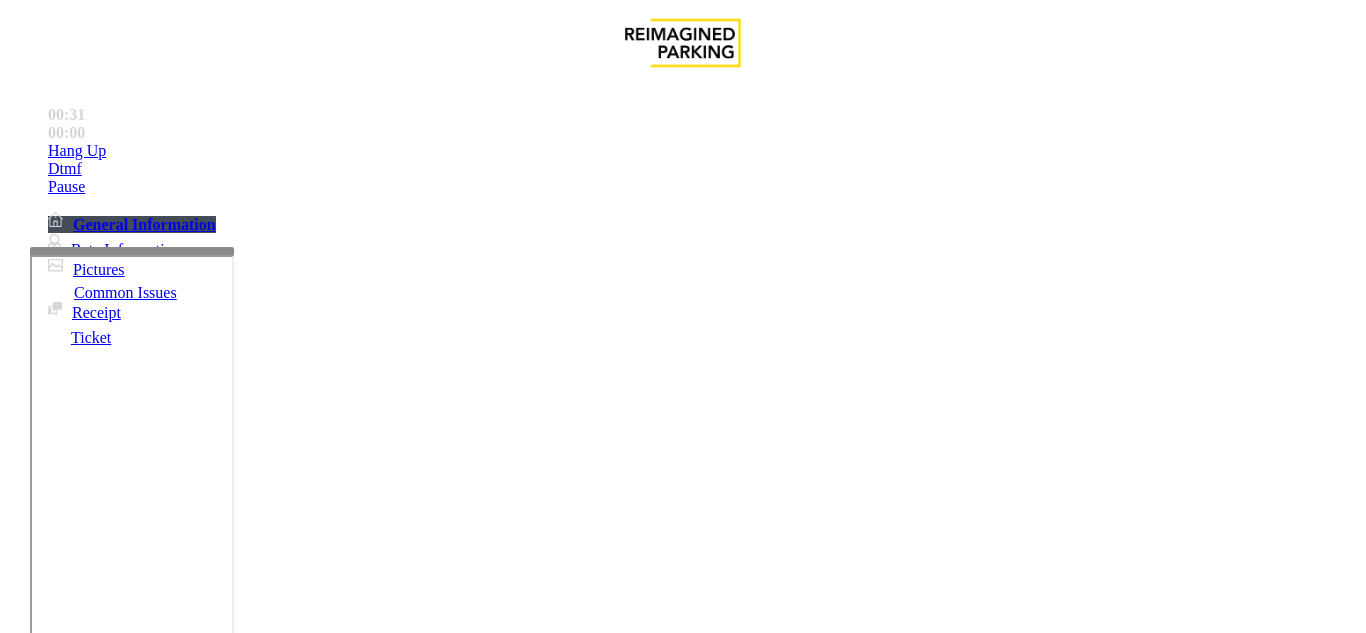 click on "Disabled Card" at bounding box center (78, 1286) 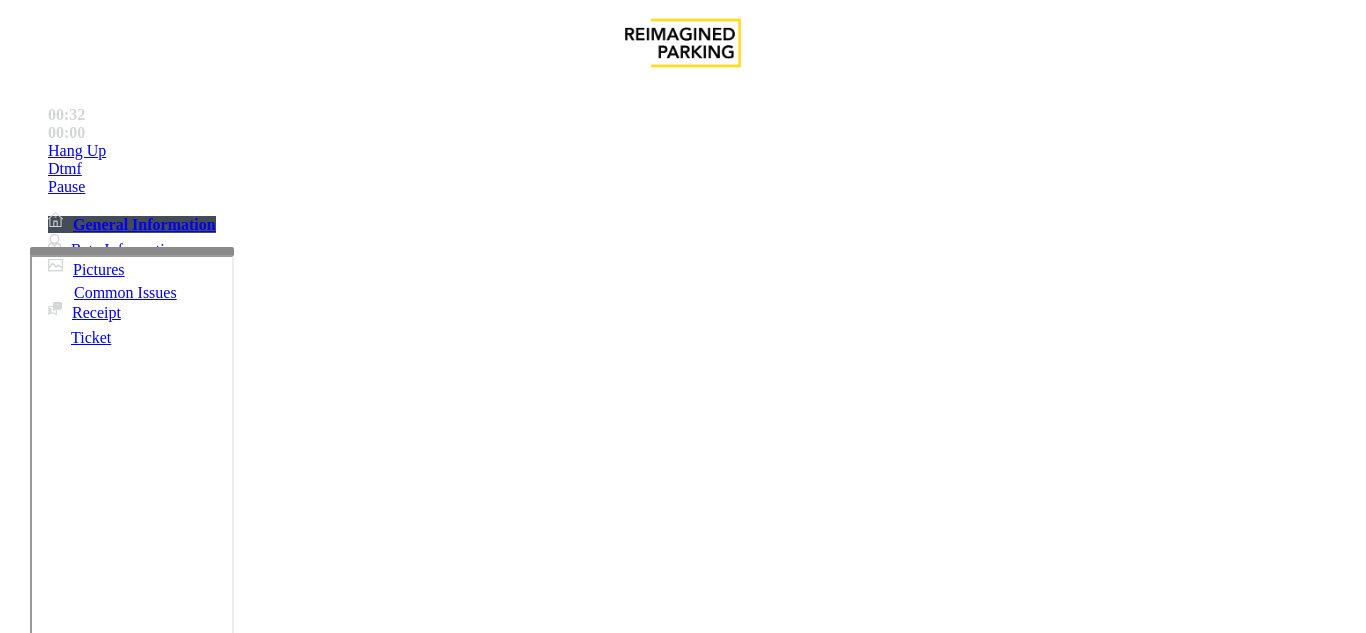 click at bounding box center [96, 1308] 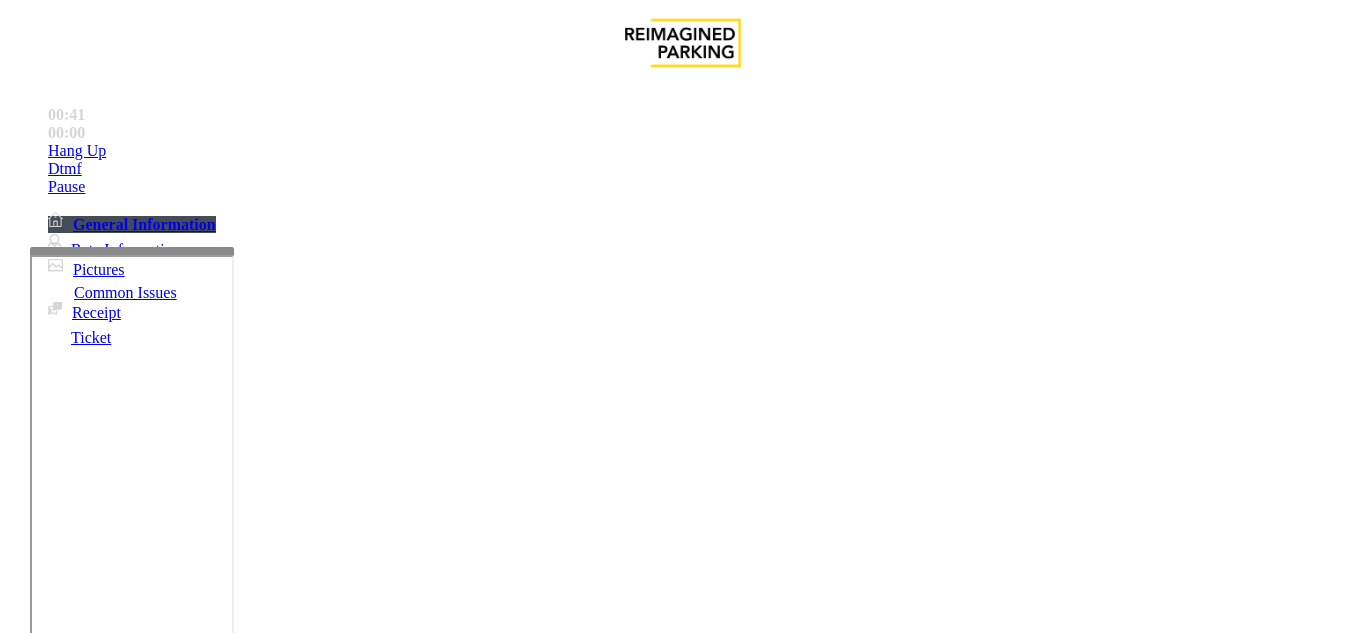 drag, startPoint x: 705, startPoint y: 422, endPoint x: 742, endPoint y: 444, distance: 43.046486 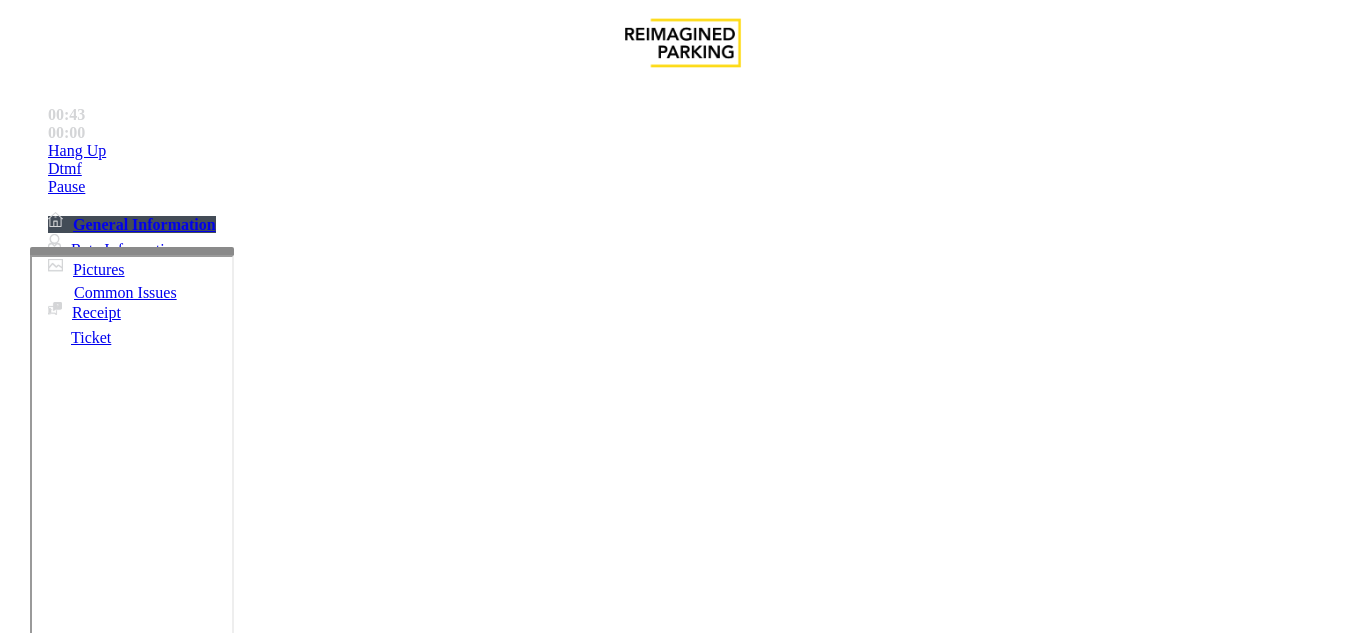 click at bounding box center [96, 1362] 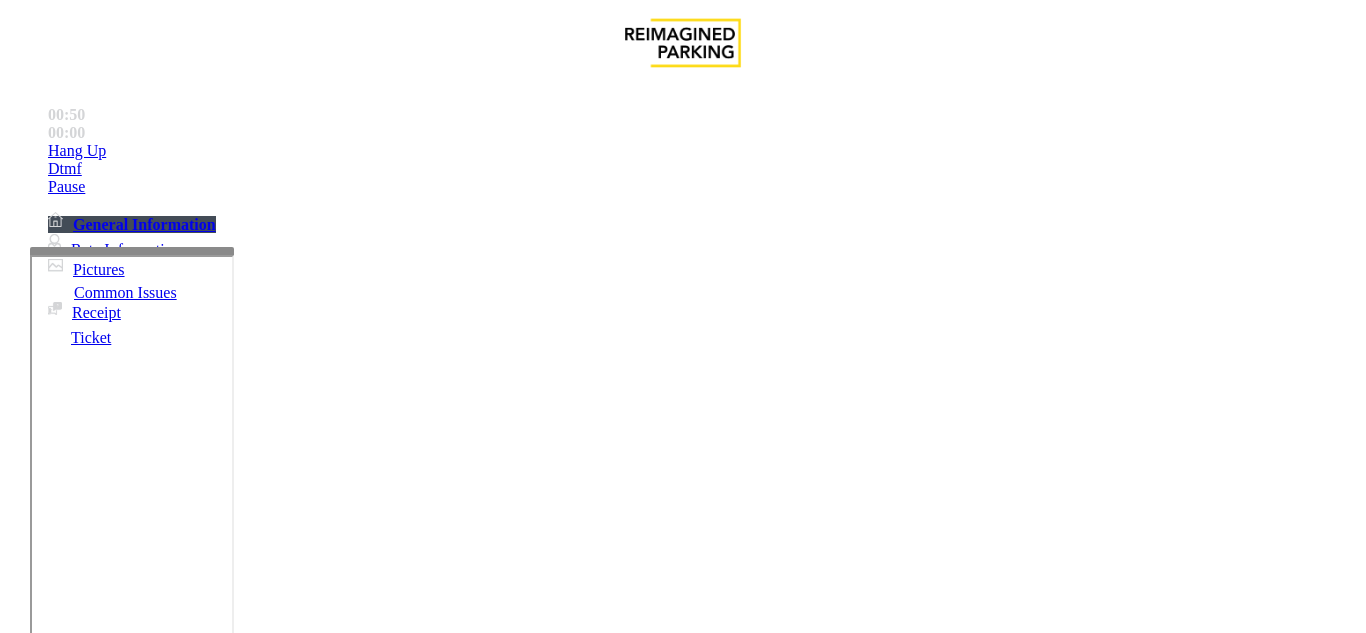 type on "****" 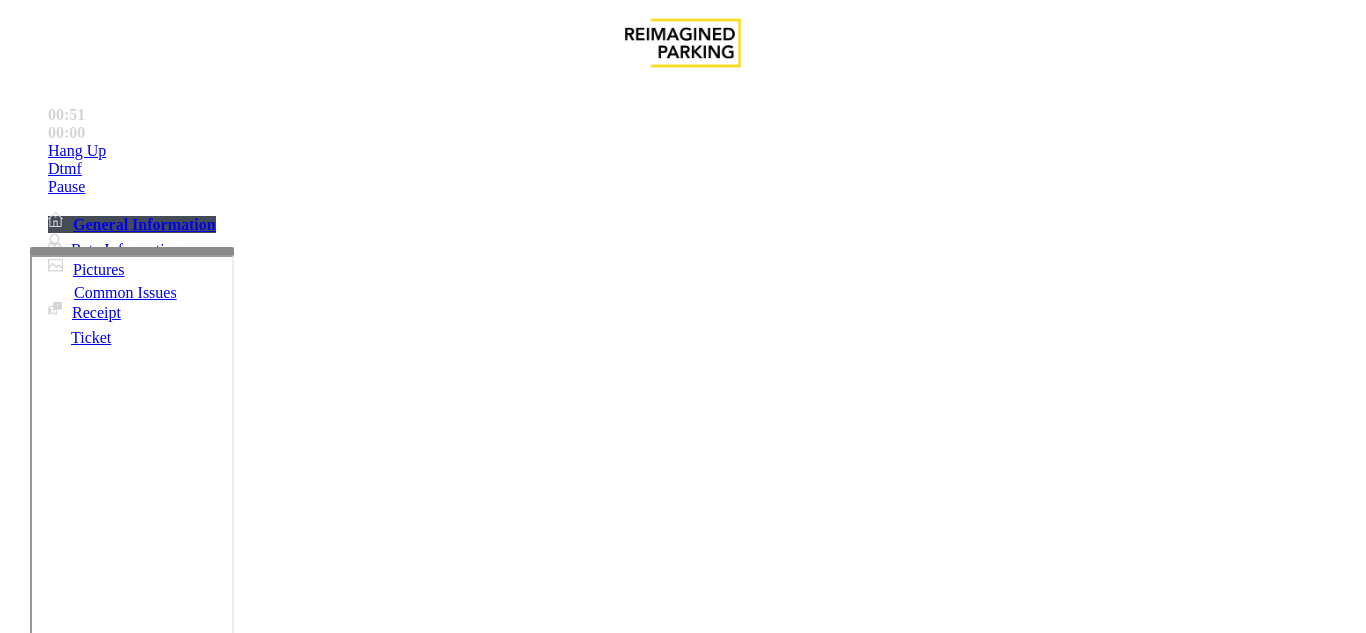 drag, startPoint x: 709, startPoint y: 428, endPoint x: 737, endPoint y: 446, distance: 33.286633 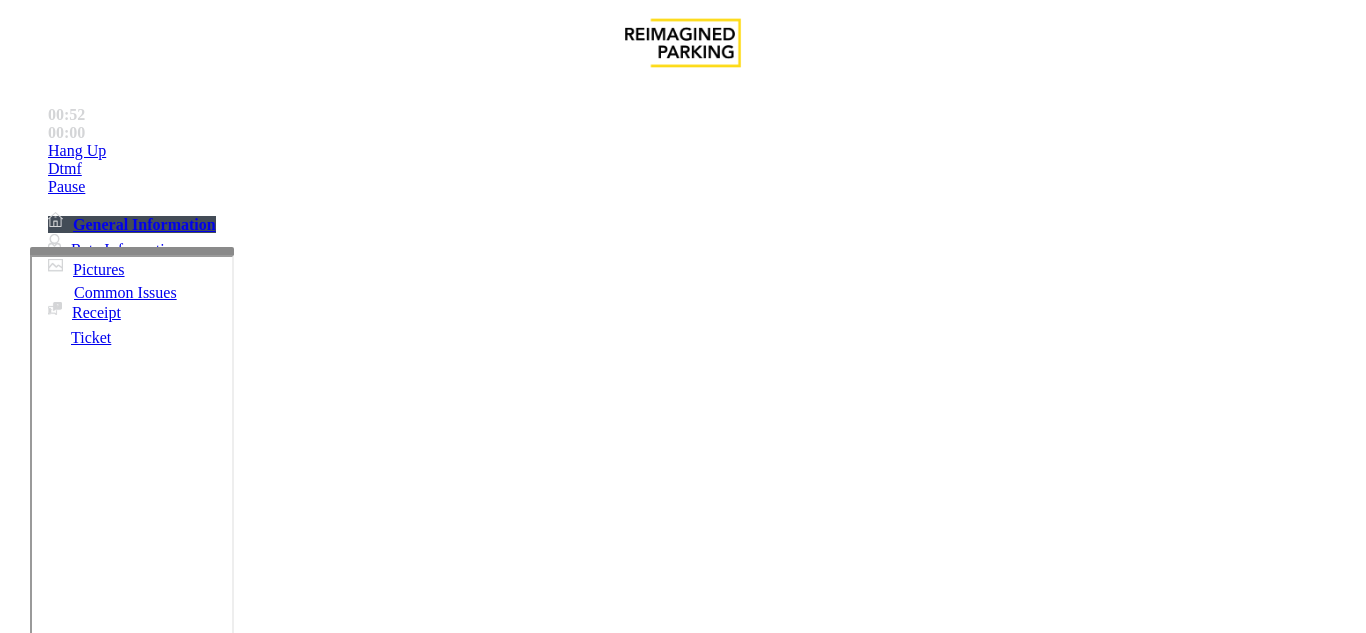 copy on "LAN21083200" 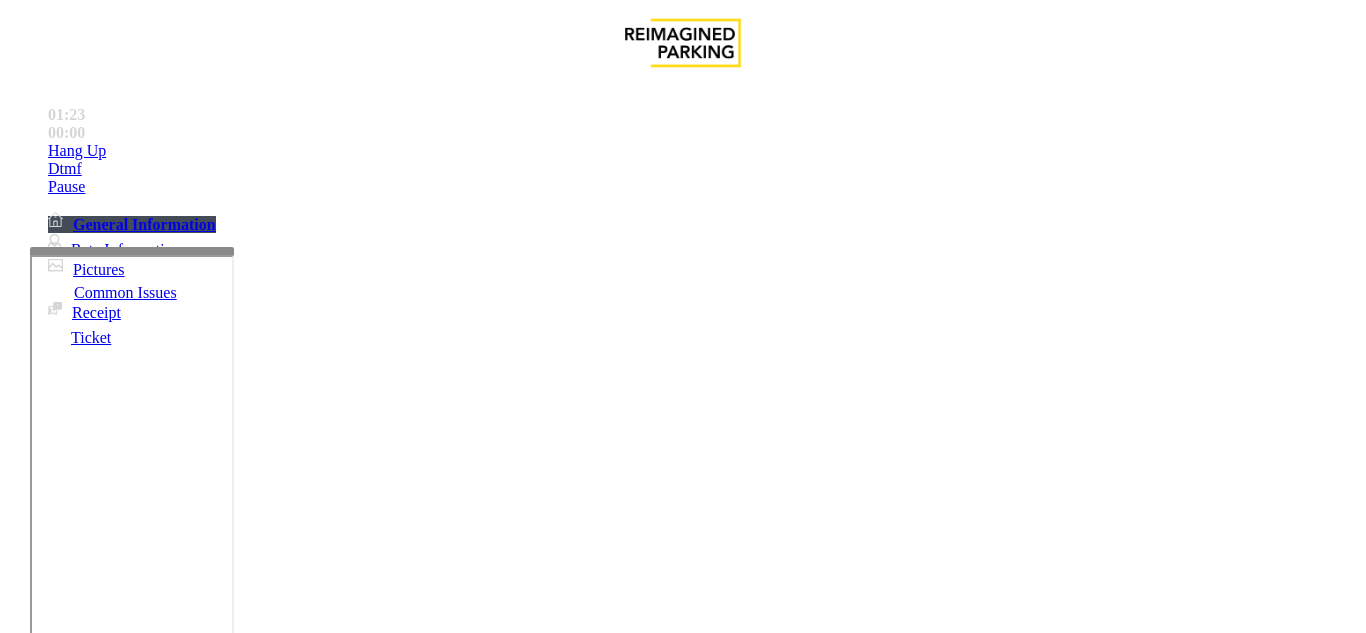 click at bounding box center [96, 1308] 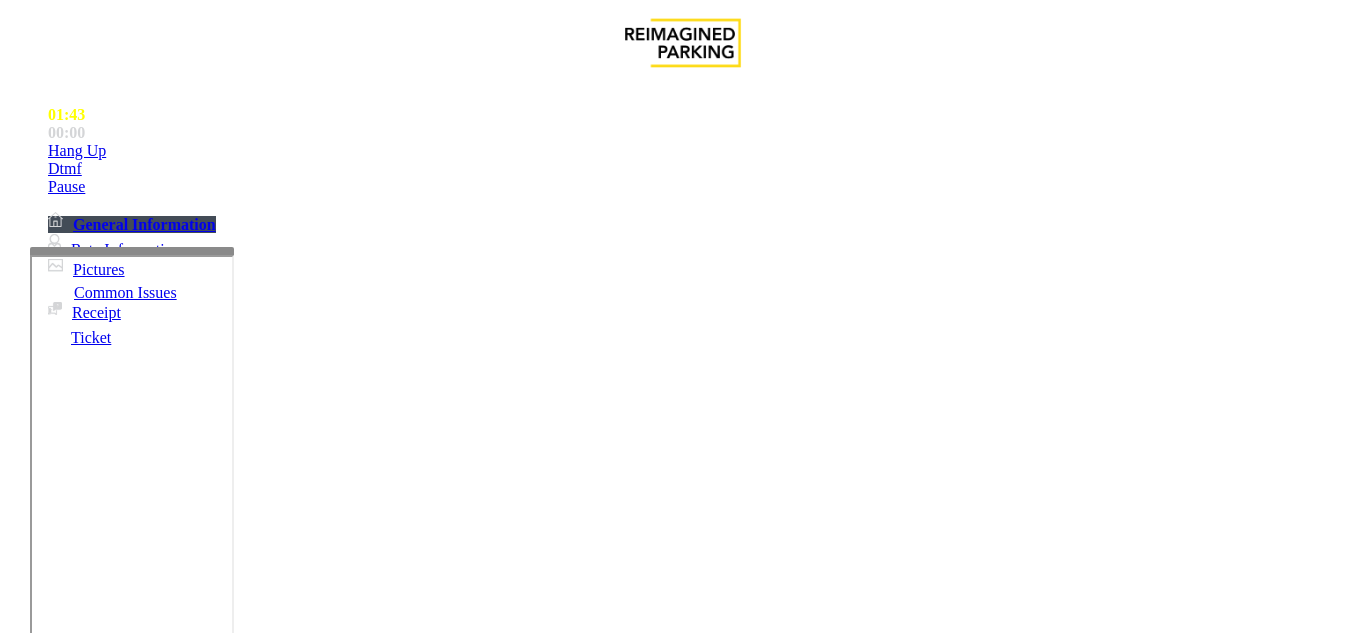 click on "********" at bounding box center [96, 1308] 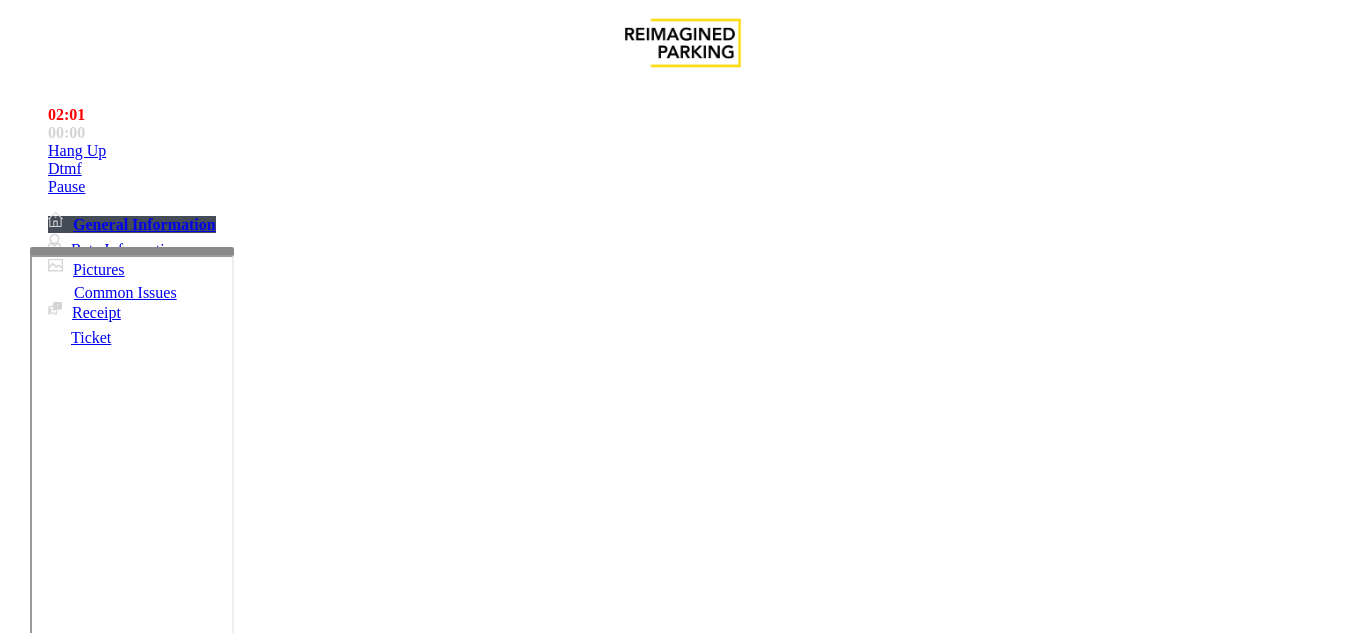 scroll, scrollTop: 500, scrollLeft: 0, axis: vertical 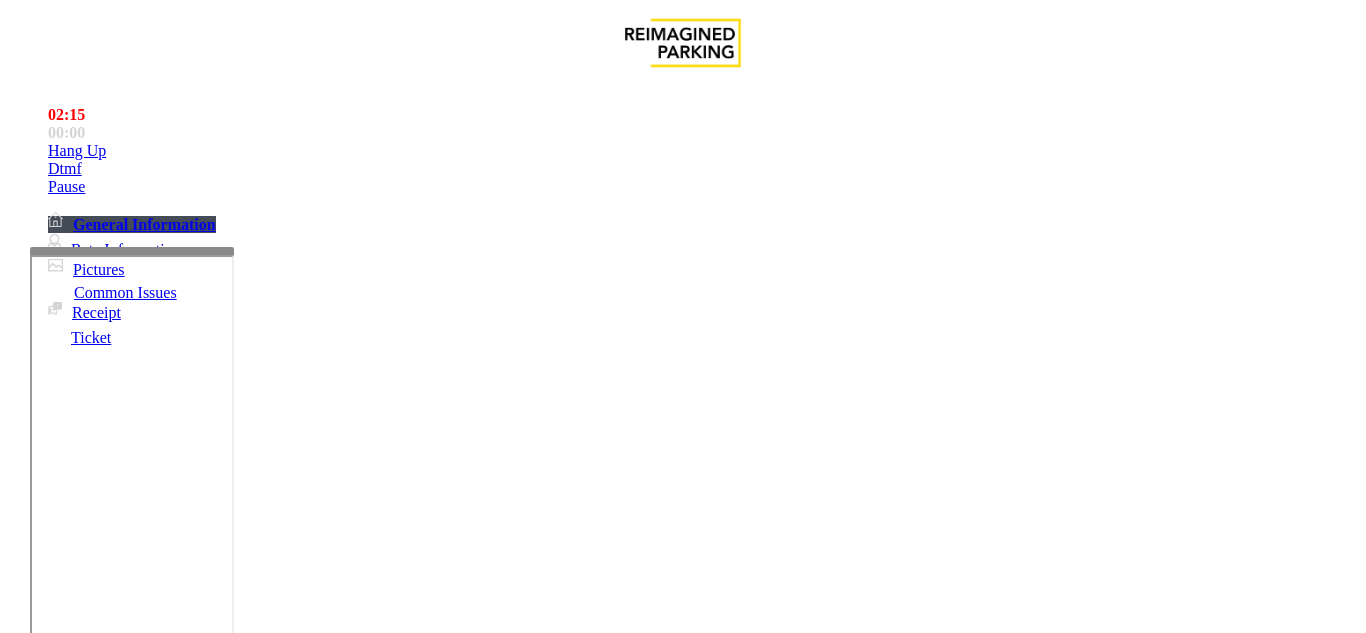 type on "*******" 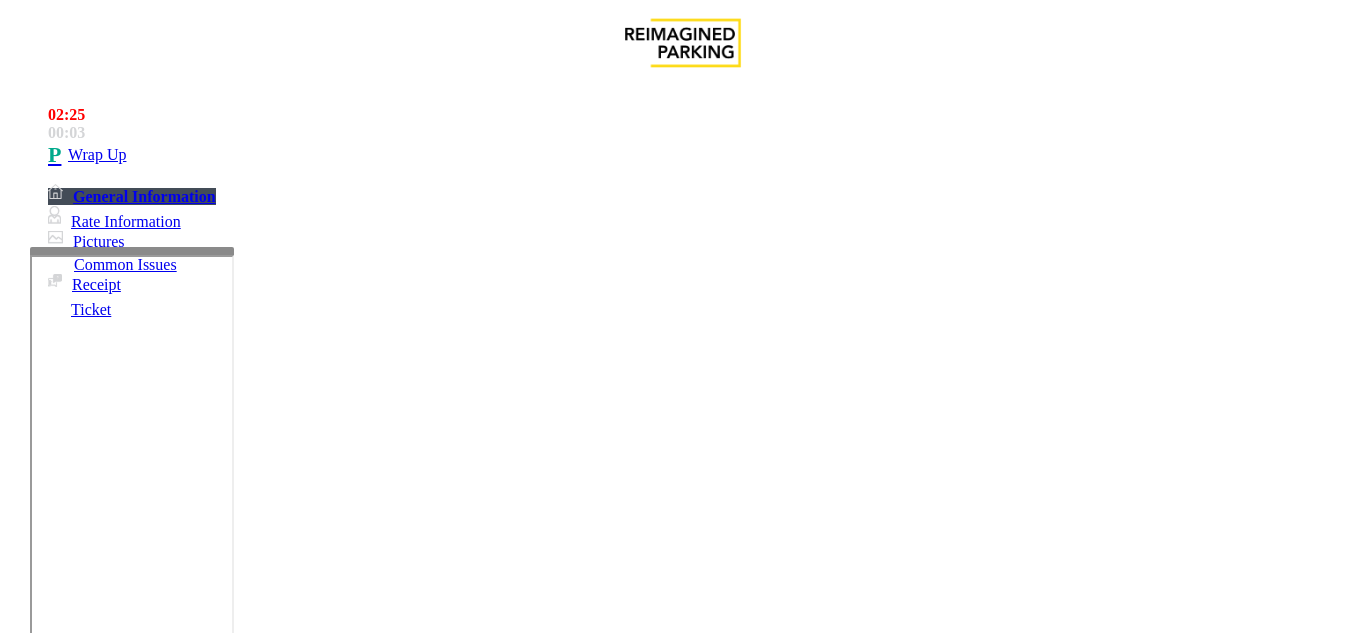 scroll, scrollTop: 800, scrollLeft: 0, axis: vertical 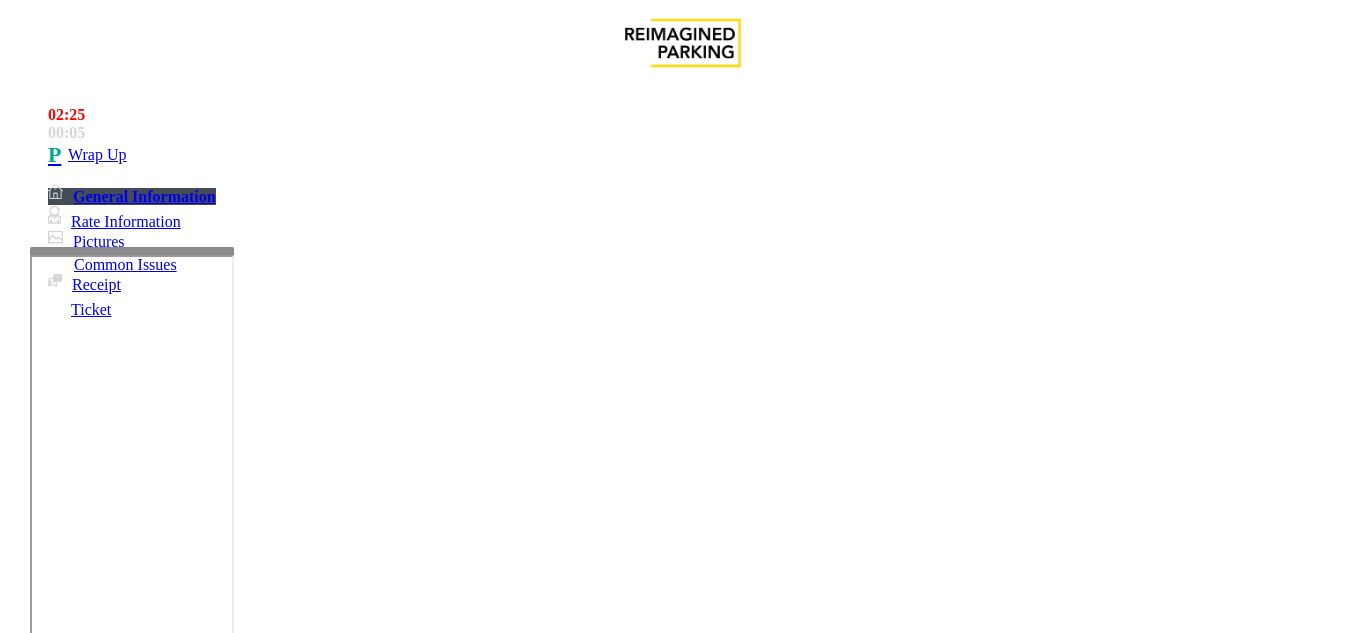 click at bounding box center [221, 1588] 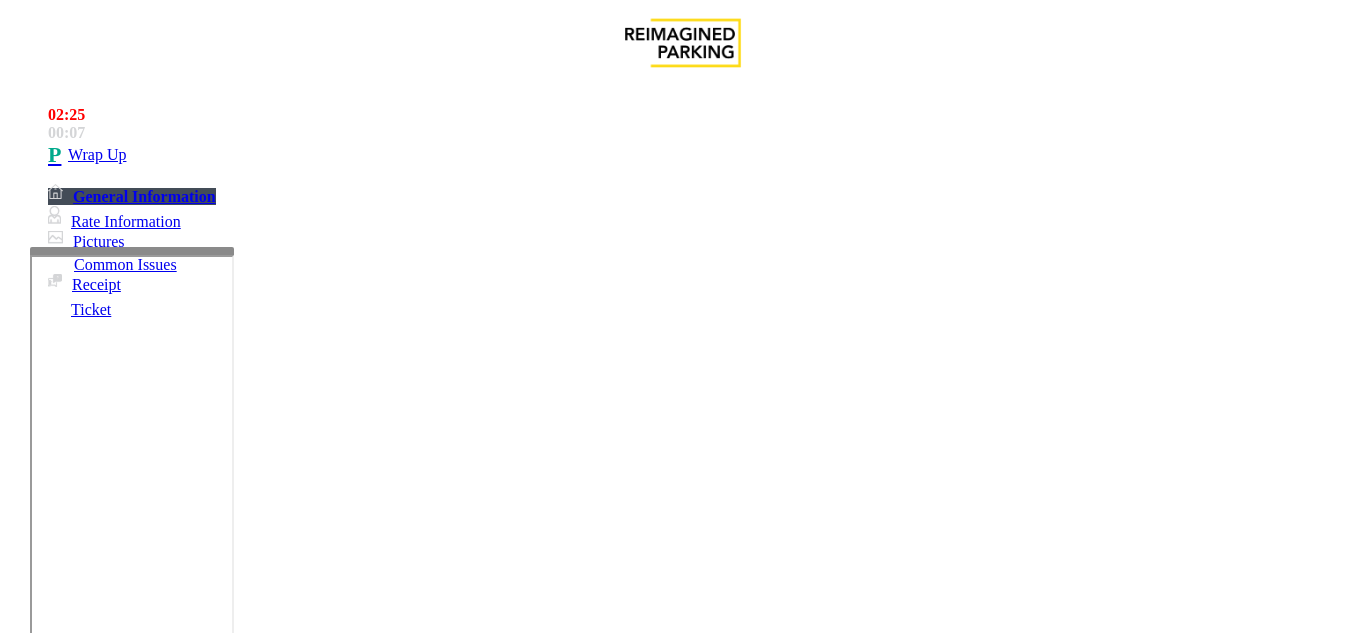 copy on "Issue  -  Monthly Issue Disabled Card" 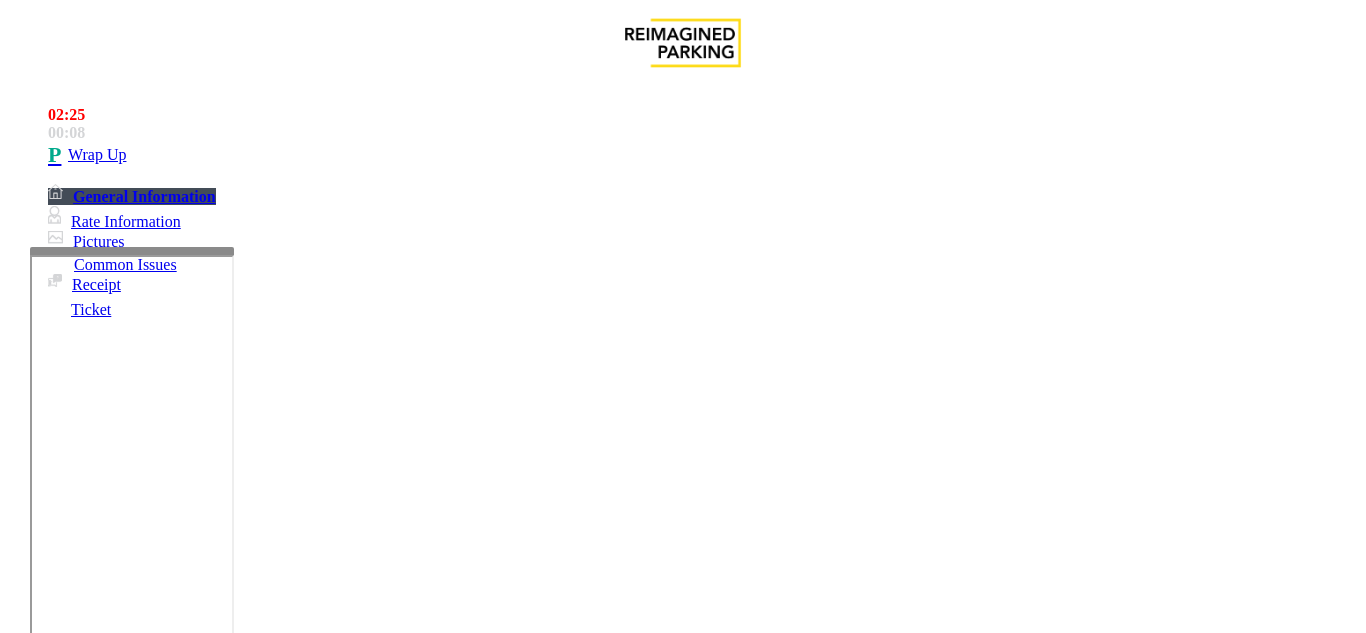 click at bounding box center [221, 1588] 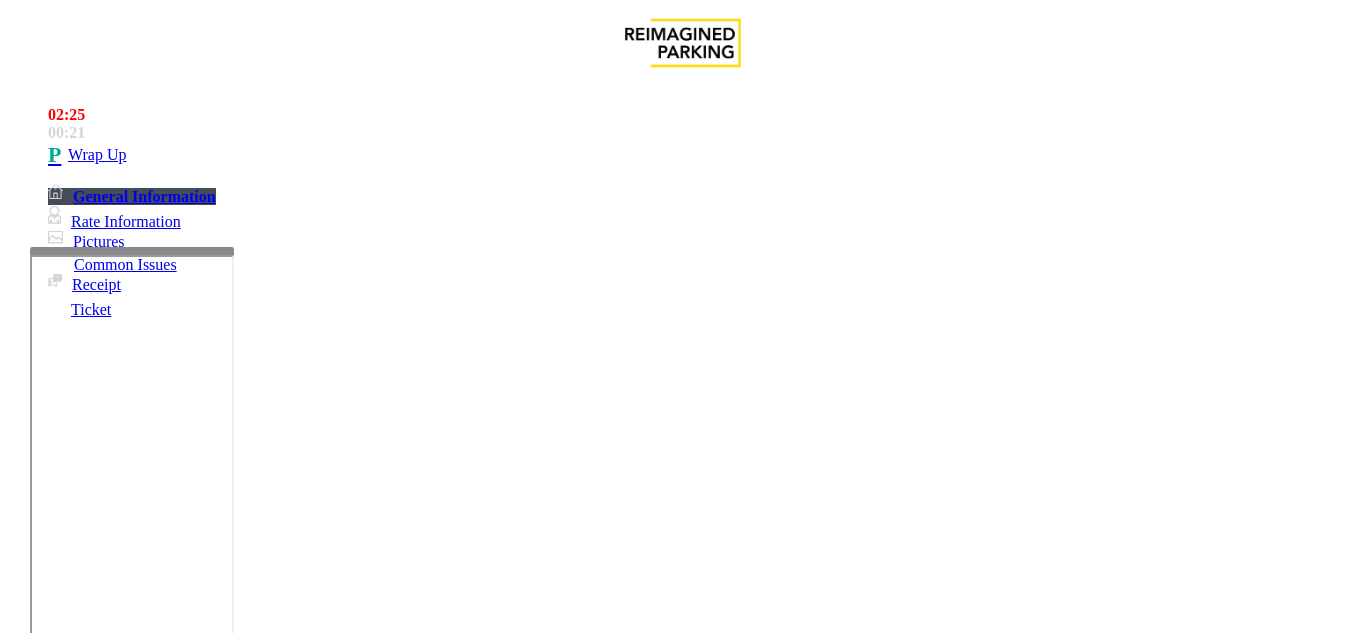 scroll, scrollTop: 36, scrollLeft: 0, axis: vertical 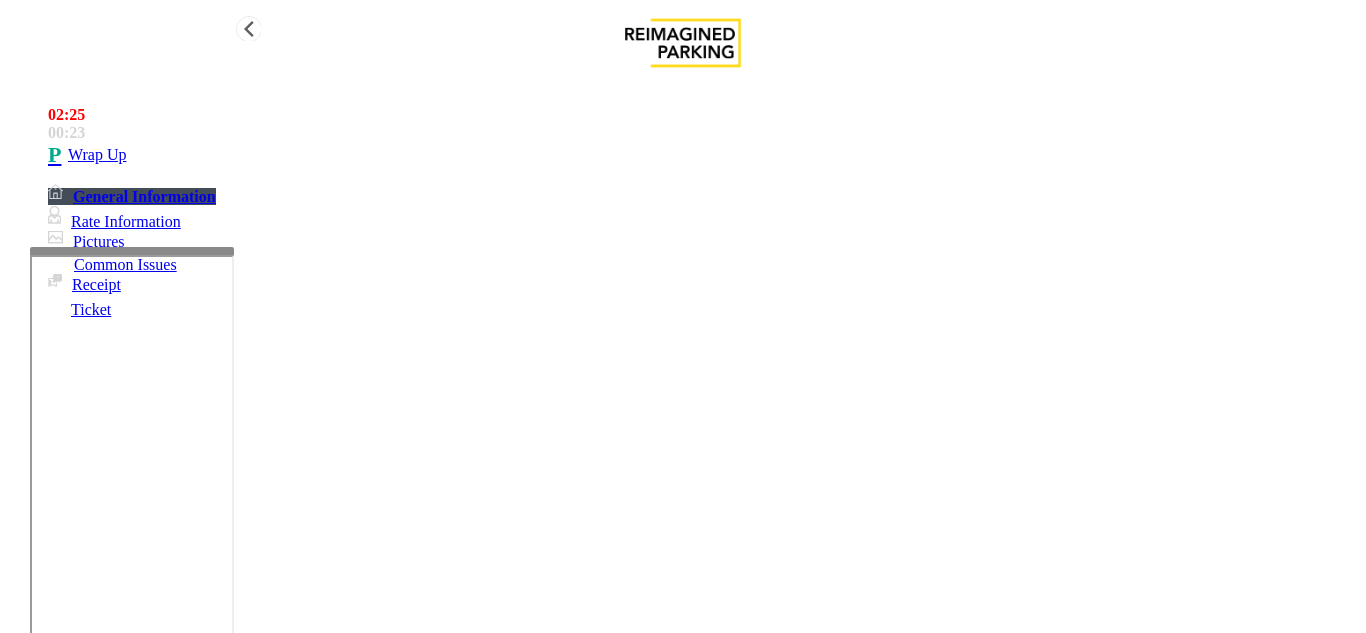 type on "**********" 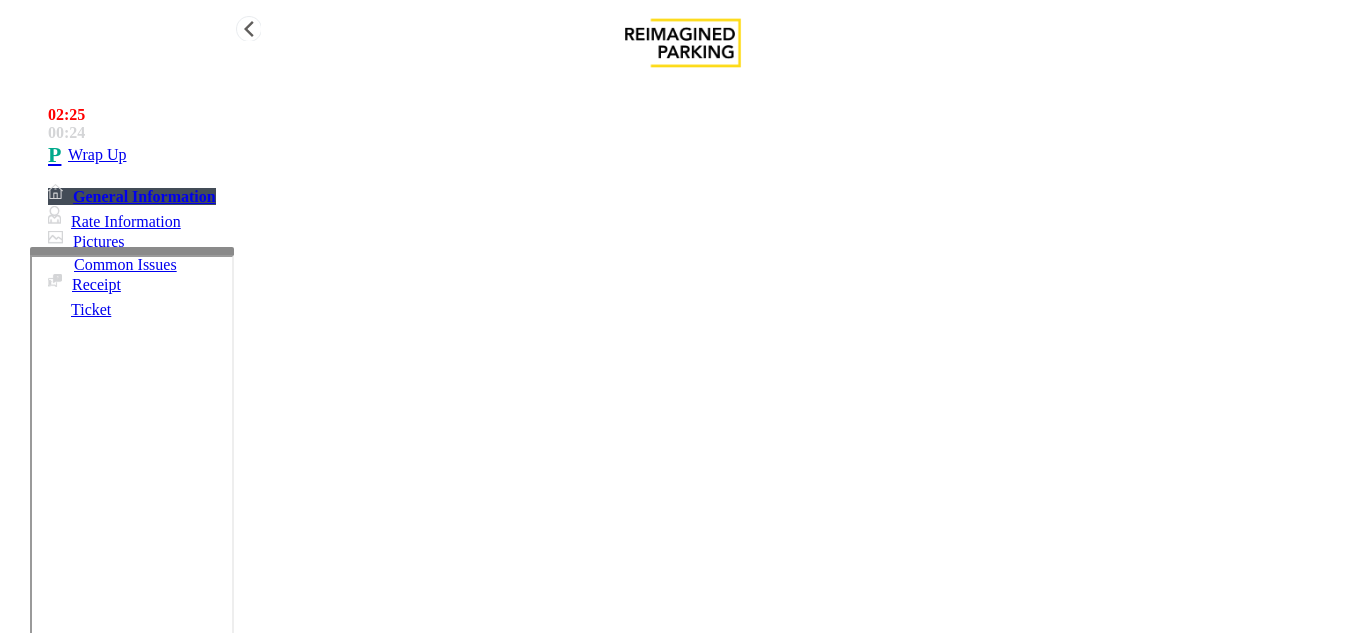 click on "Wrap Up" at bounding box center [703, 155] 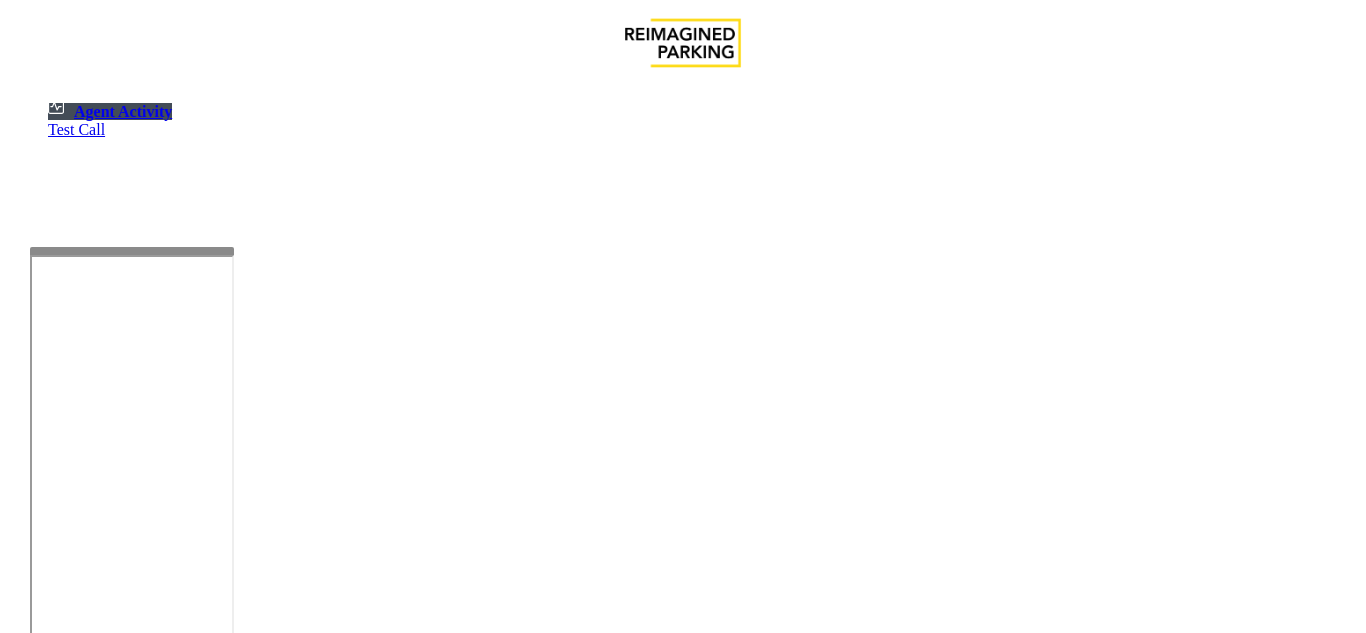 click at bounding box center (186, 1147) 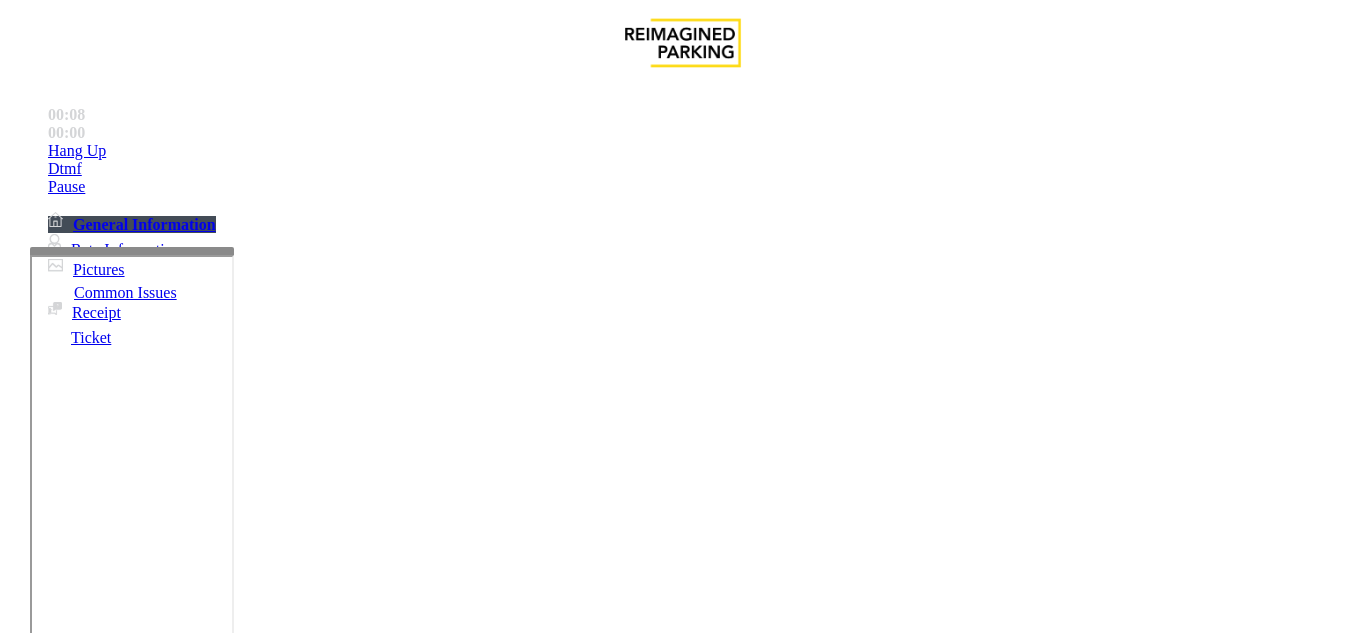 scroll, scrollTop: 500, scrollLeft: 0, axis: vertical 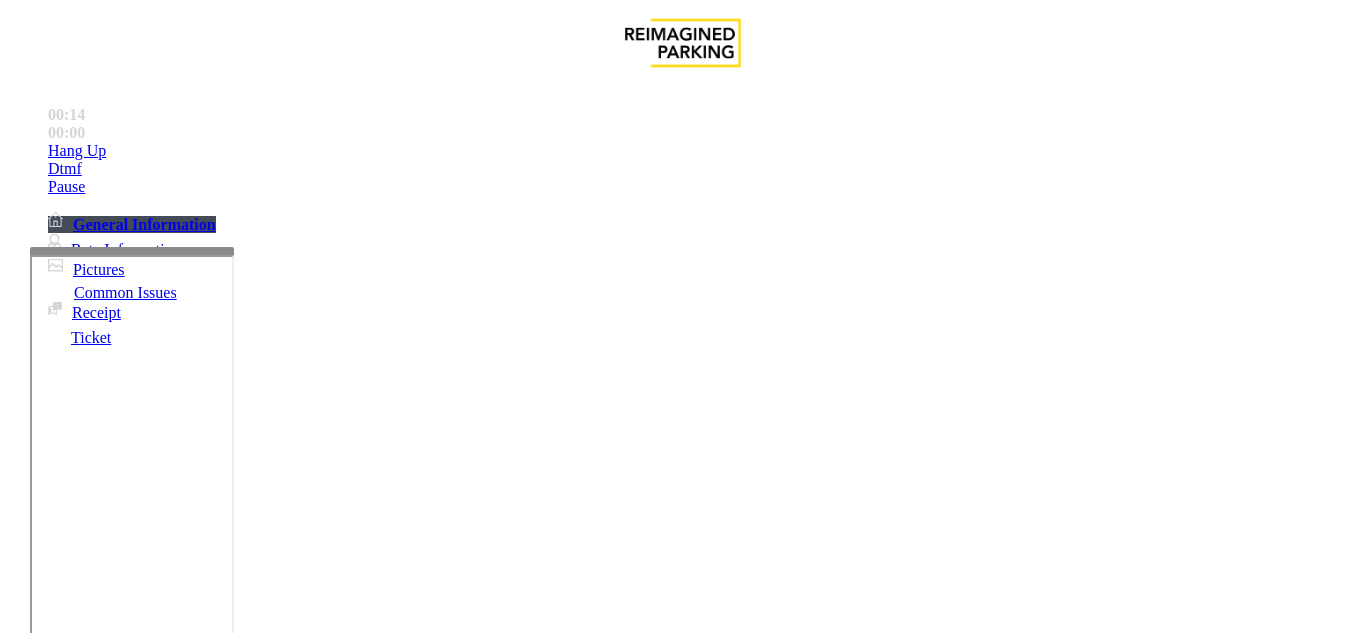 click on "Boone St. Exit 2" at bounding box center (61, 1230) 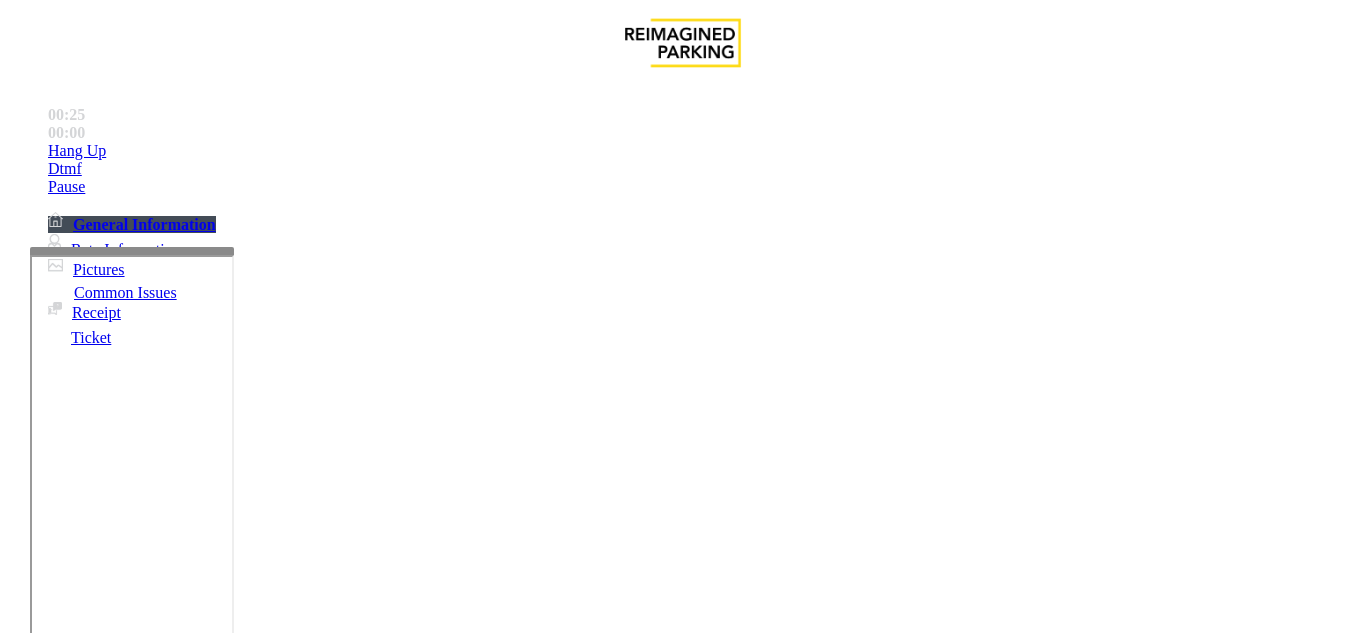 click on "Boone St. Exit 2" at bounding box center (61, 1230) 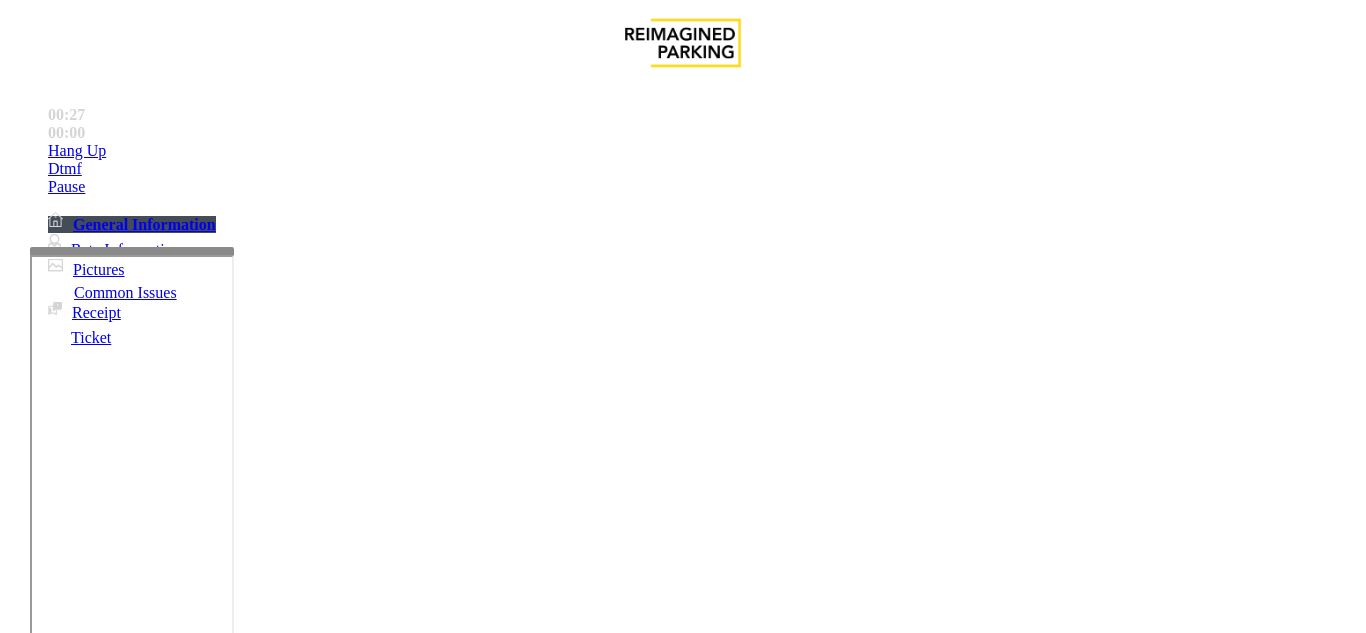 drag, startPoint x: 1061, startPoint y: 351, endPoint x: 1067, endPoint y: 342, distance: 10.816654 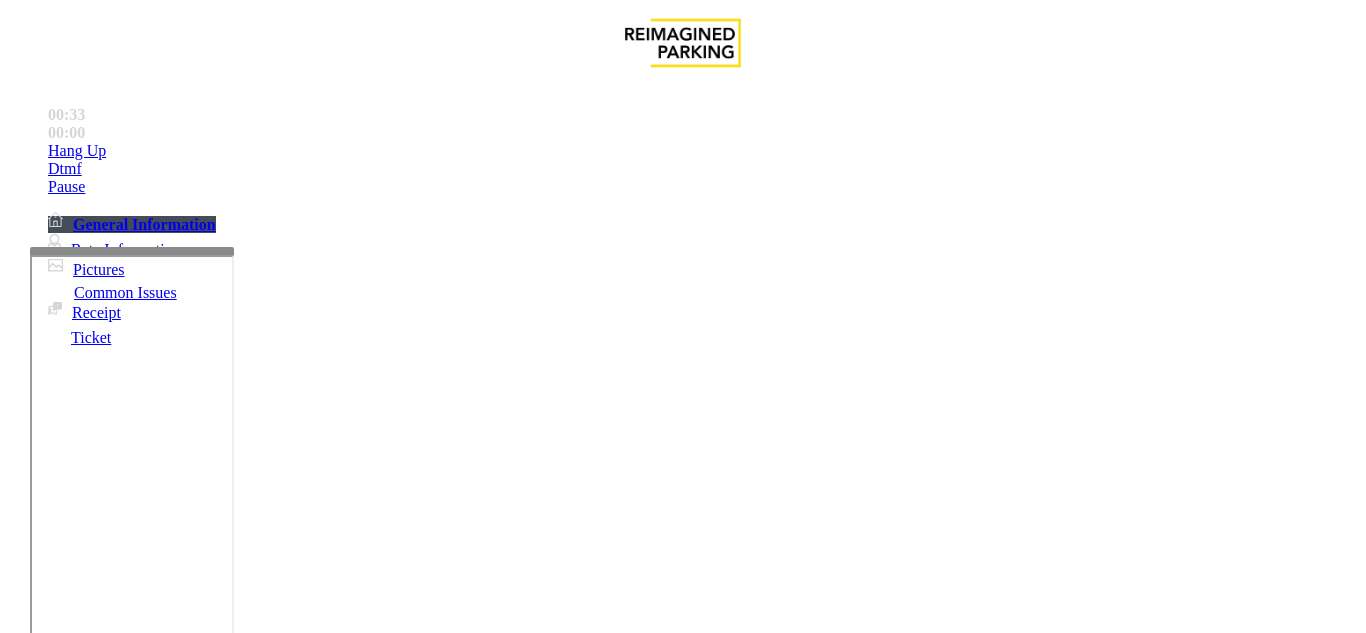 click on "Equipment Issue" at bounding box center [483, 1286] 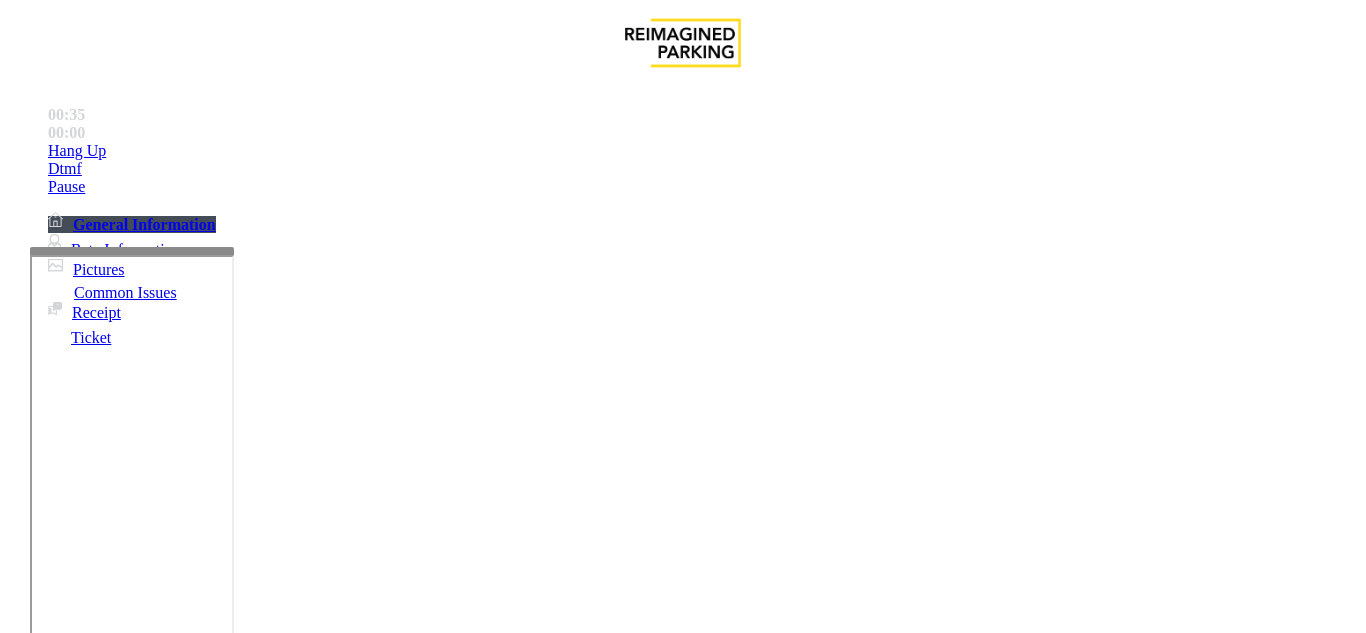 click on "Gate / Door Won't Open" at bounding box center (575, 1286) 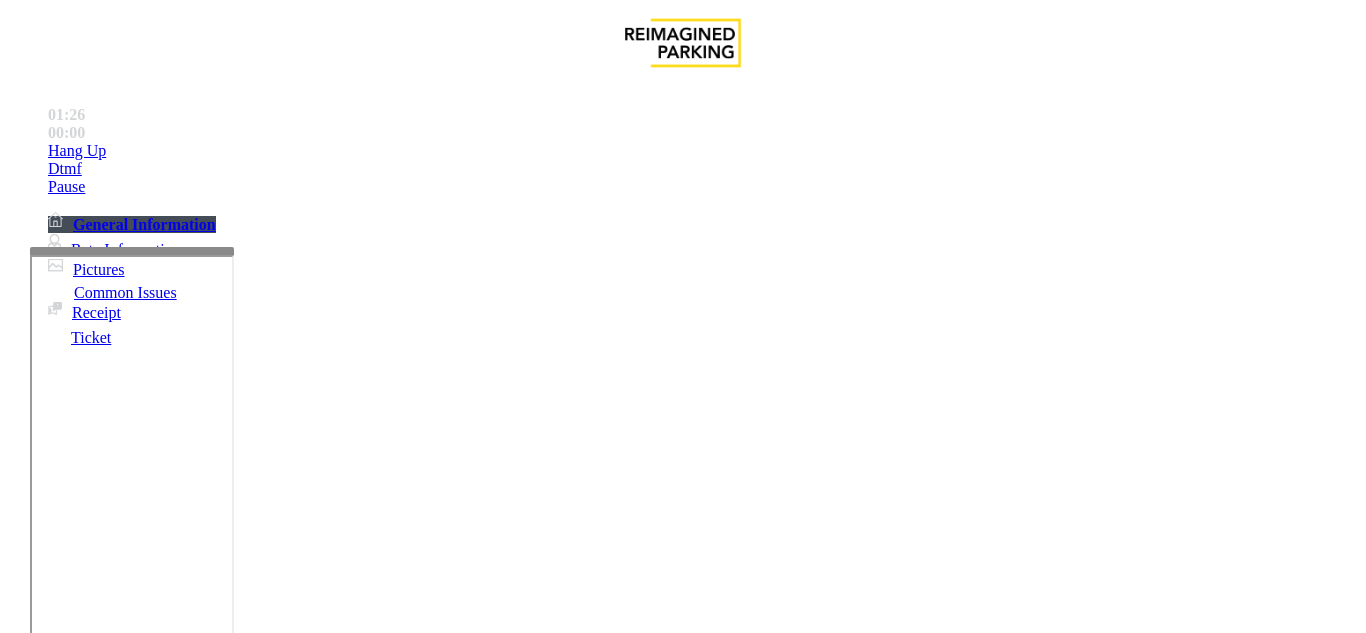 scroll, scrollTop: 300, scrollLeft: 0, axis: vertical 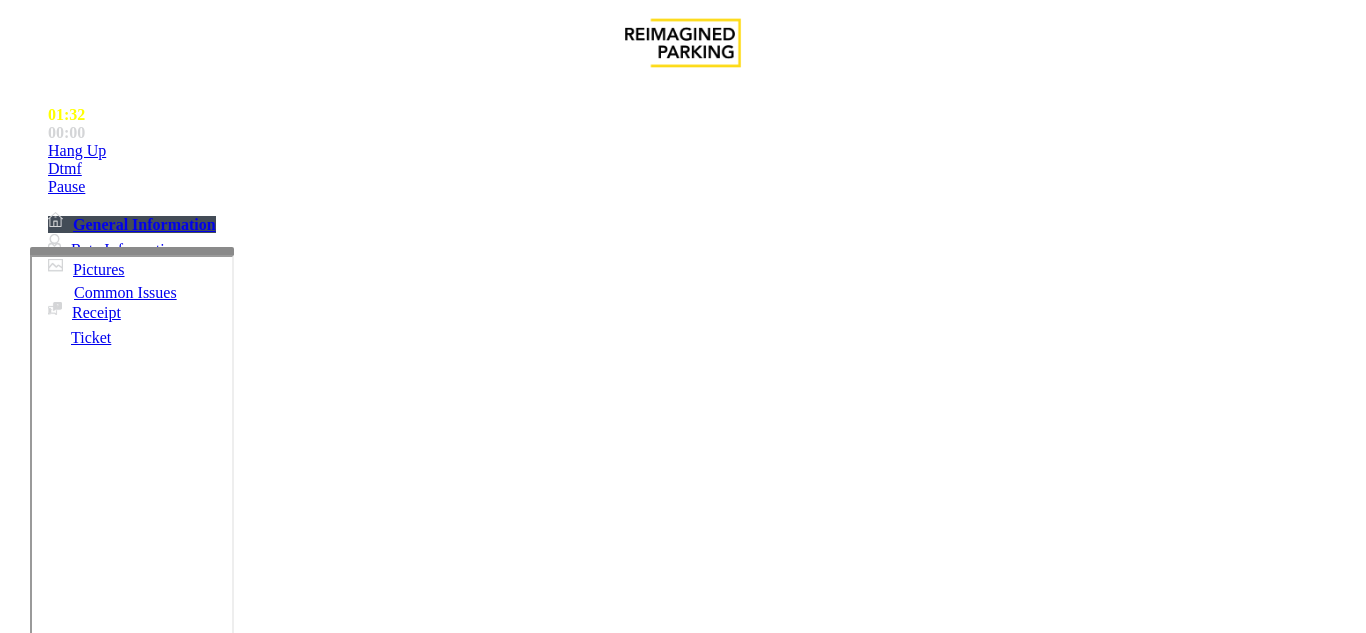 click on "**********" at bounding box center (96, 1308) 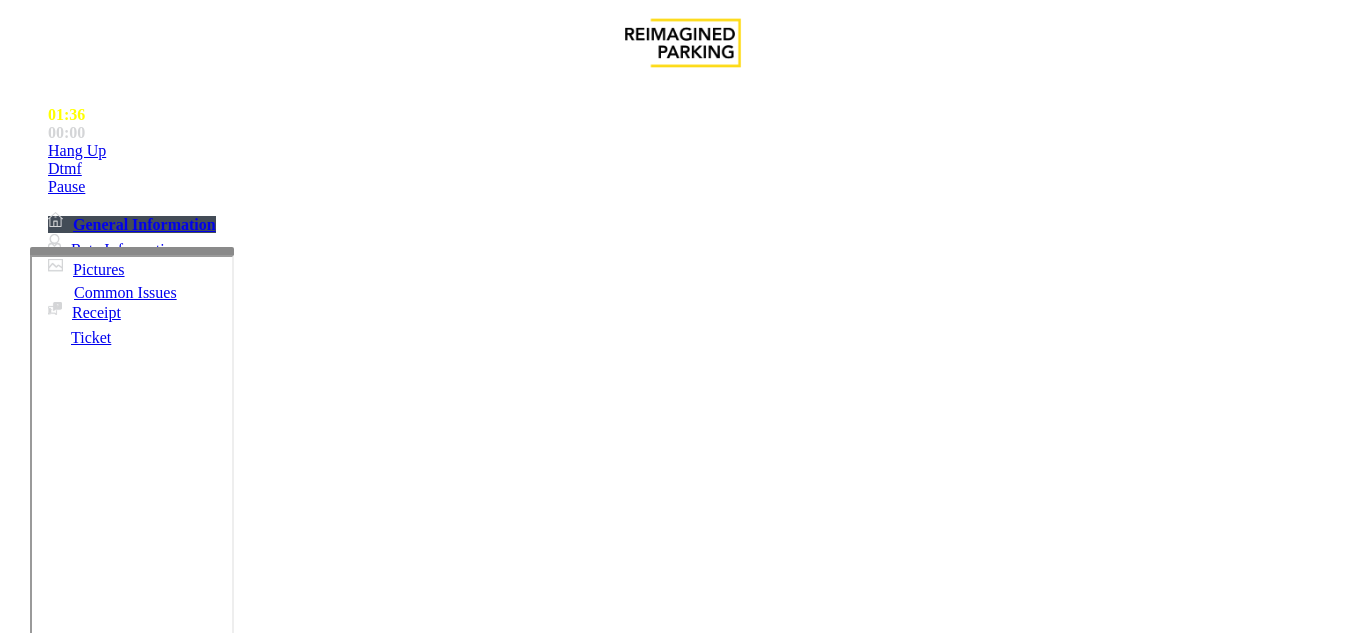 click on "**********" at bounding box center (96, 1308) 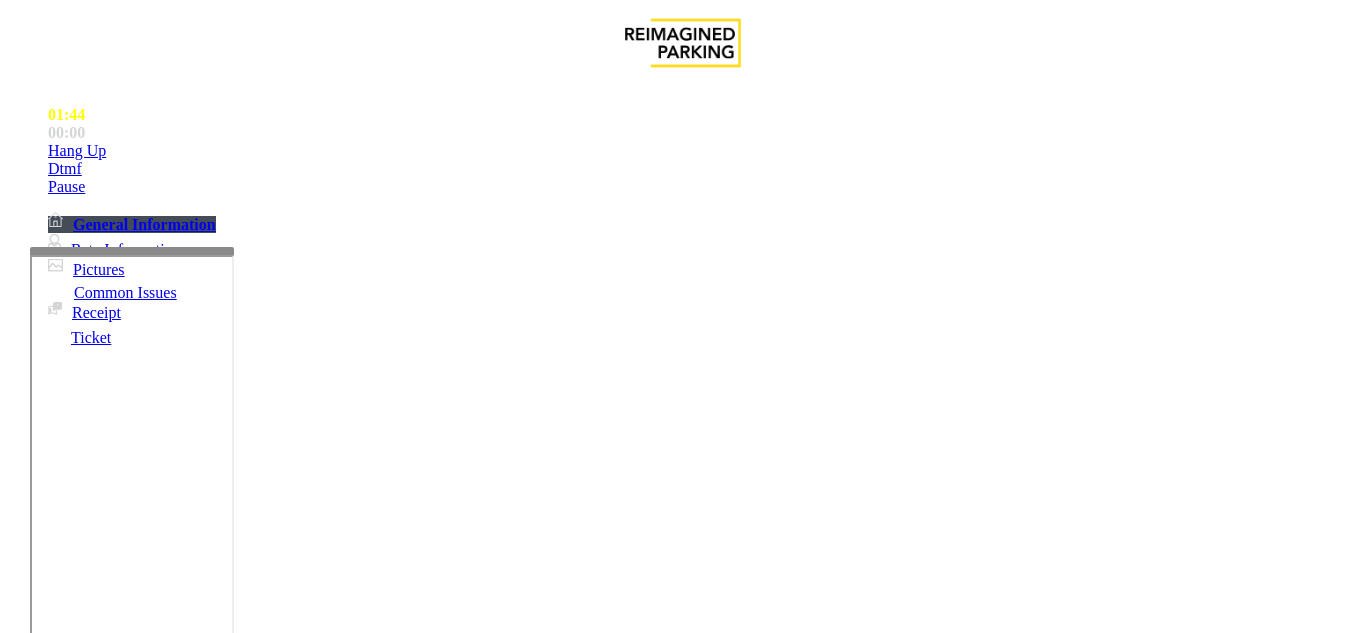click on "Vend Gate" at bounding box center [69, 1735] 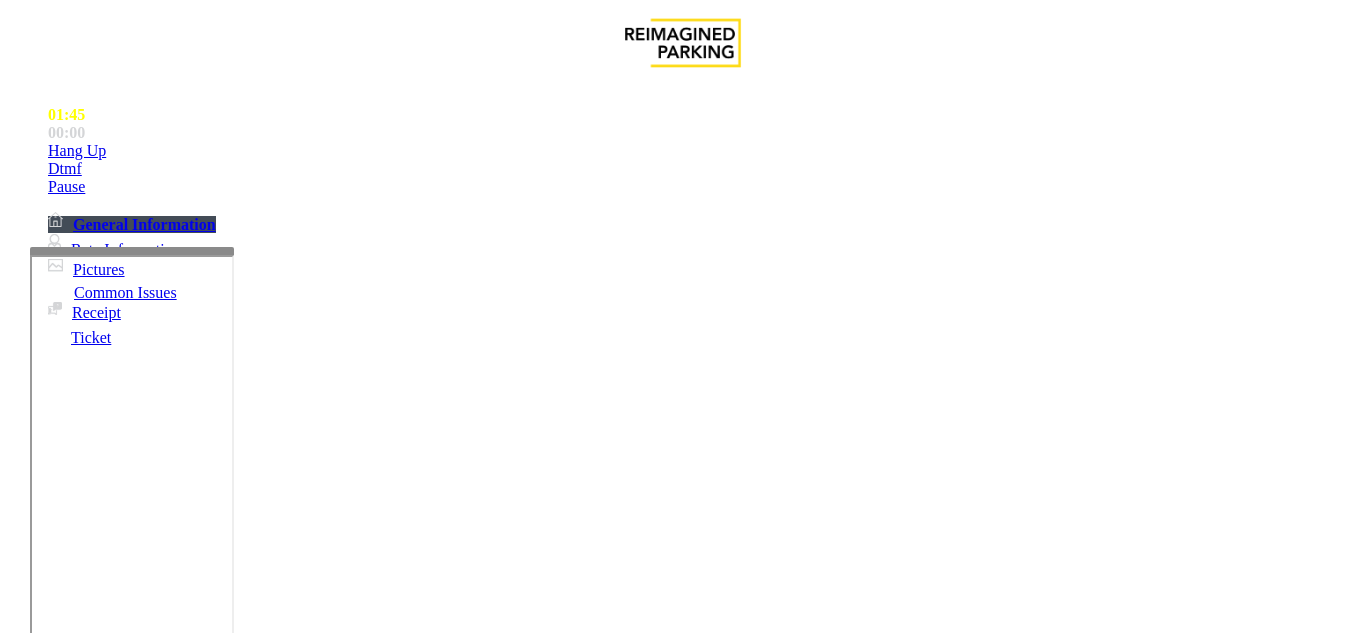 click on "**********" at bounding box center (96, 1308) 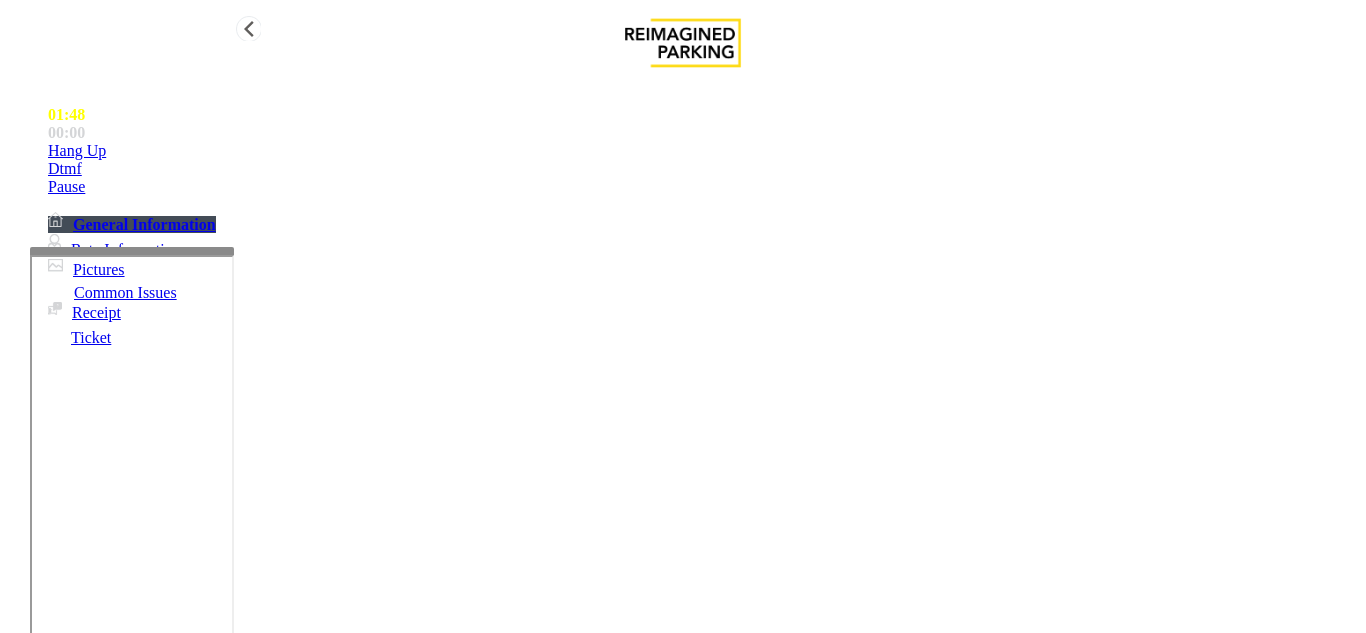 type on "**********" 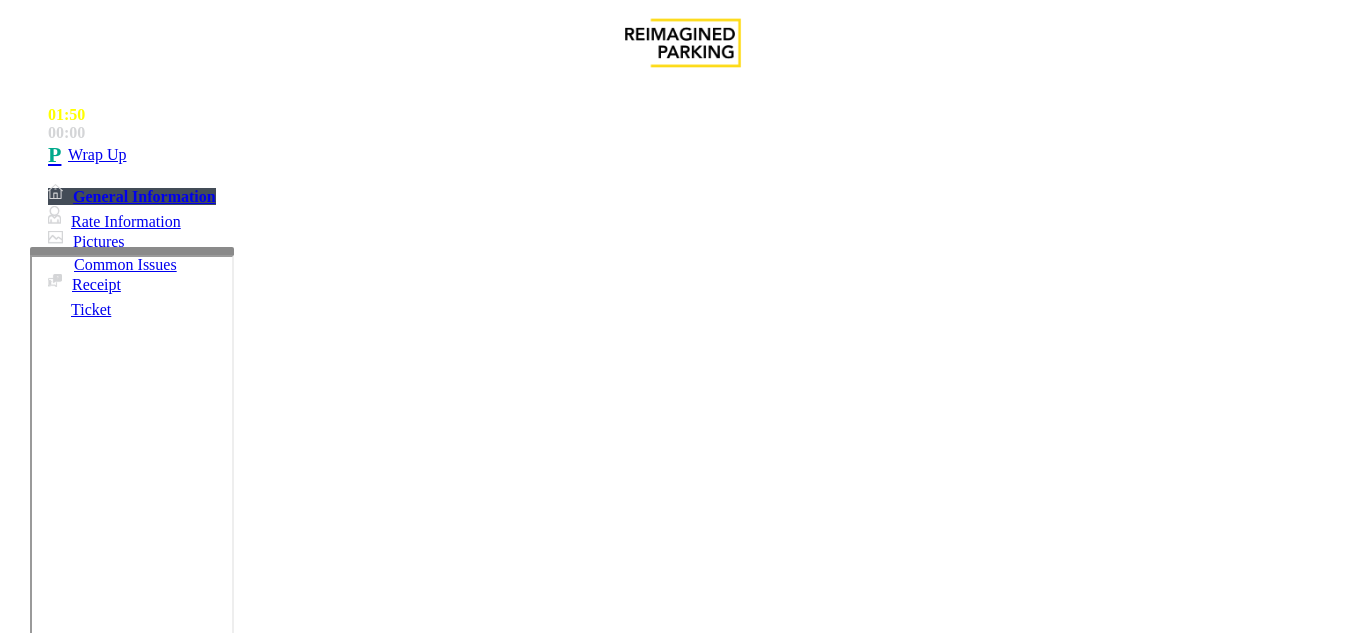 click at bounding box center (221, 1642) 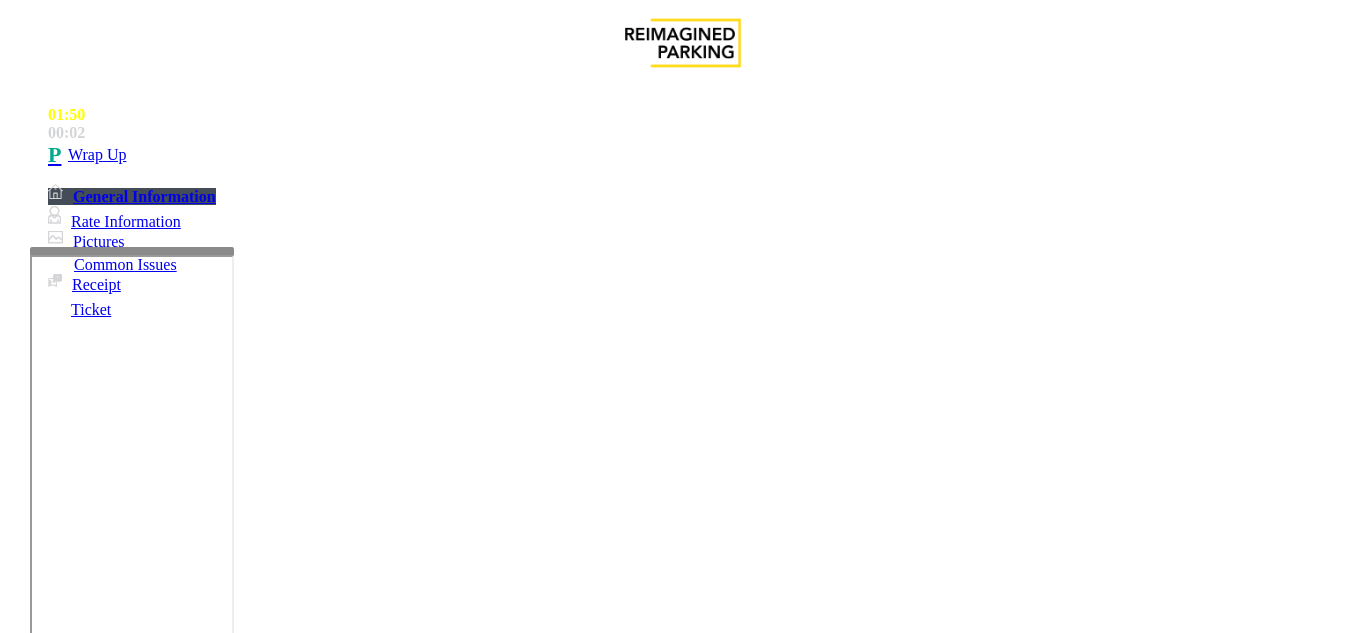 drag, startPoint x: 266, startPoint y: 156, endPoint x: 529, endPoint y: 178, distance: 263.91855 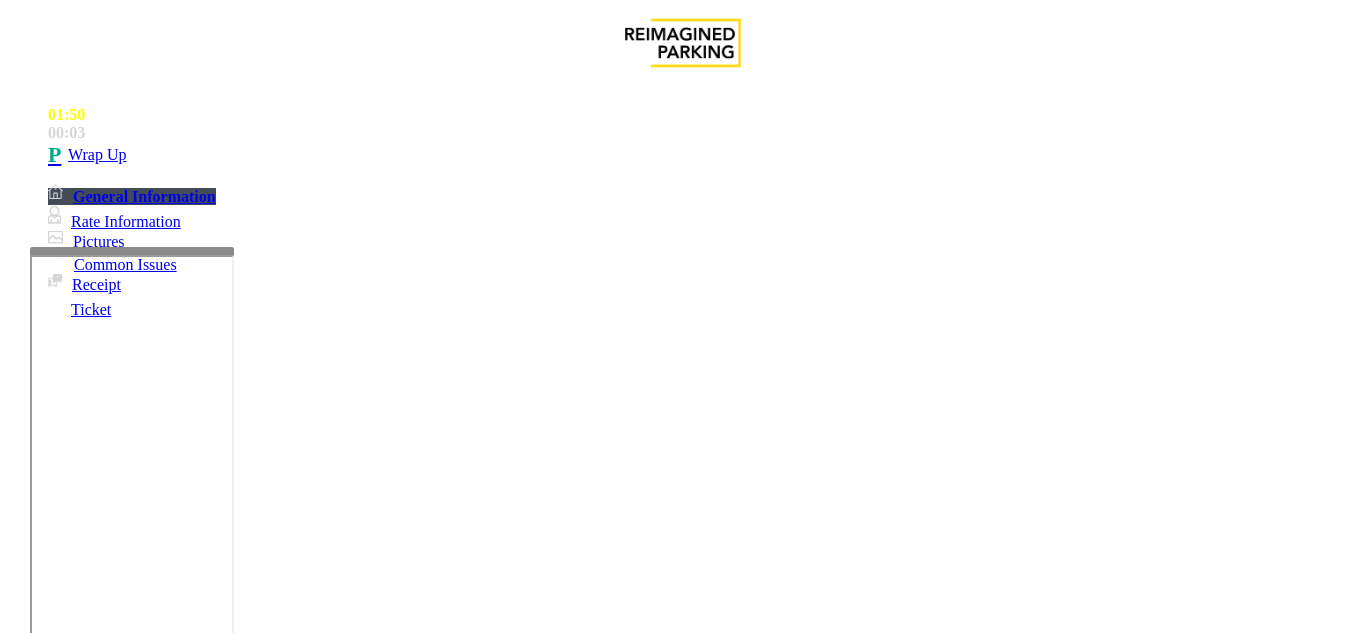 scroll, scrollTop: 200, scrollLeft: 0, axis: vertical 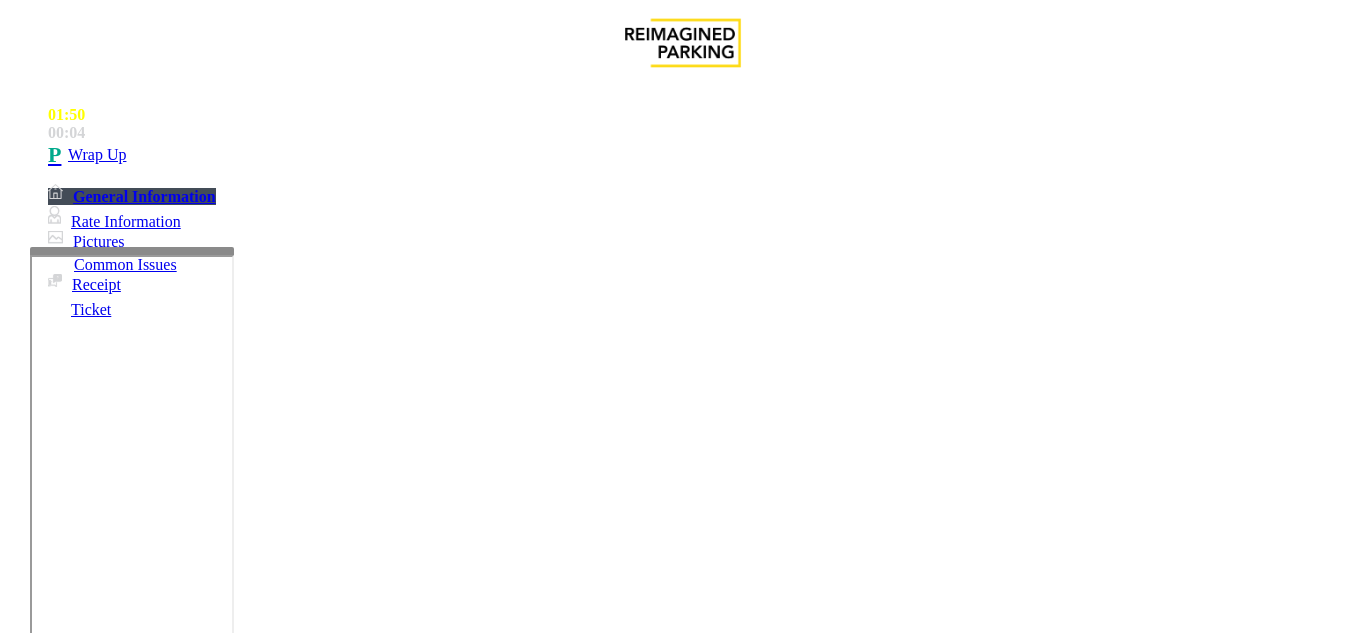 paste on "**********" 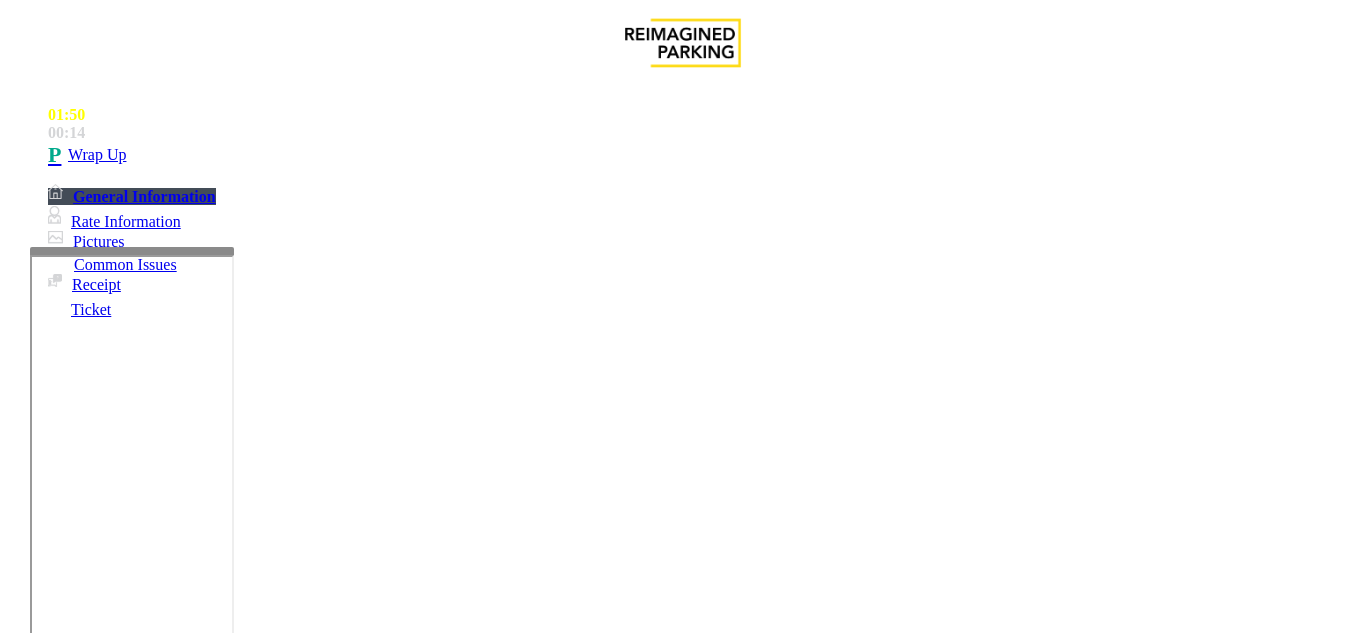 scroll, scrollTop: 36, scrollLeft: 0, axis: vertical 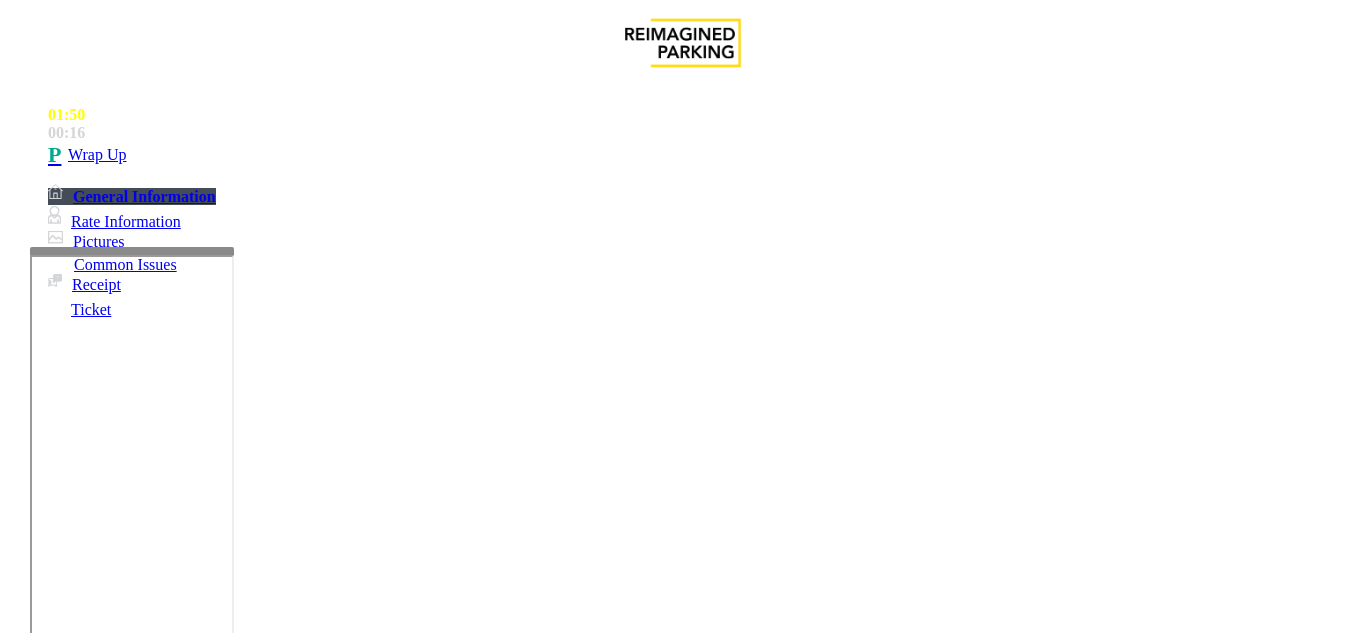 click at bounding box center (221, 1642) 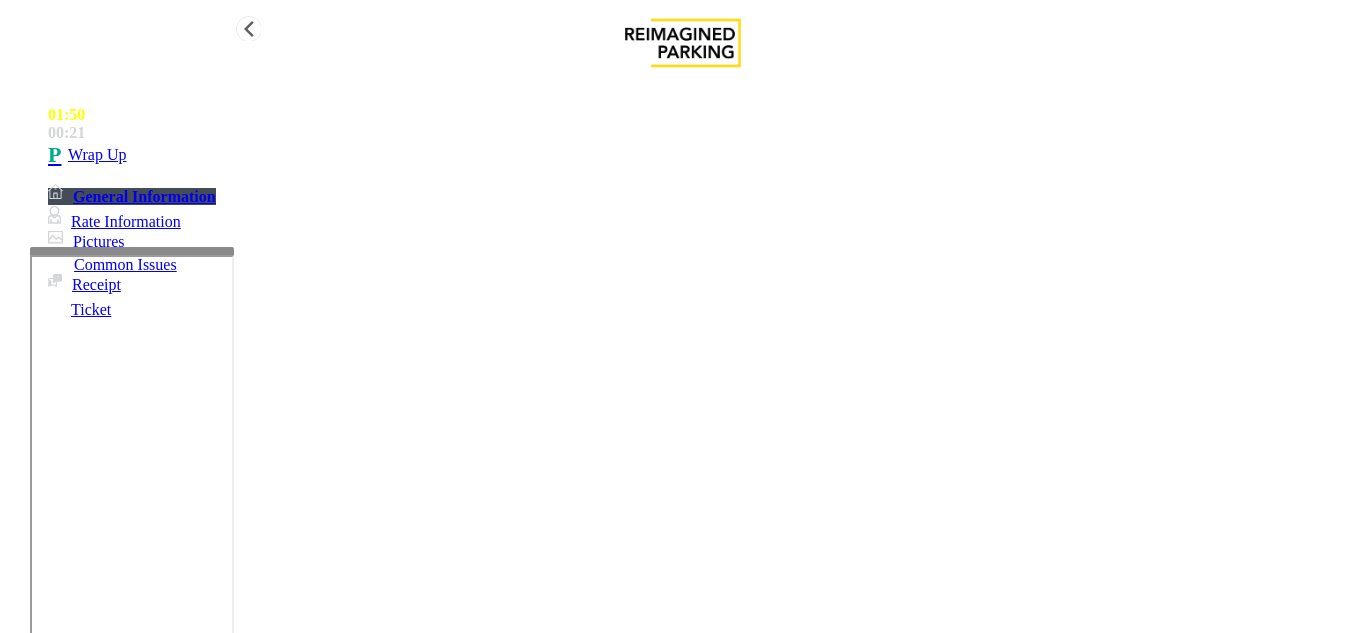 type on "**********" 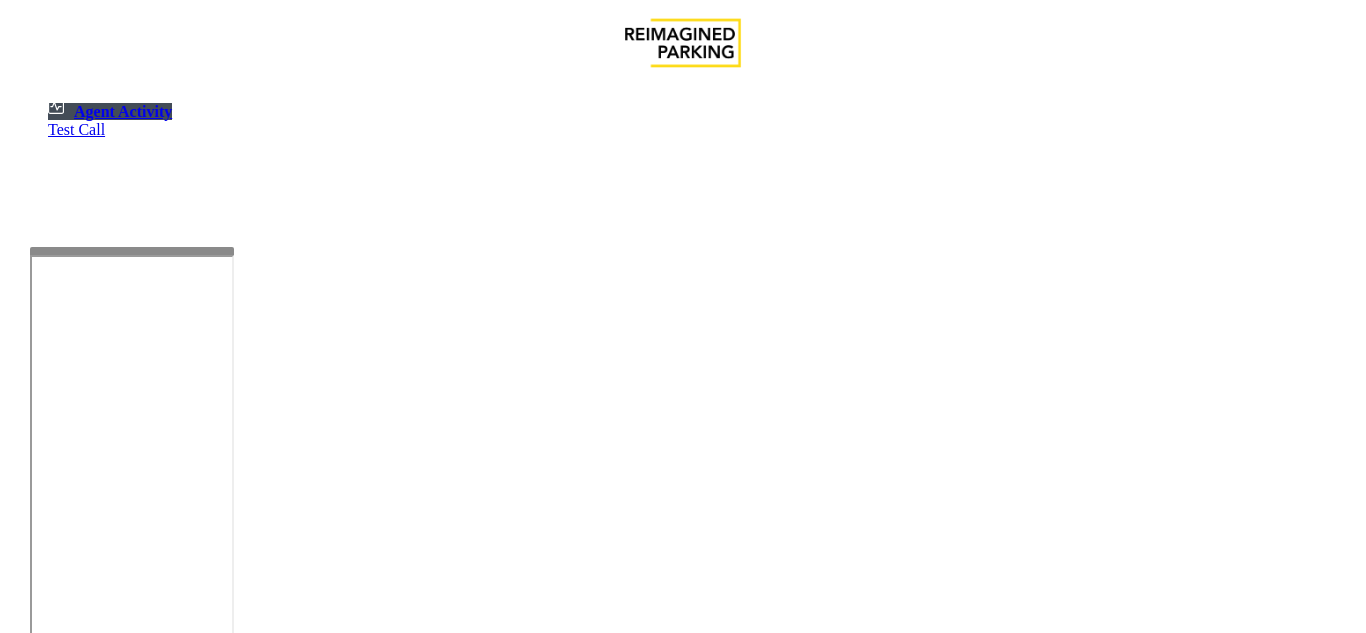 click on "Select Anonymous Call Clear Select Lot Number Location Name Address R86-52 Filmore Garage (R390) [NUMBER] [STREET], [CITY], [STATE] R86-23 BCC Garage (Also known as ANB Garage) (R390)  [NUMBER] [STREET], [CITY], [STATE] R84-1 University Park Airport (R390) [NUMBER] [STREET], [CITY], [STATE] R73-1 Montrose Regional Airport (390) [NUMBER] [STREET], [CITY], [STATE] R4-1 Lafayette Regional Airport (R390) [NUMBER] [STREET], [CITY], [STATE] R31-35 Sunset Corporate Campus (R390) [NUMBER] [STREET], [CITY], [STATE] R31-3 Bell Street Garage (R390) [NUMBER] [STREET], [CITY], [STATE] R31-3 Bellevue Technology Center (R390) [NUMBER] [STREET], [CITY], [STATE] R31-1 Meydenbauer Center (MBC)(R390) [NUMBER] [STREET], [CITY], [STATE] R30-259 Cherry Hill (R390) [NUMBER] [STREET], [CITY], [STATE] R30-259 First (1st) Hill Medical Pavilion (R390) [NUMBER] [STREET], [CITY], [STATE] R30-216 G2 Garage (R390) [NUMBER] [STREET], [CITY], [STATE] R30-204 Pacific Tower West Garage (R390) [NUMBER] [STREET], [CITY], [STATE] R30-20" at bounding box center [683, 2848] 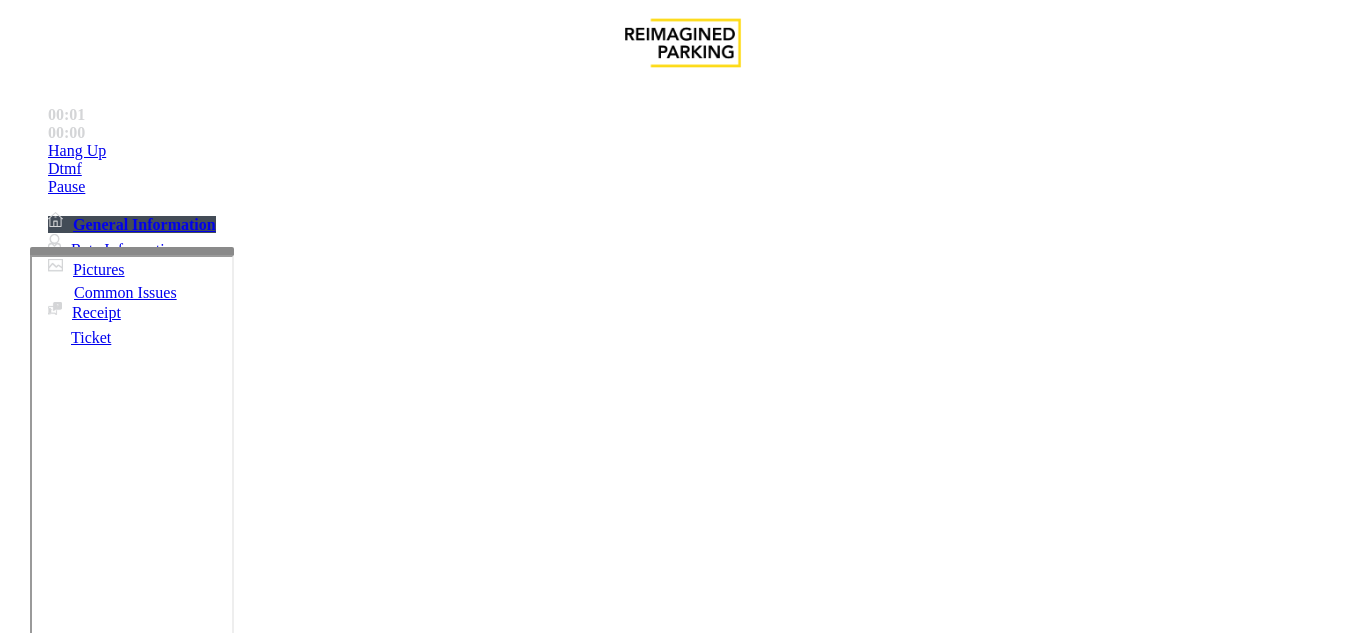 scroll, scrollTop: 500, scrollLeft: 0, axis: vertical 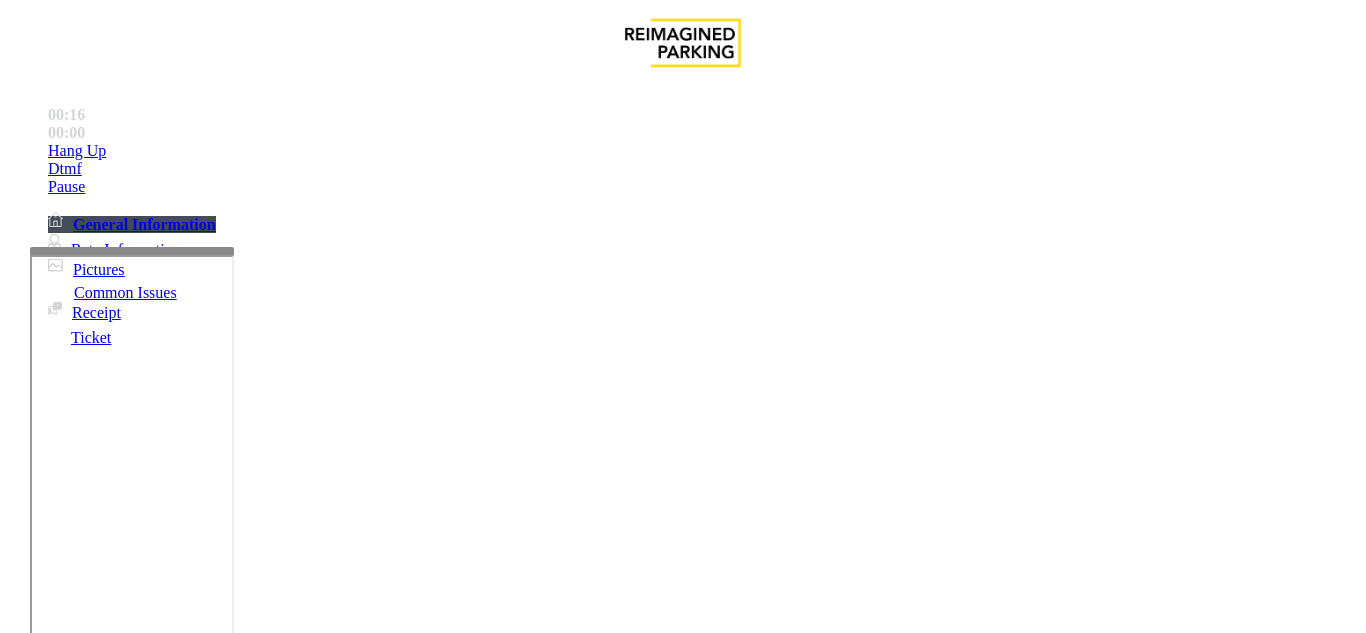 click on "Ticket Issue" at bounding box center (71, 1286) 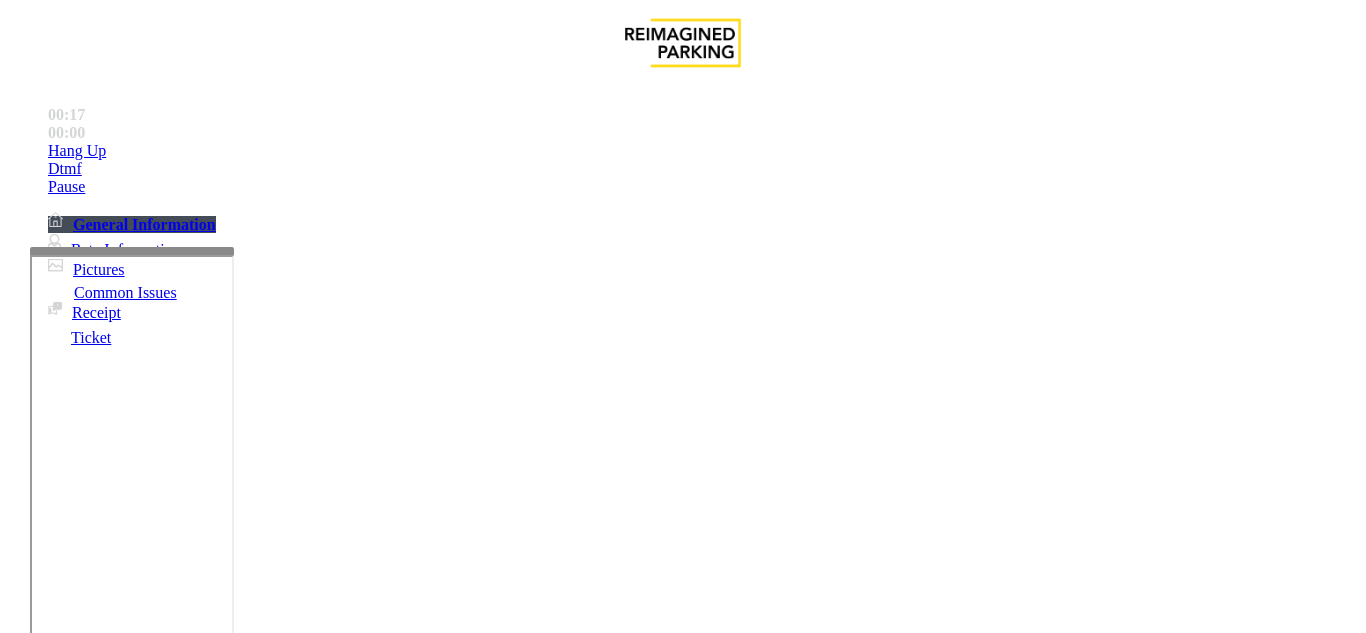 drag, startPoint x: 414, startPoint y: 277, endPoint x: 410, endPoint y: 266, distance: 11.7046995 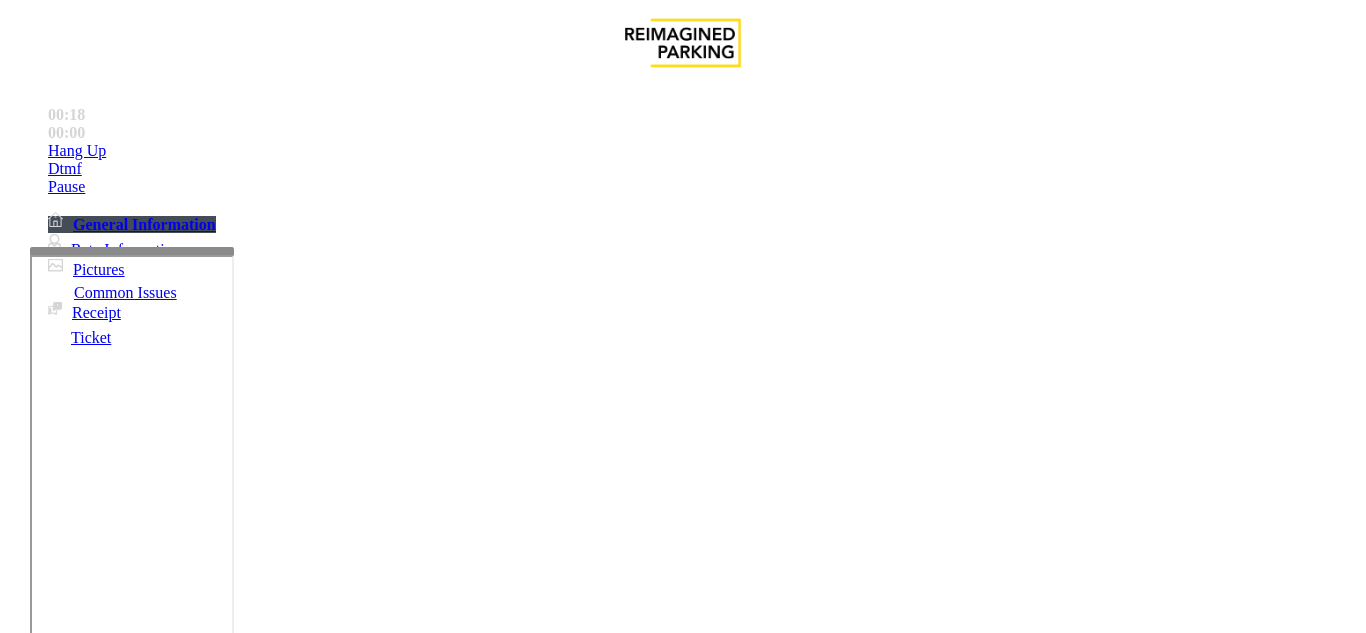 click at bounding box center [96, 1362] 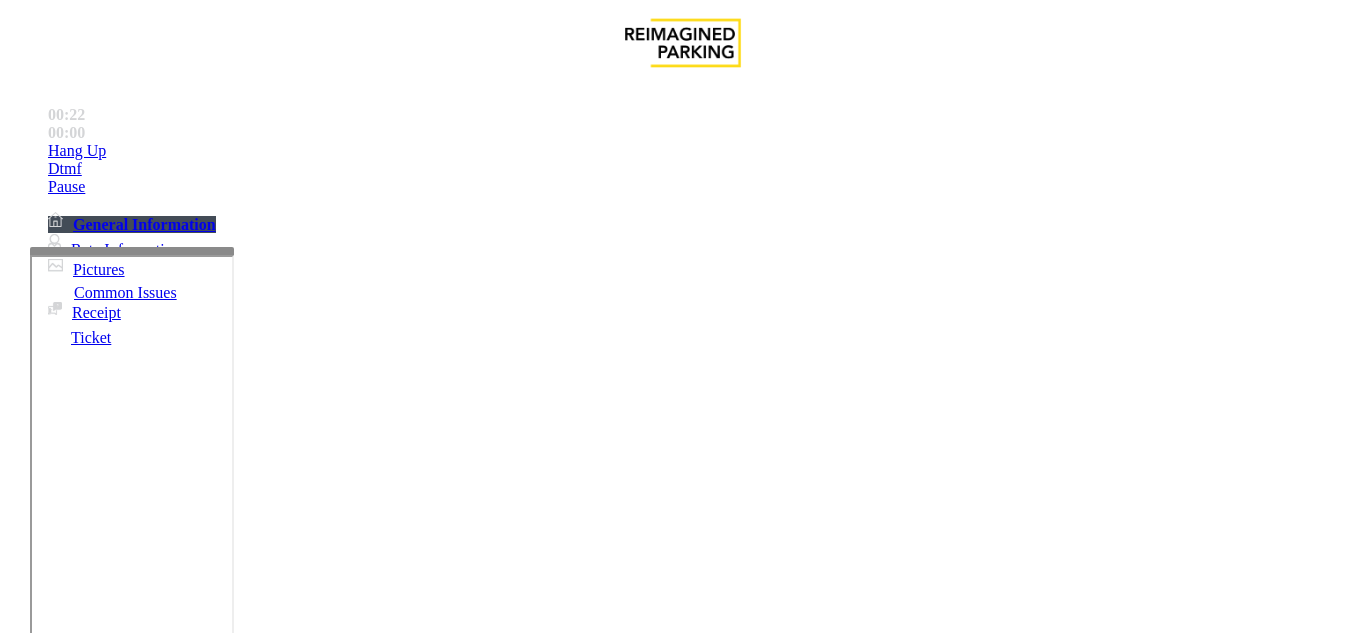 click on "Issue" at bounding box center [42, 1253] 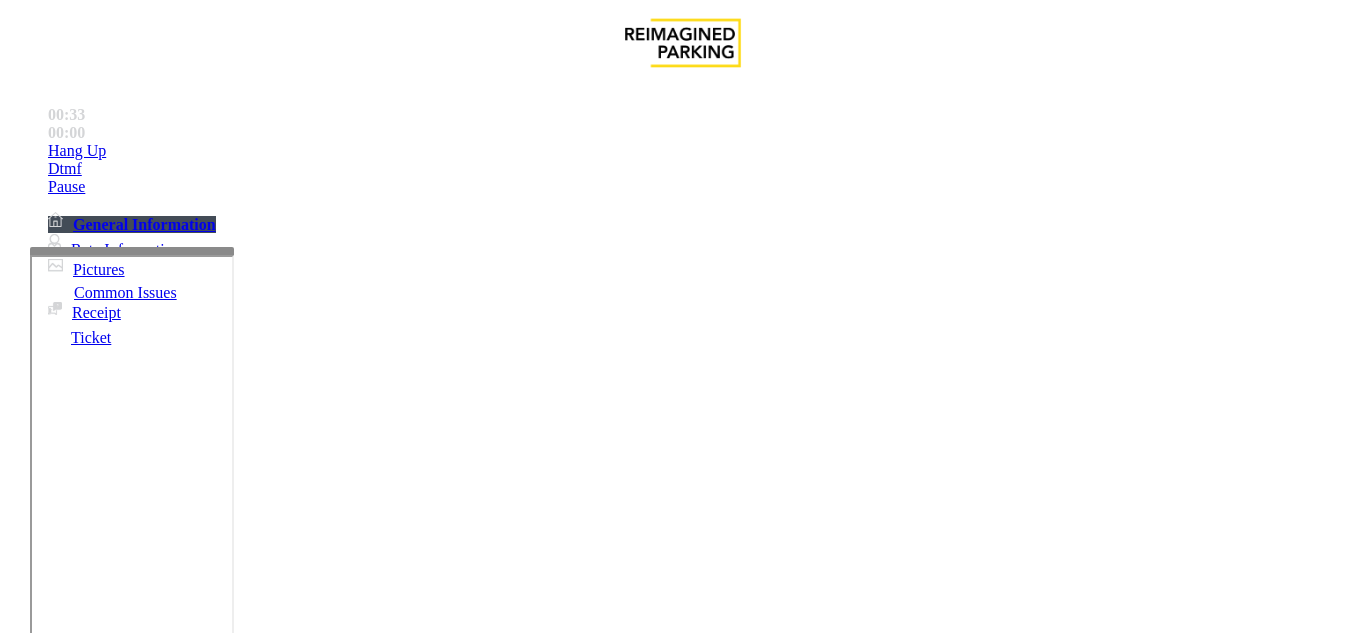 scroll, scrollTop: 500, scrollLeft: 48, axis: both 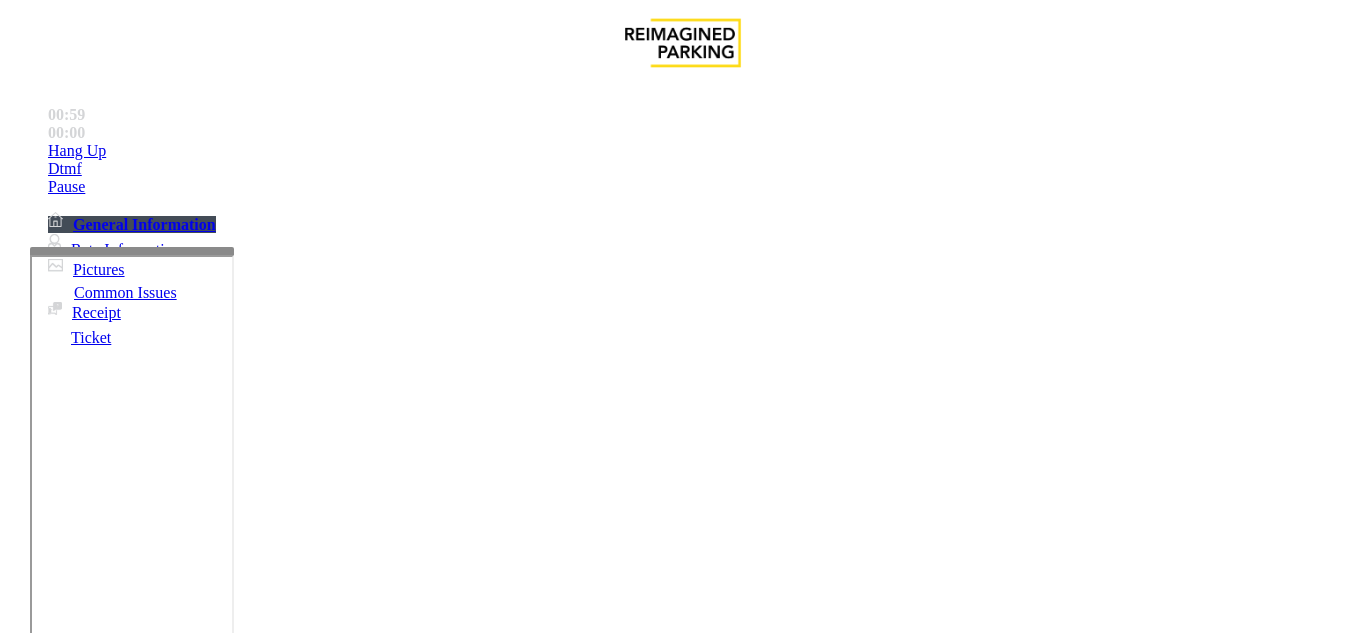 click on "Ticket Issue" at bounding box center [71, 1286] 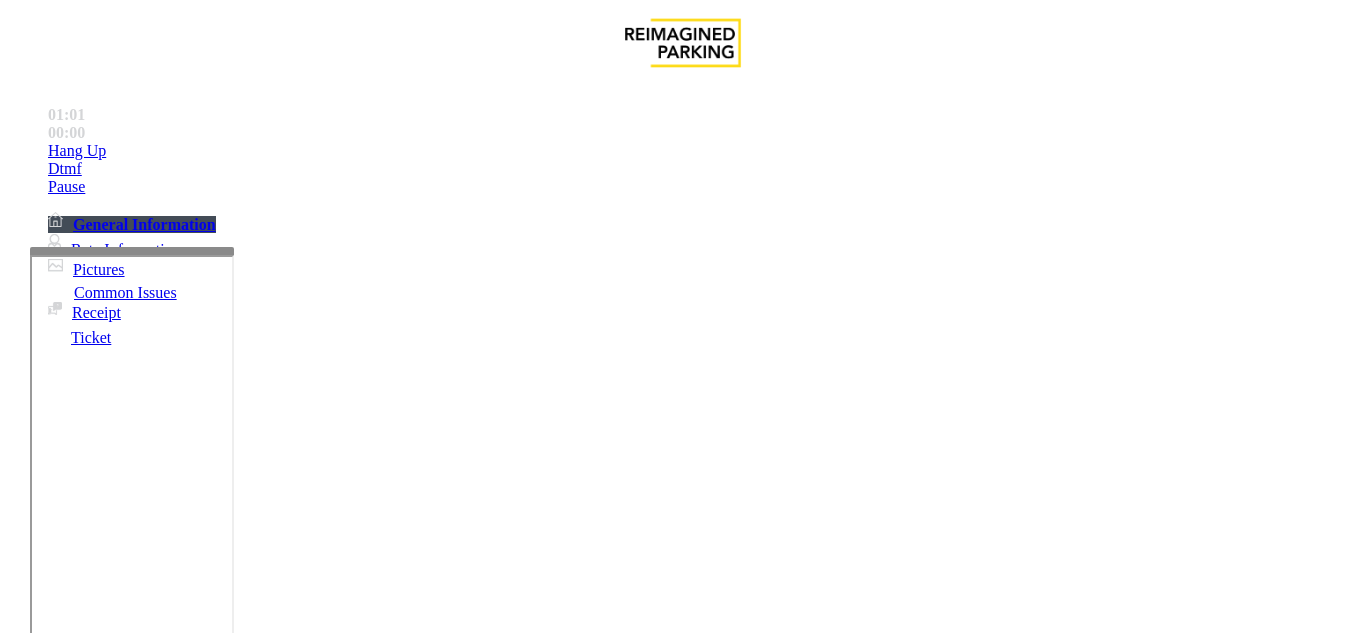 click on "Issue" at bounding box center (42, 1253) 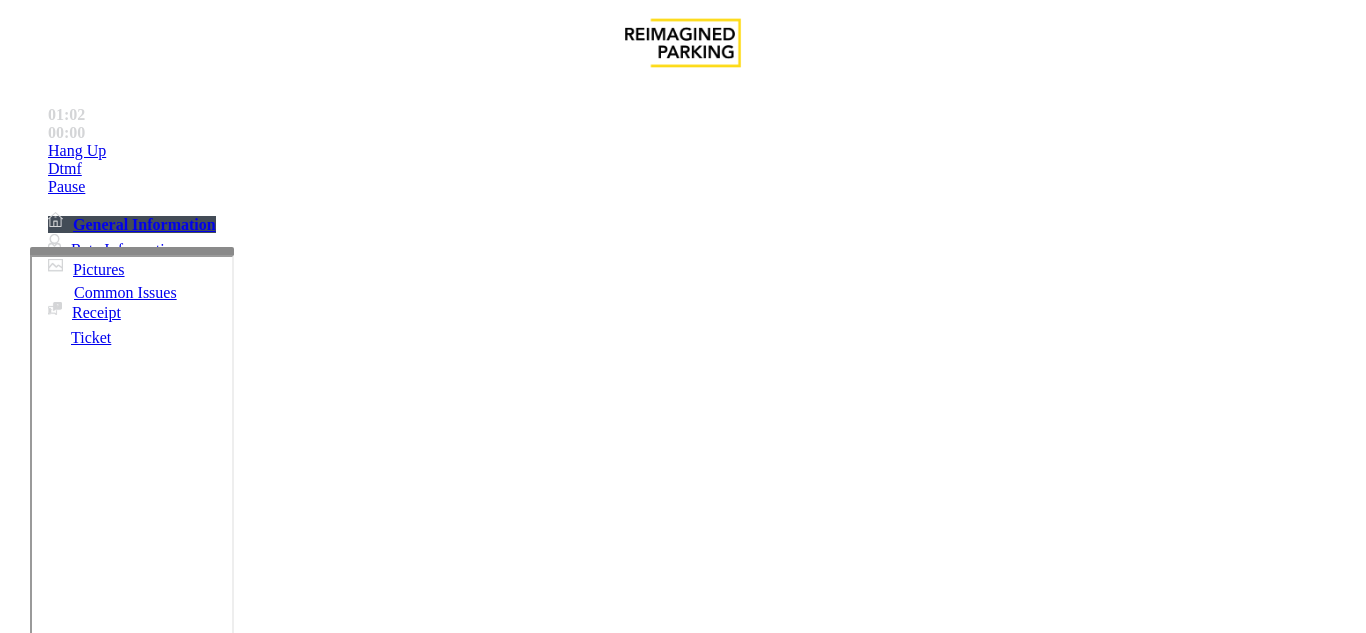 click on "Monthly Issue" at bounding box center [268, 1286] 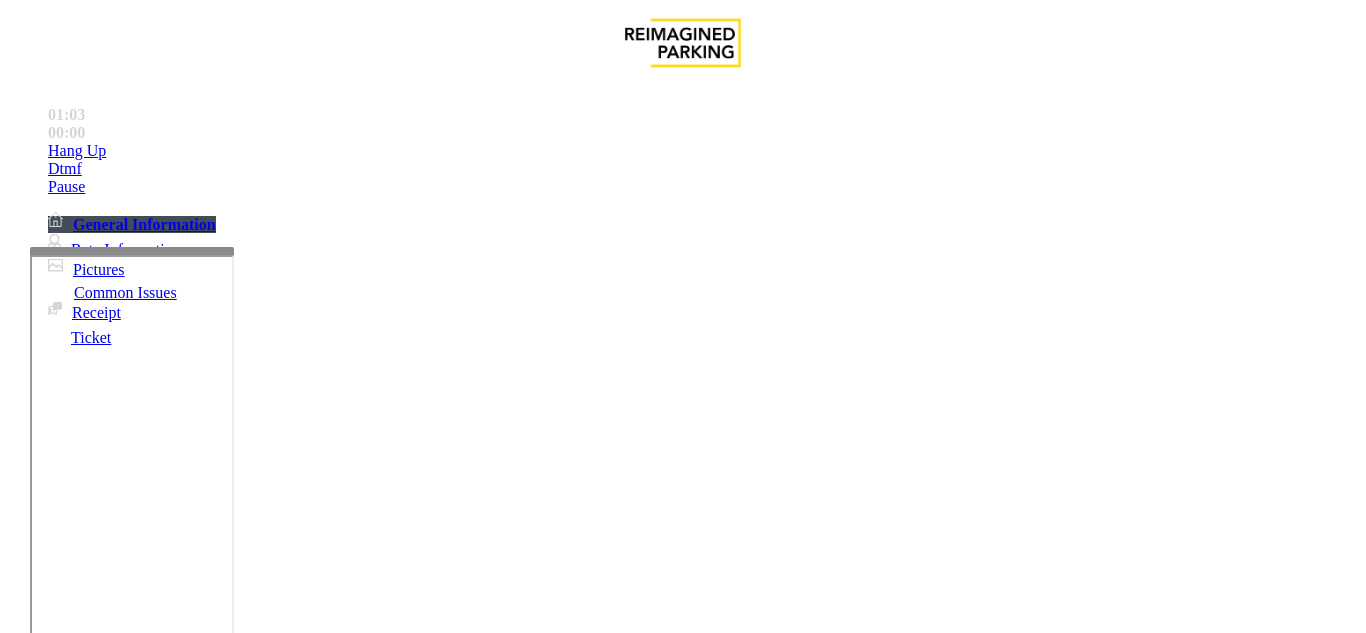 click on "Disabled Card" at bounding box center [78, 1286] 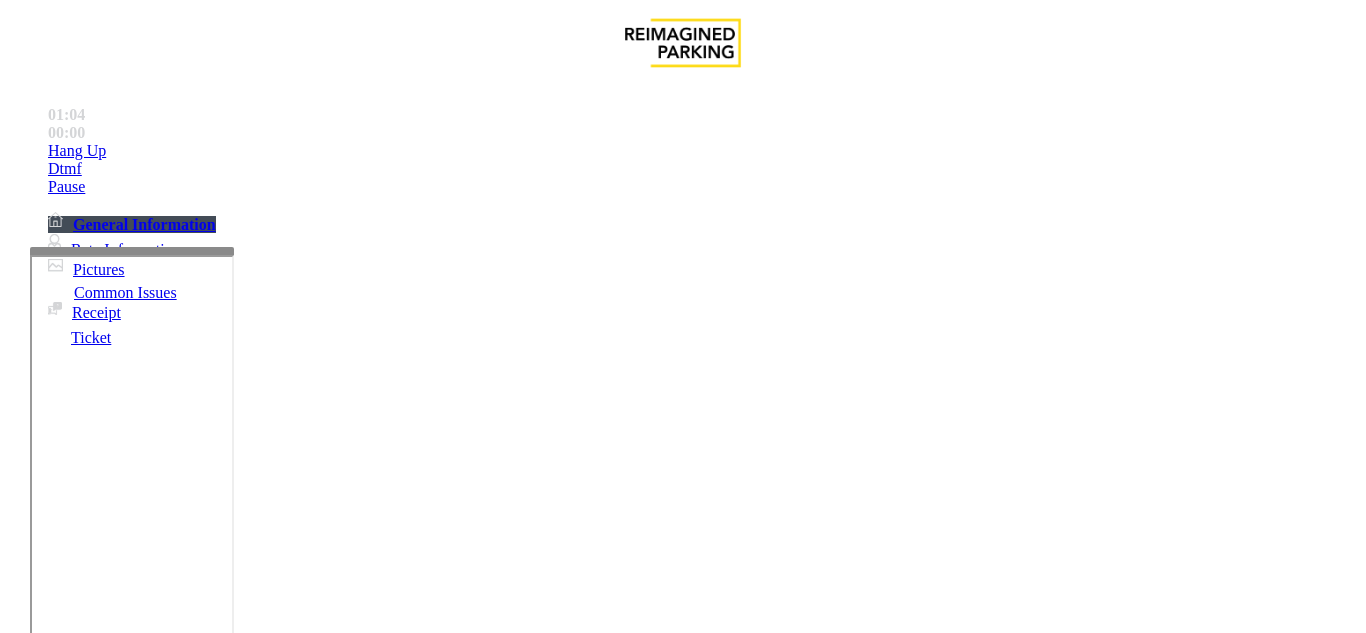 click at bounding box center (96, 1308) 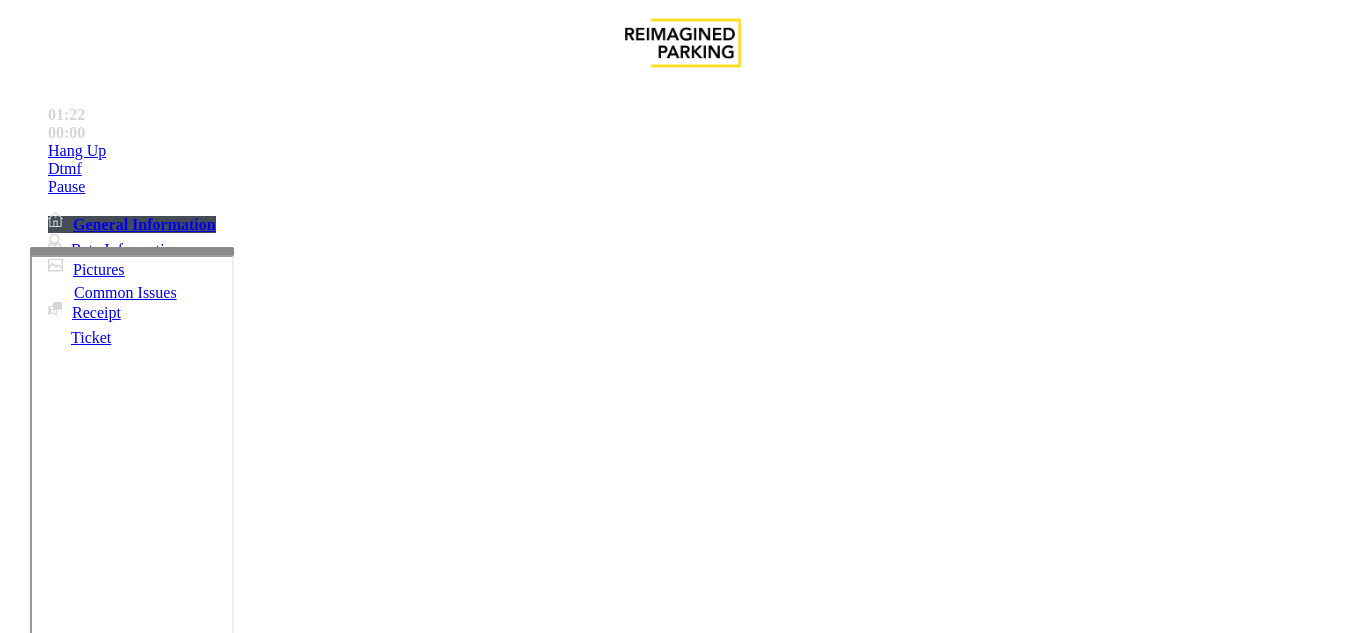 type on "*********" 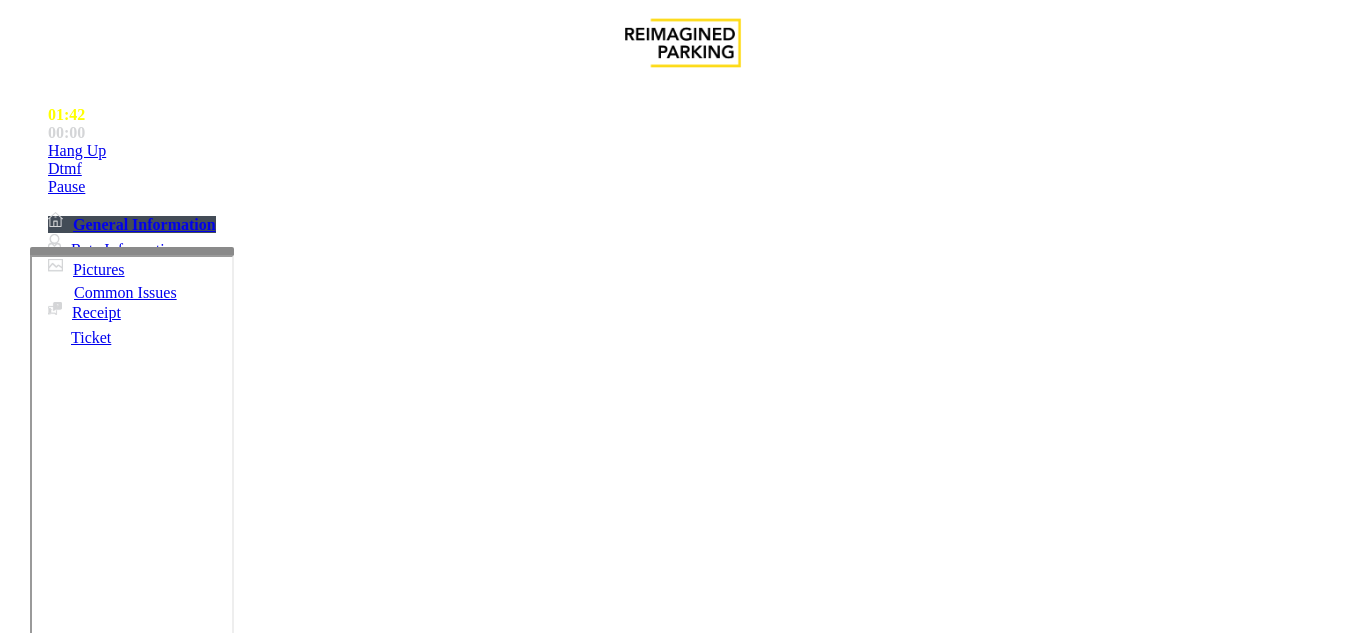 type on "******" 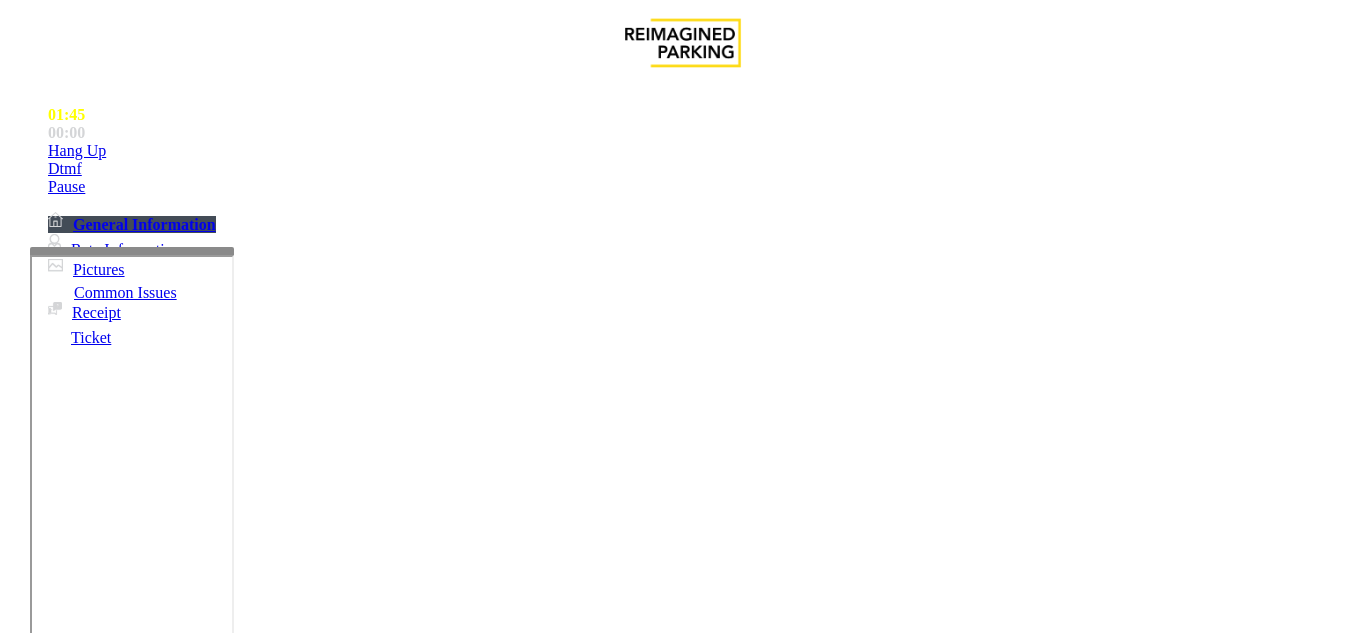 copy on "Issue  -  Monthly Issue Disabled Card" 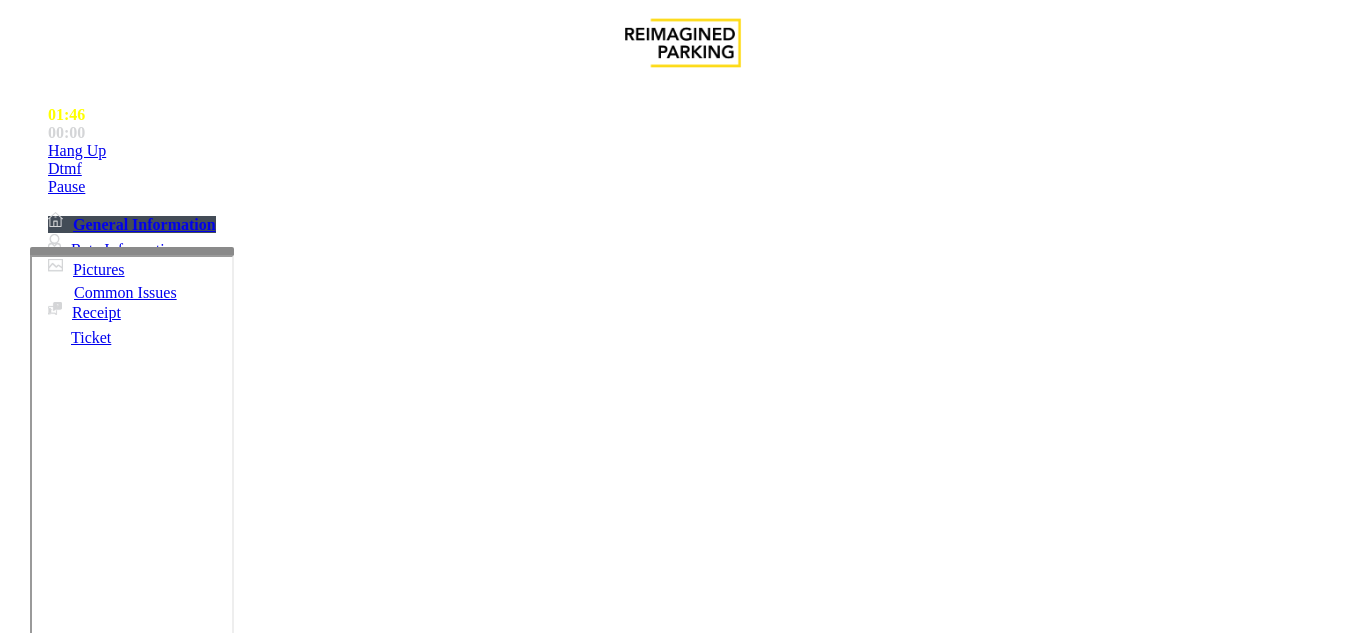 paste on "**********" 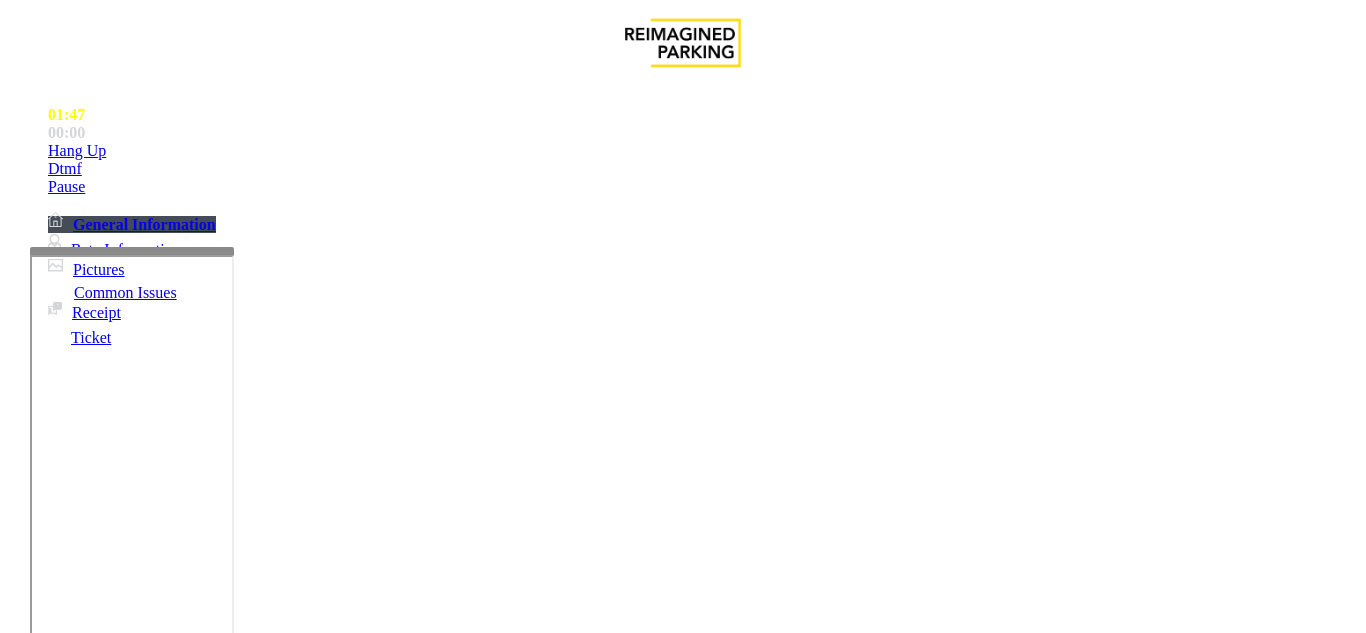 scroll, scrollTop: 15, scrollLeft: 0, axis: vertical 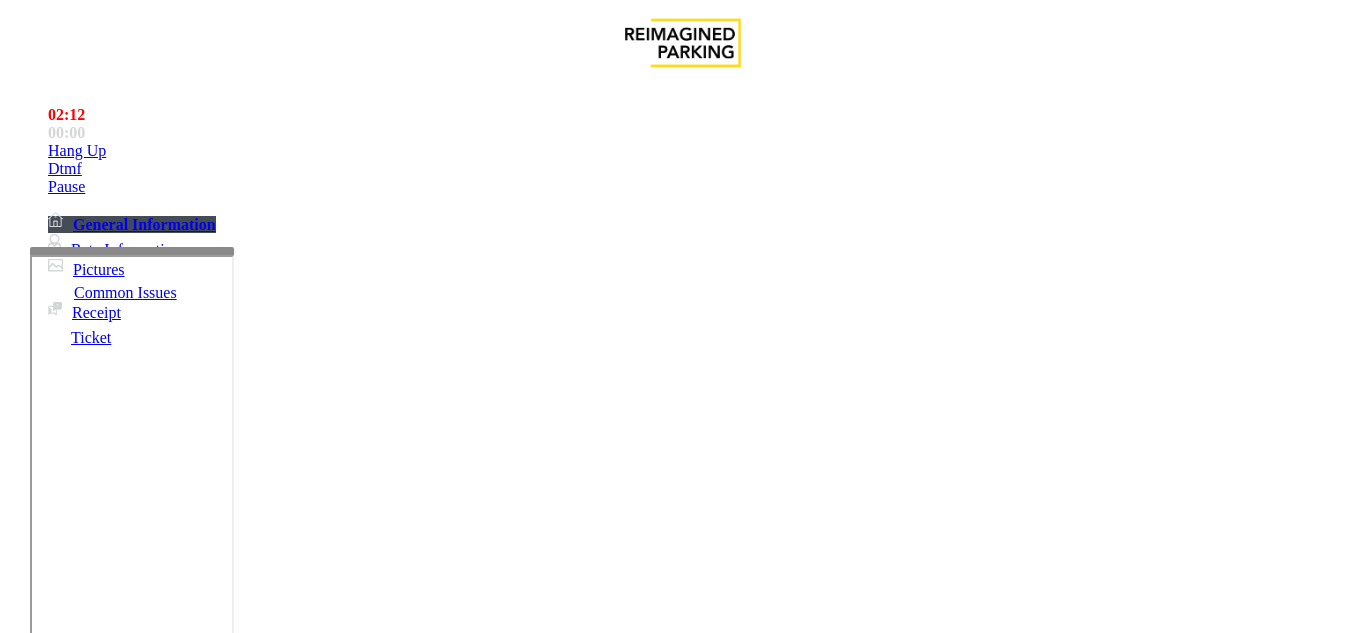 type on "**********" 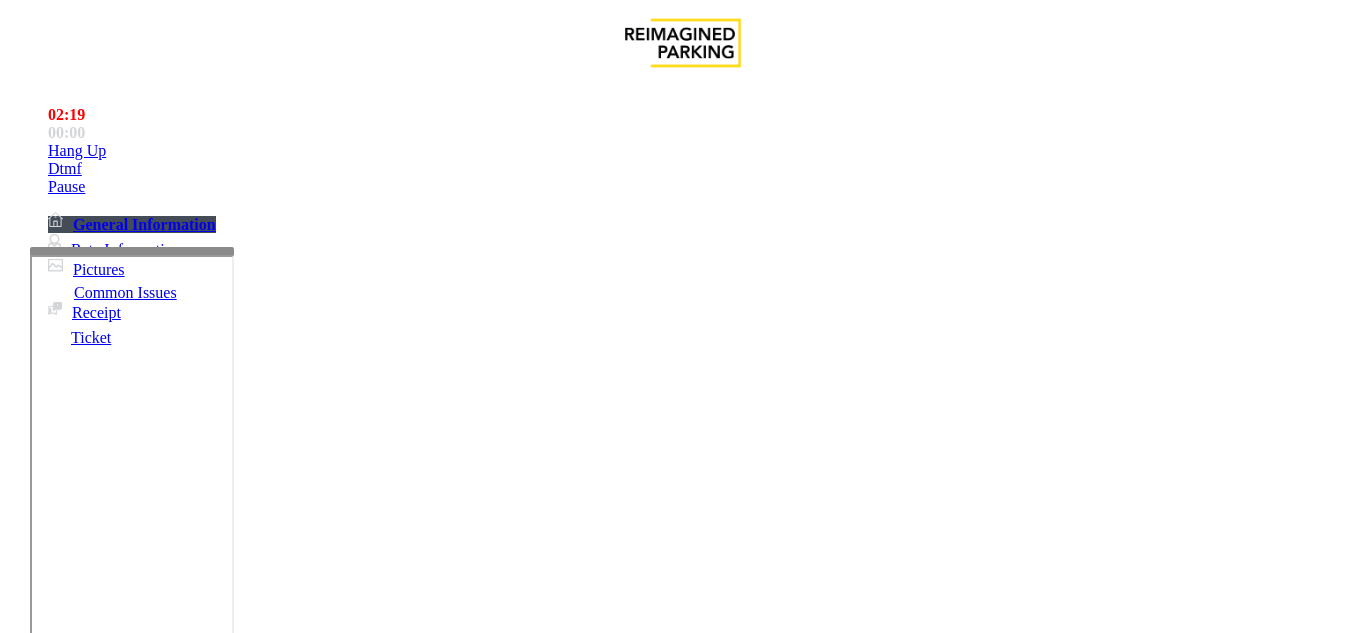 click on "**********" at bounding box center (96, 1308) 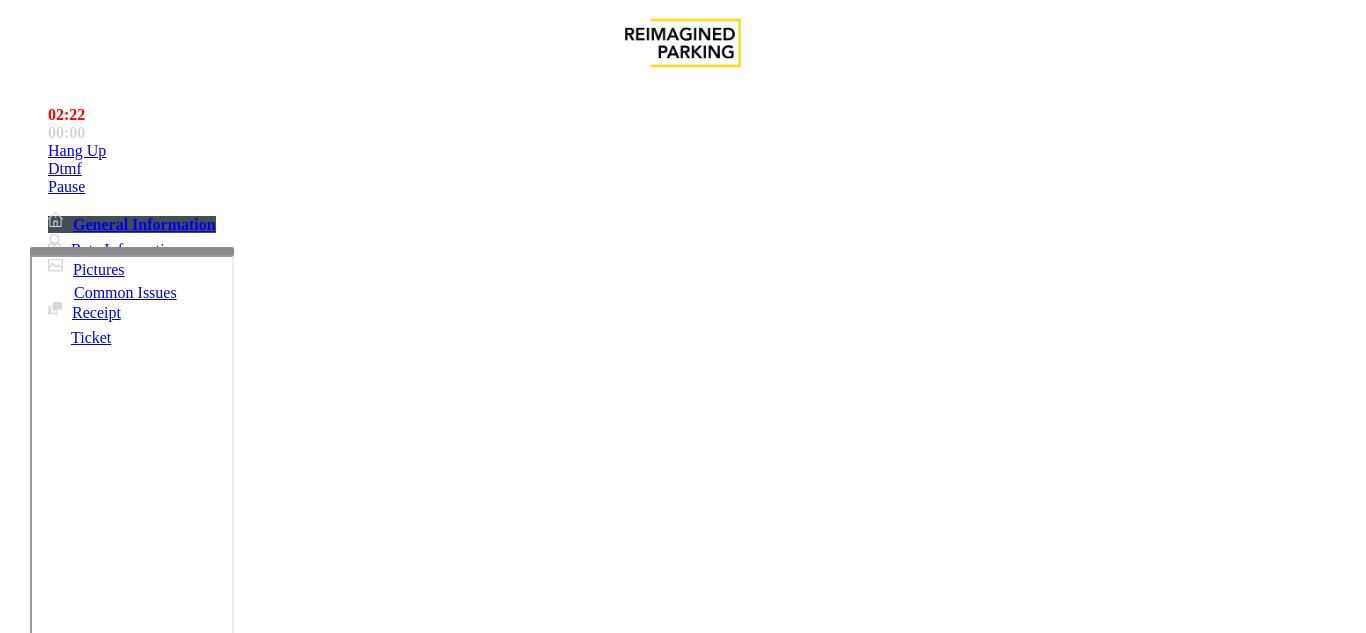 click on "**********" at bounding box center [96, 1308] 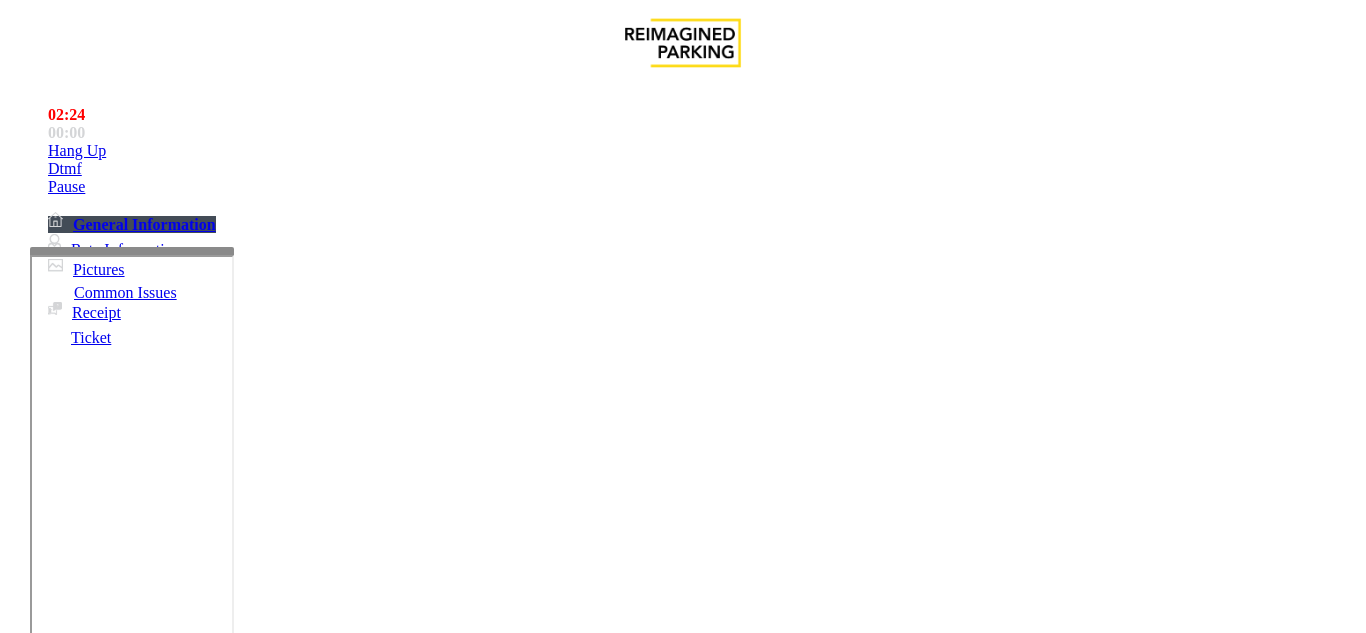 scroll, scrollTop: 100, scrollLeft: 0, axis: vertical 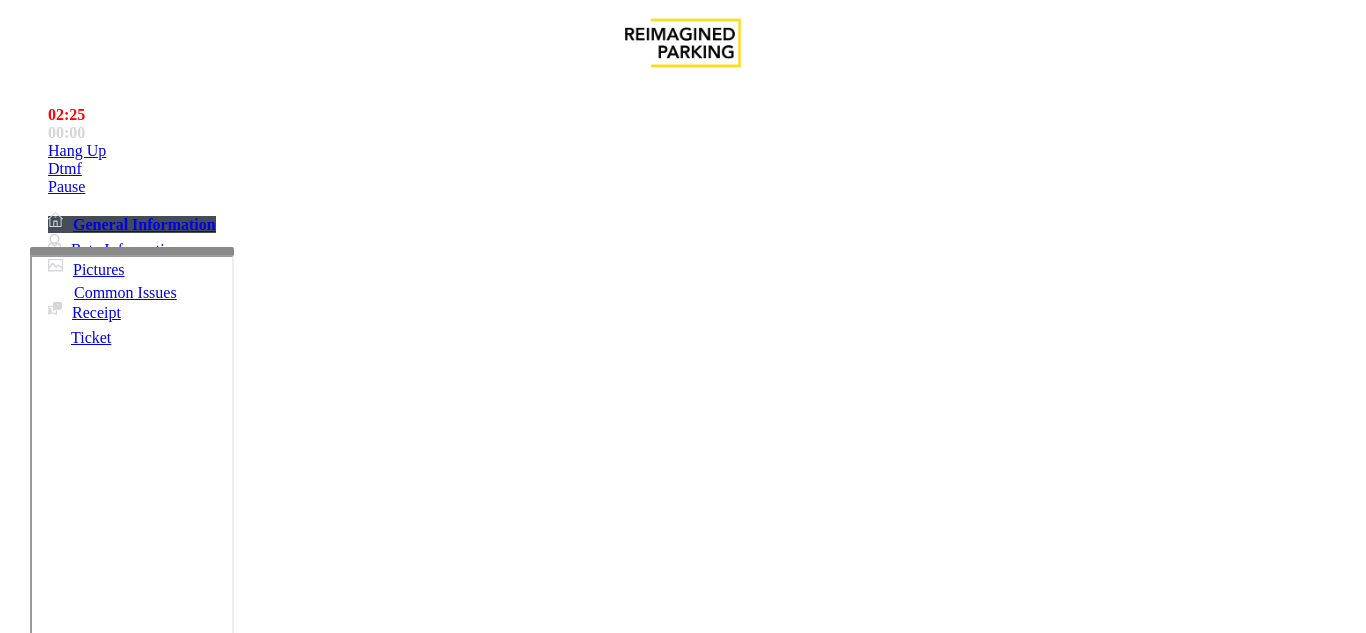type on "******" 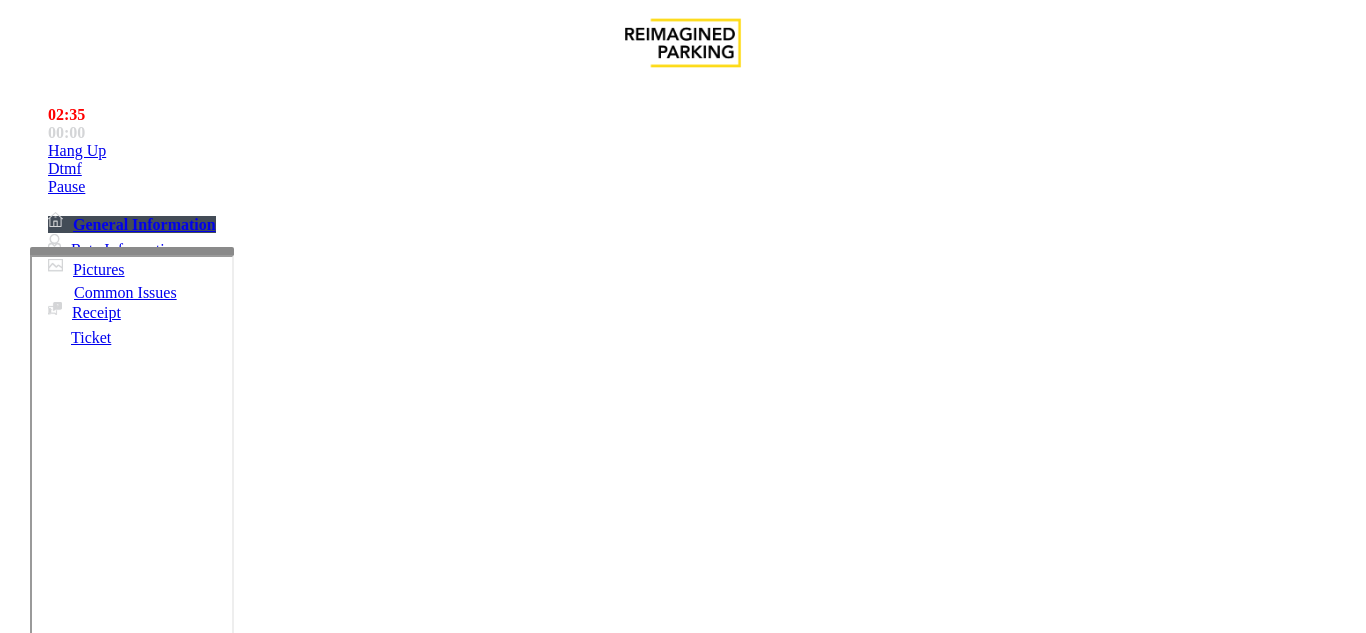 click at bounding box center [221, 1588] 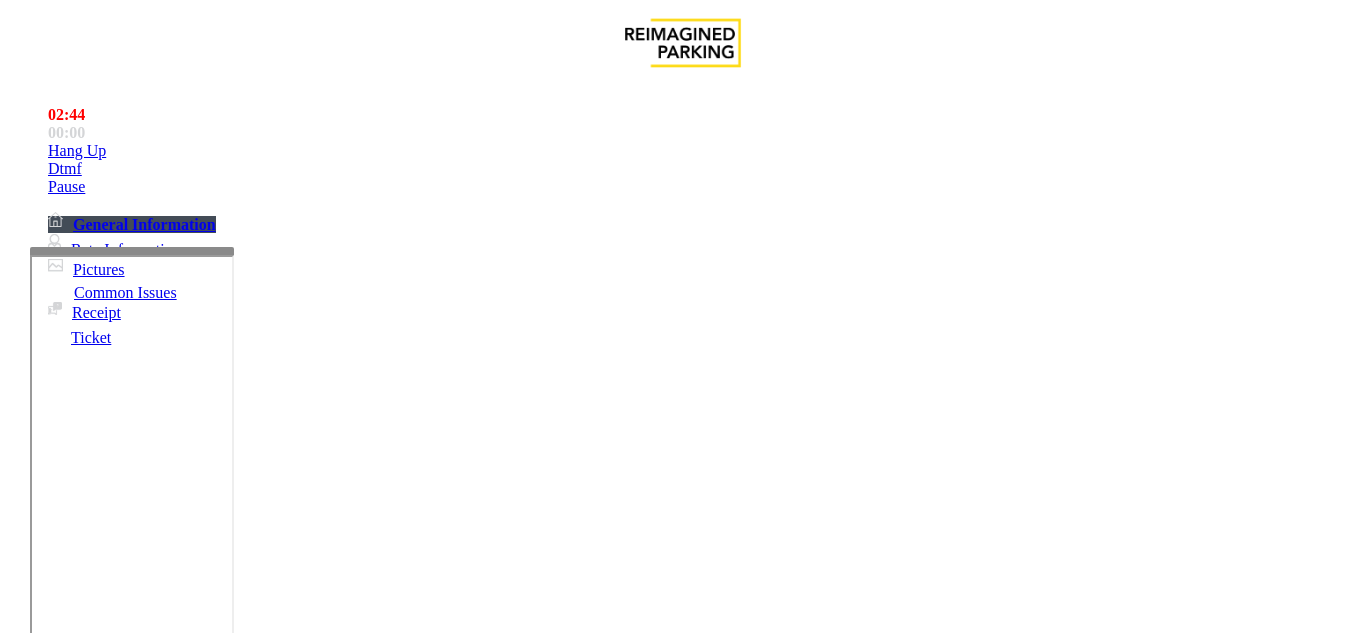 scroll, scrollTop: 36, scrollLeft: 0, axis: vertical 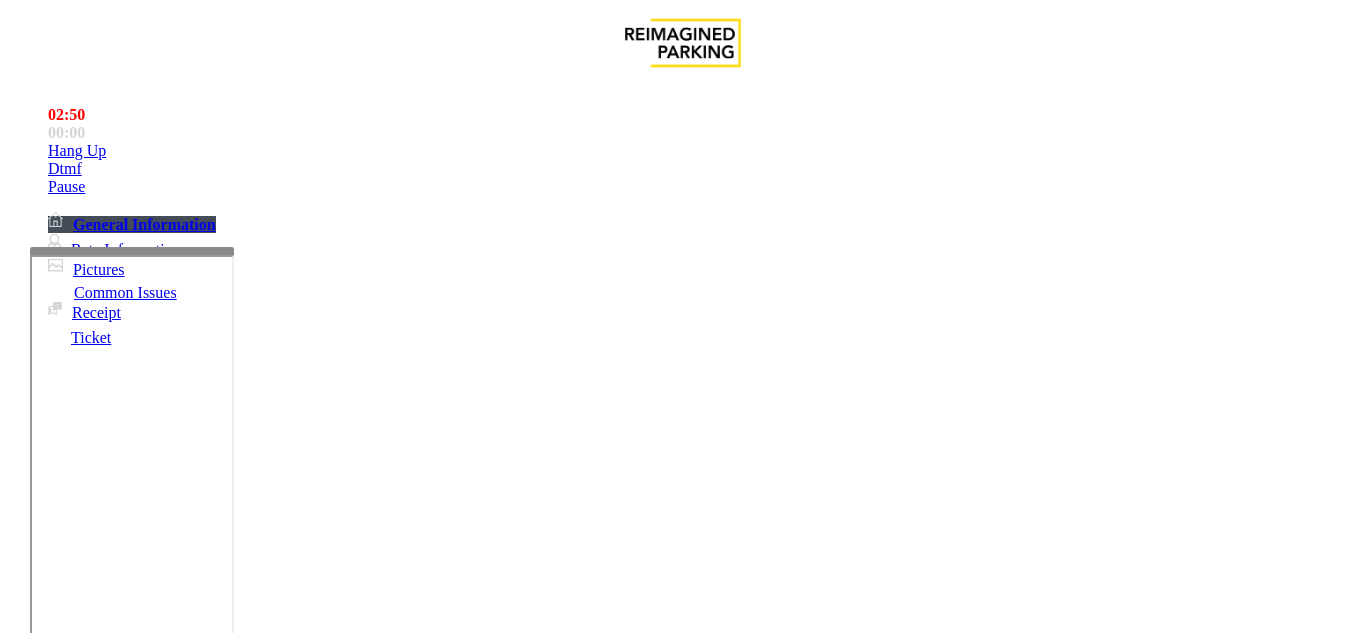 type on "**********" 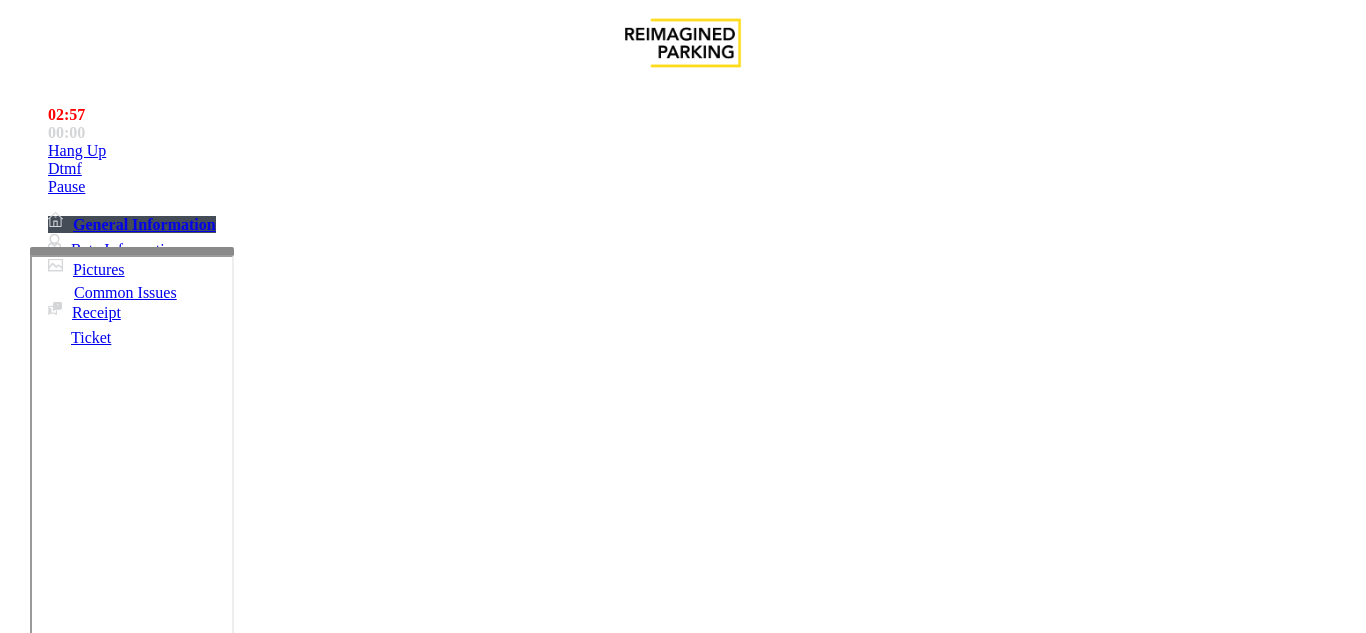 scroll, scrollTop: 0, scrollLeft: 0, axis: both 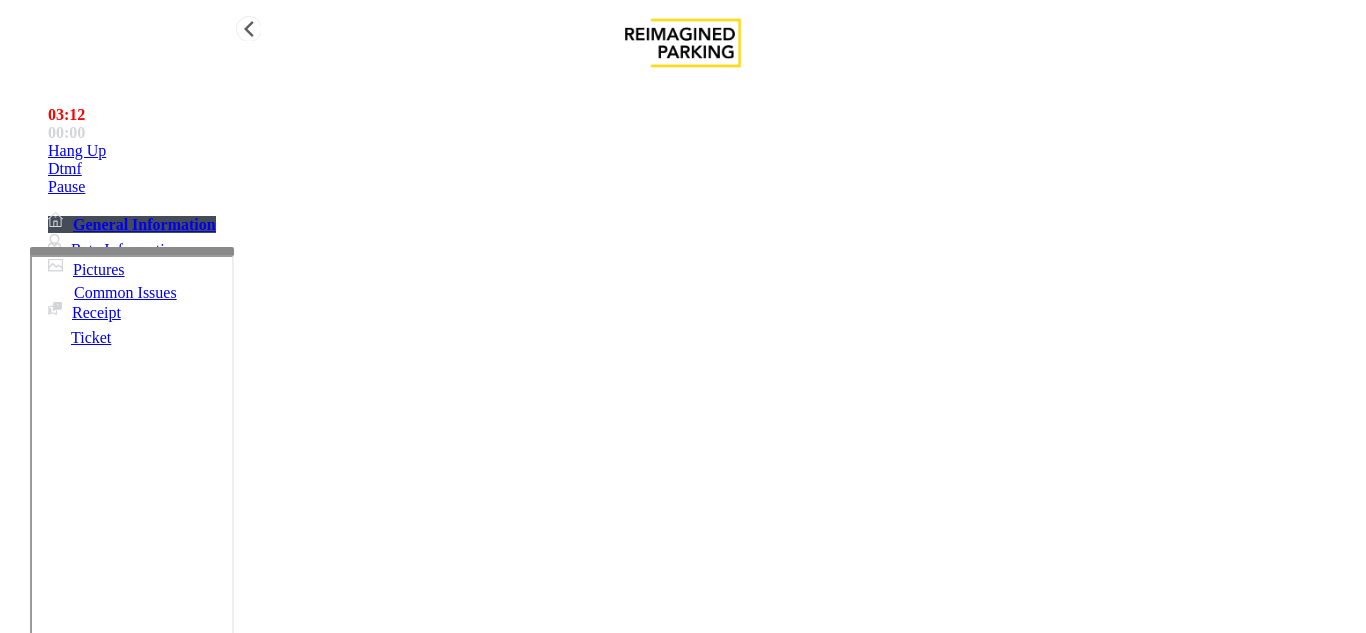 click on "Hang Up" at bounding box center (77, 151) 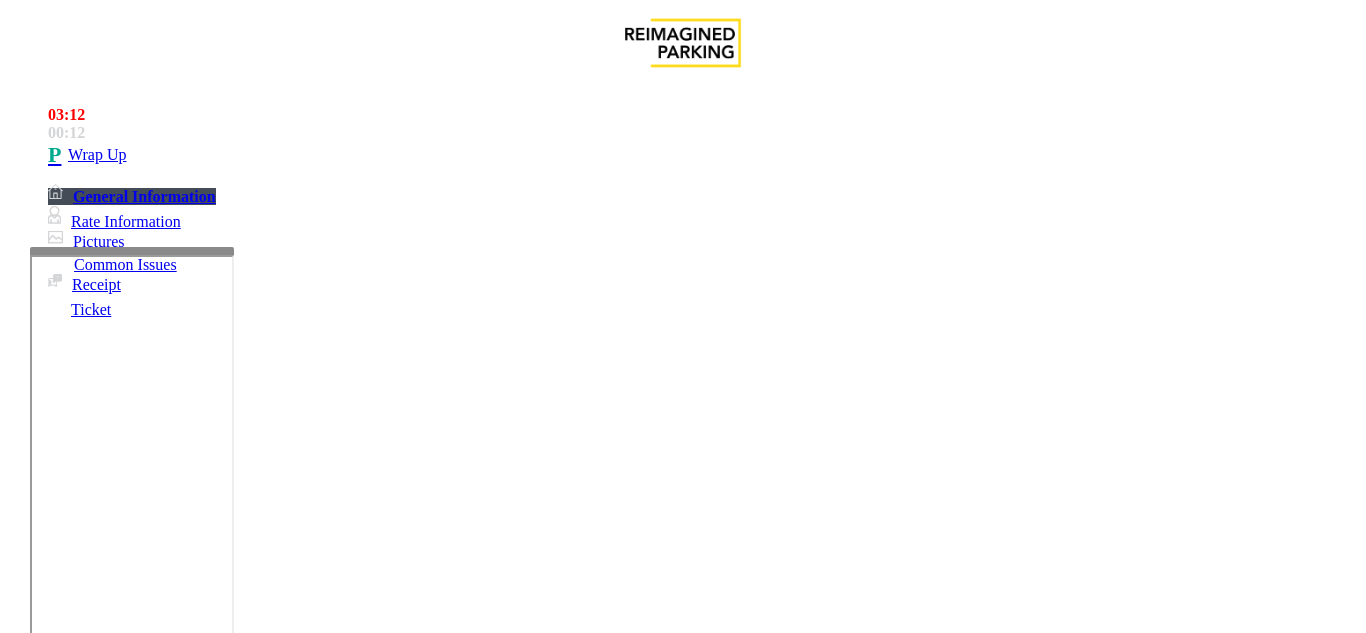 scroll, scrollTop: 0, scrollLeft: 0, axis: both 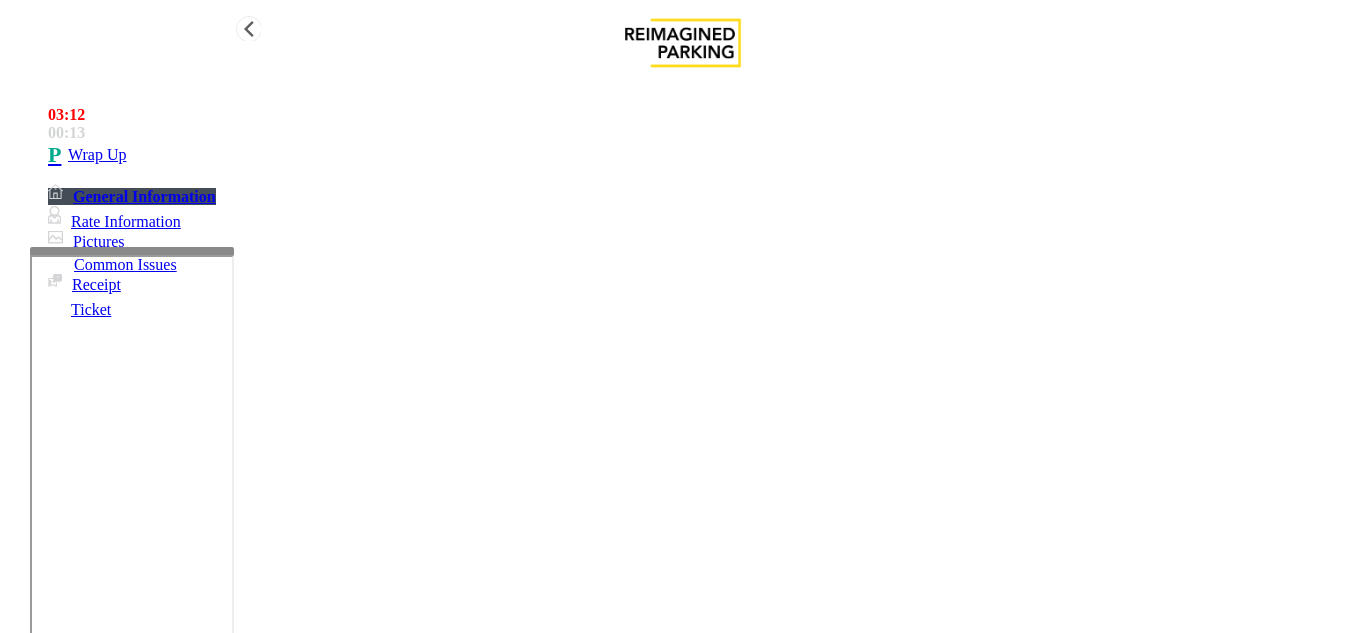 click on "Wrap Up" at bounding box center (703, 155) 